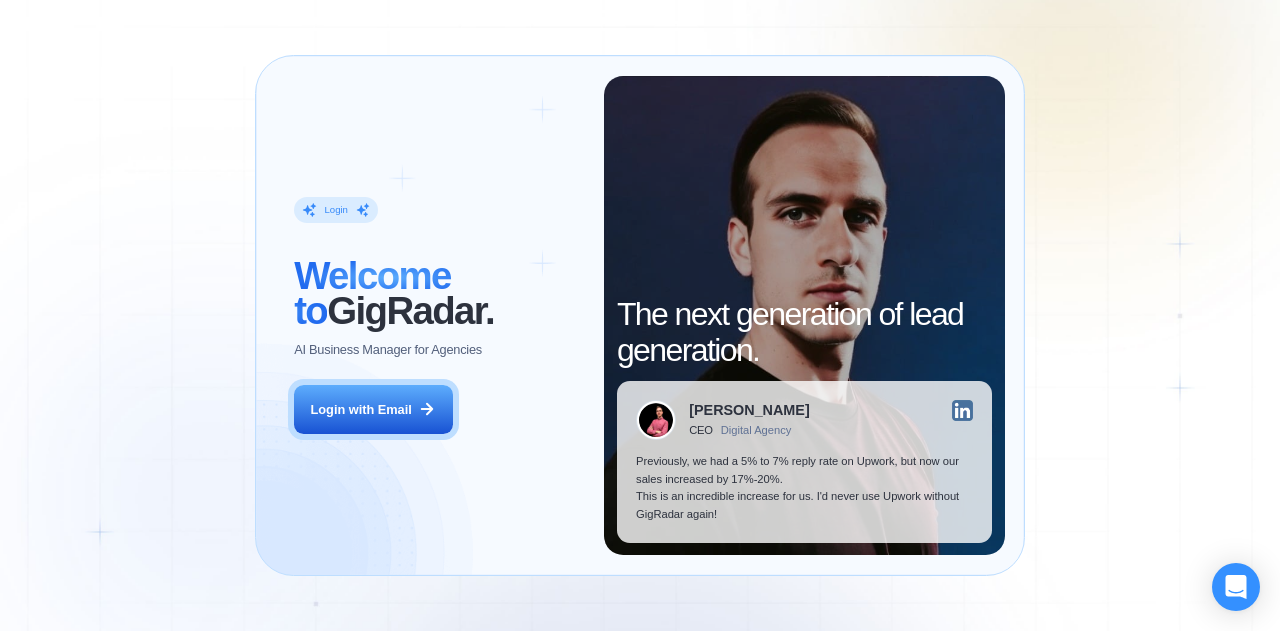 scroll, scrollTop: 0, scrollLeft: 0, axis: both 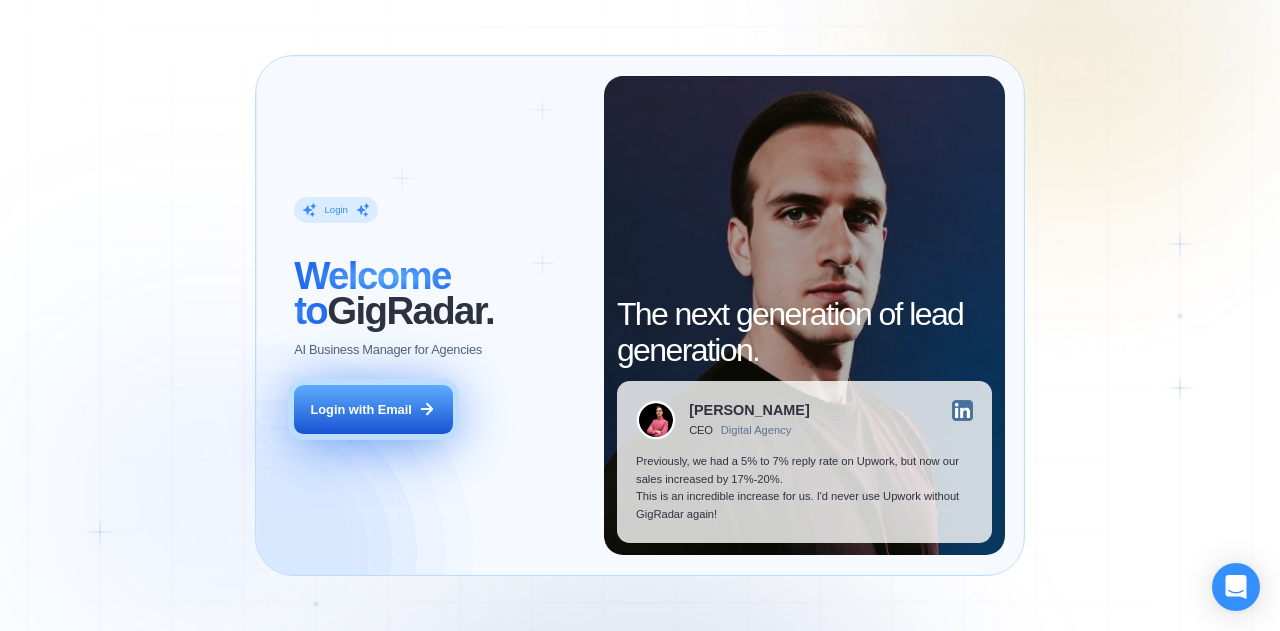 click on "Login with Email" at bounding box center (361, 410) 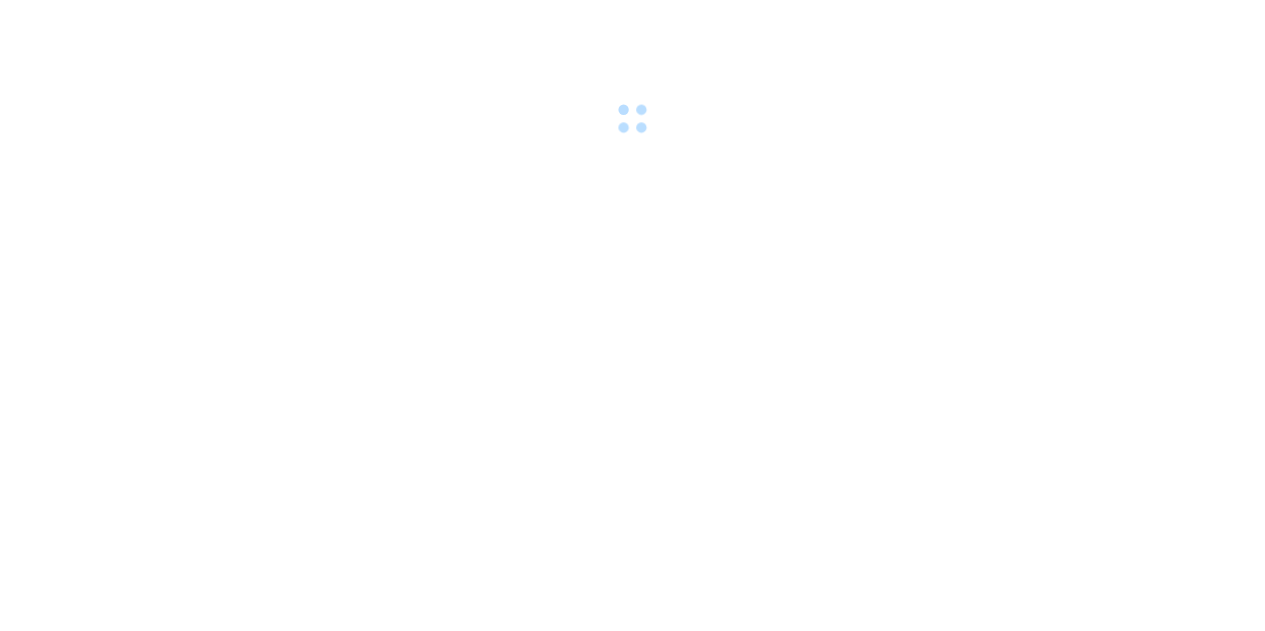 scroll, scrollTop: 0, scrollLeft: 0, axis: both 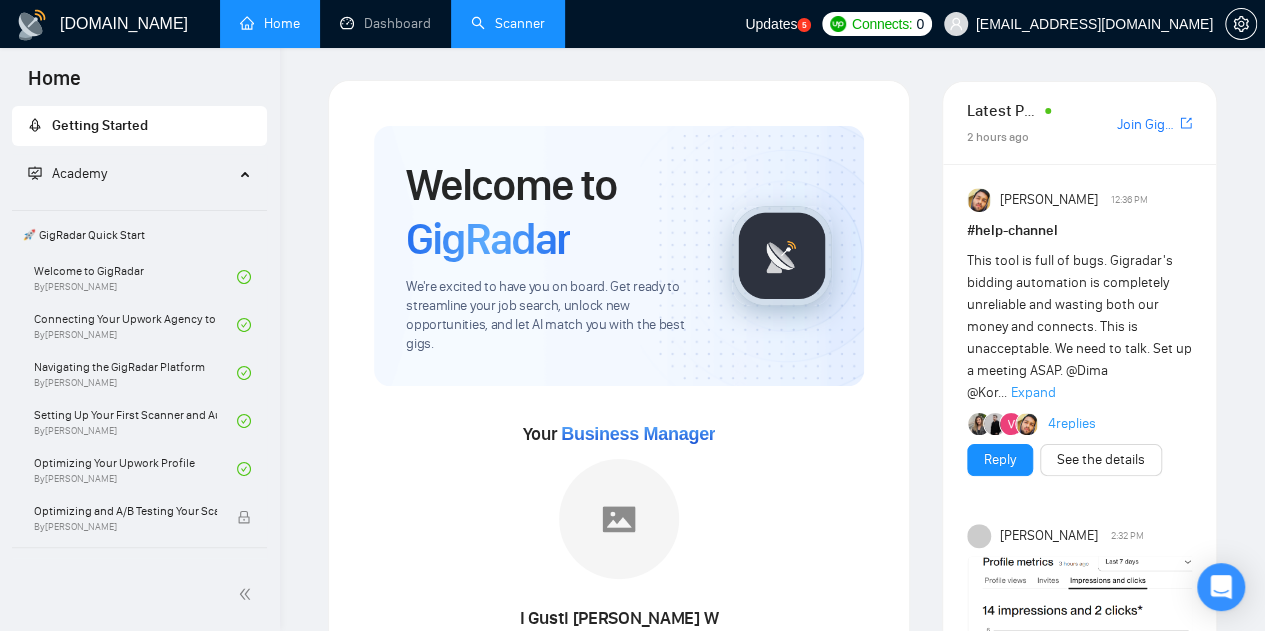 click on "Scanner" at bounding box center (508, 23) 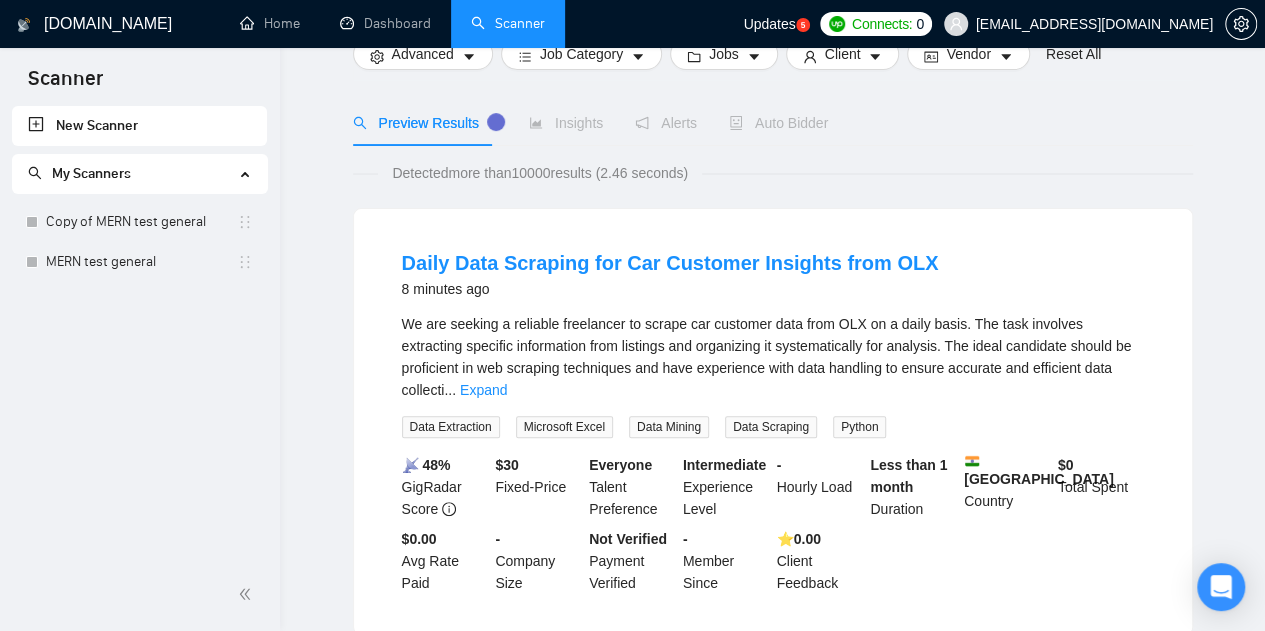 scroll, scrollTop: 0, scrollLeft: 0, axis: both 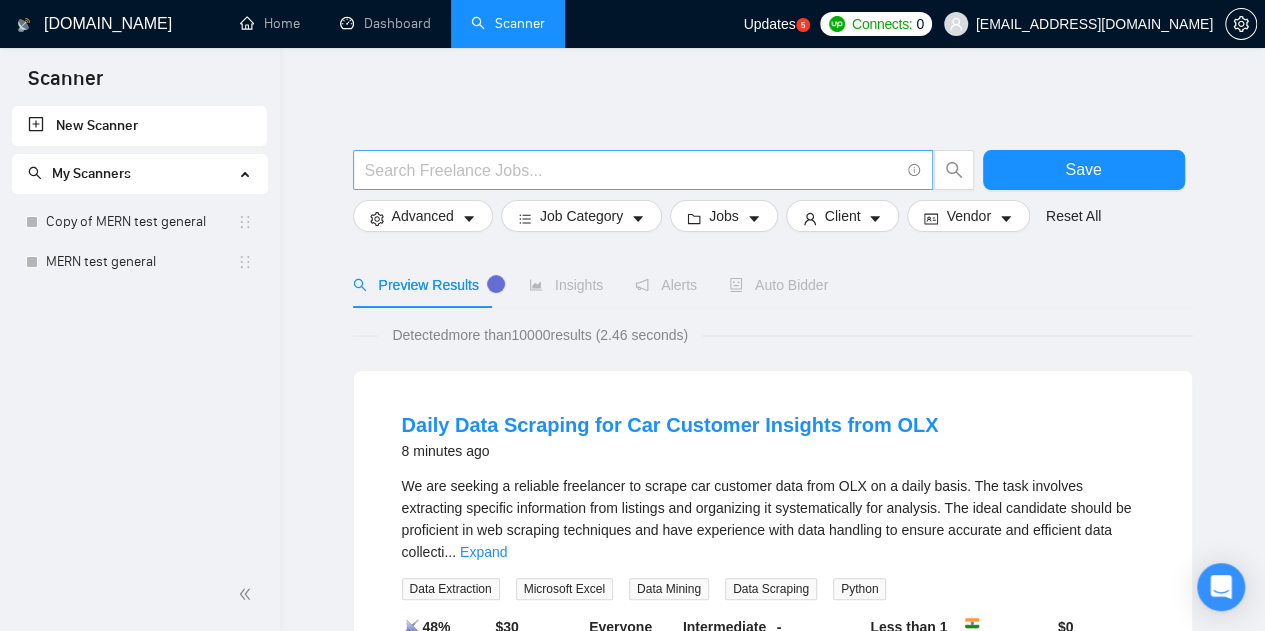 click at bounding box center (632, 170) 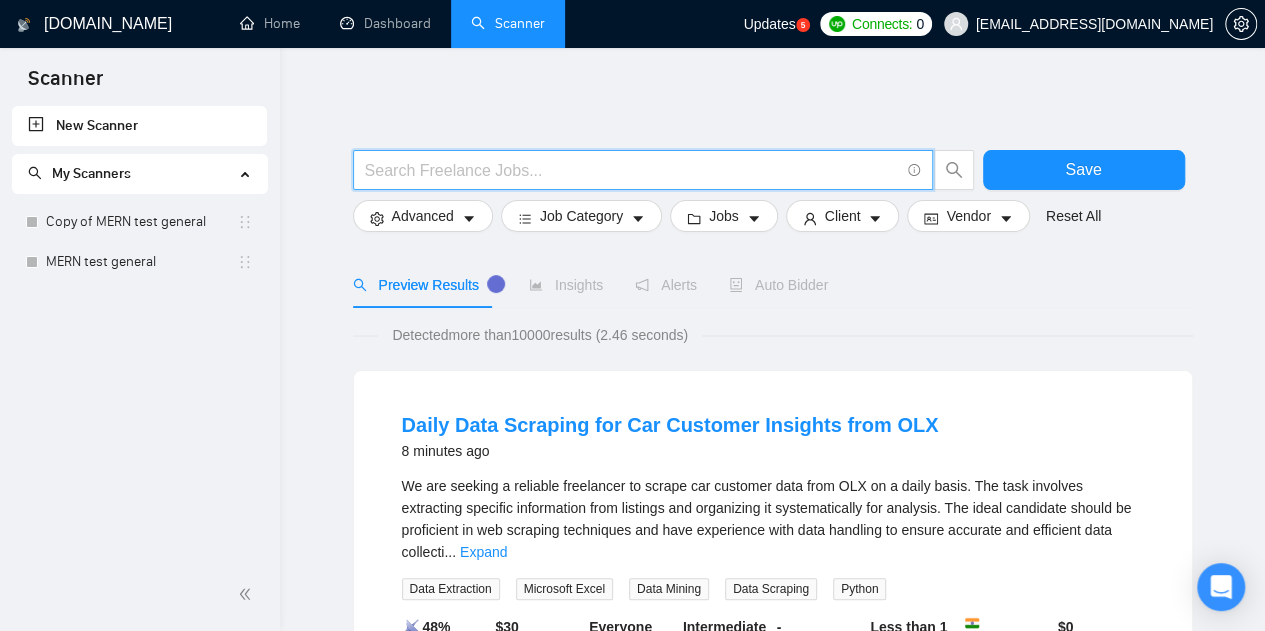 click at bounding box center [632, 170] 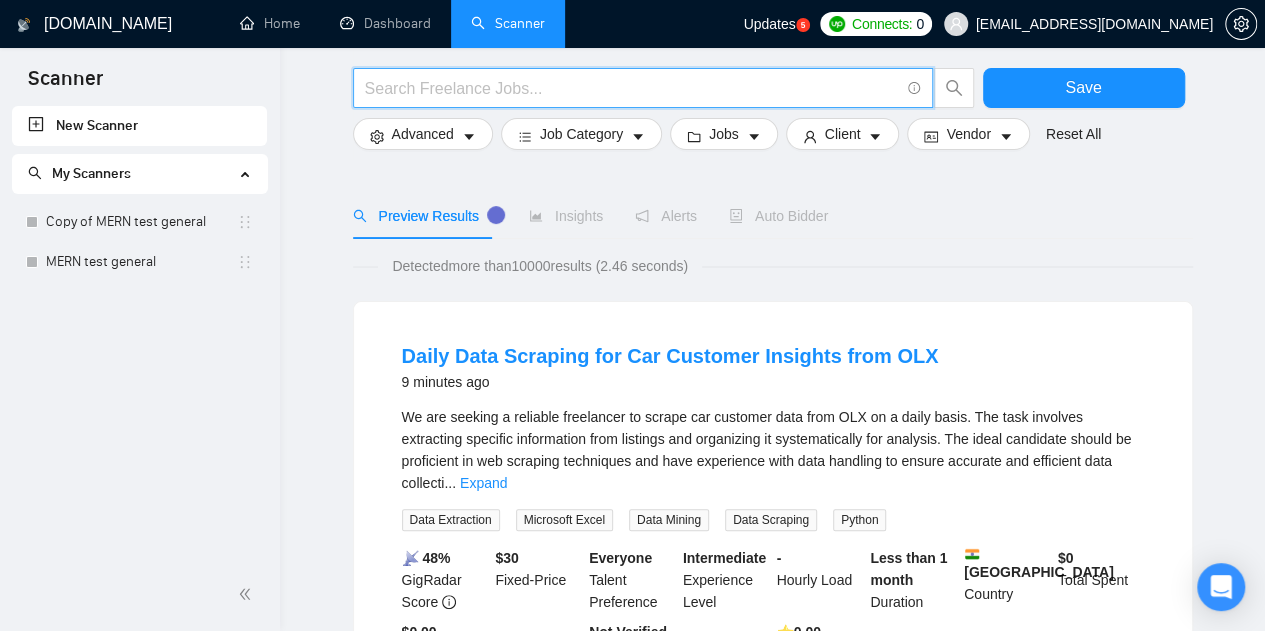 scroll, scrollTop: 100, scrollLeft: 0, axis: vertical 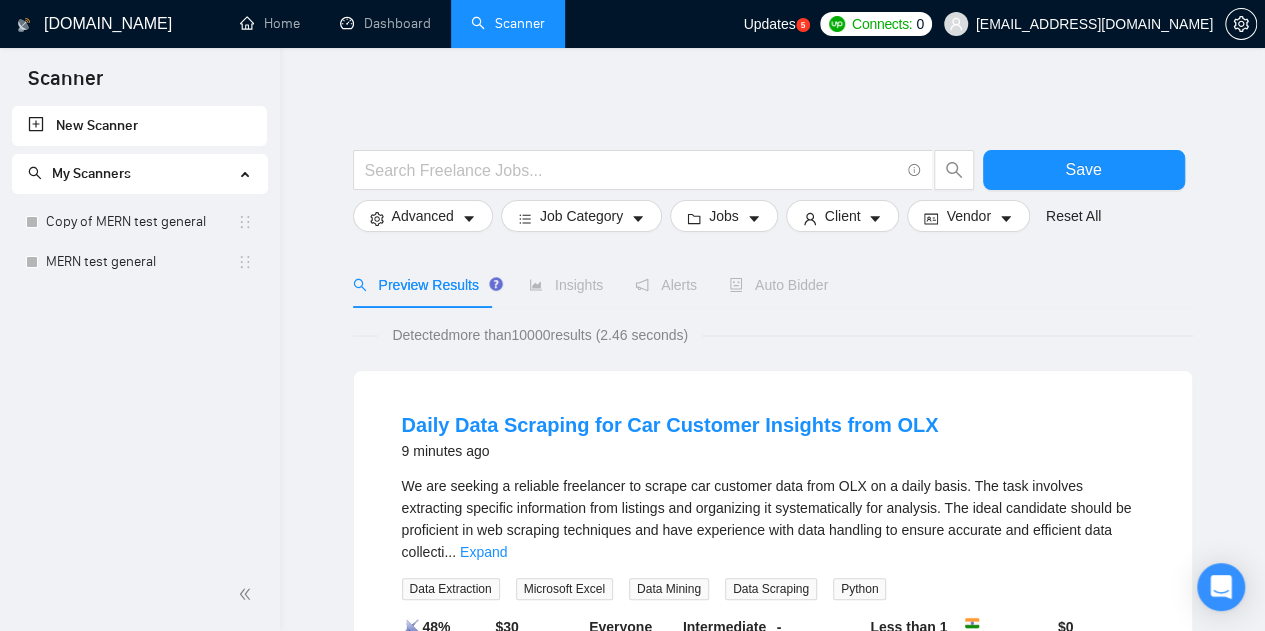 click on "New Scanner" at bounding box center [139, 126] 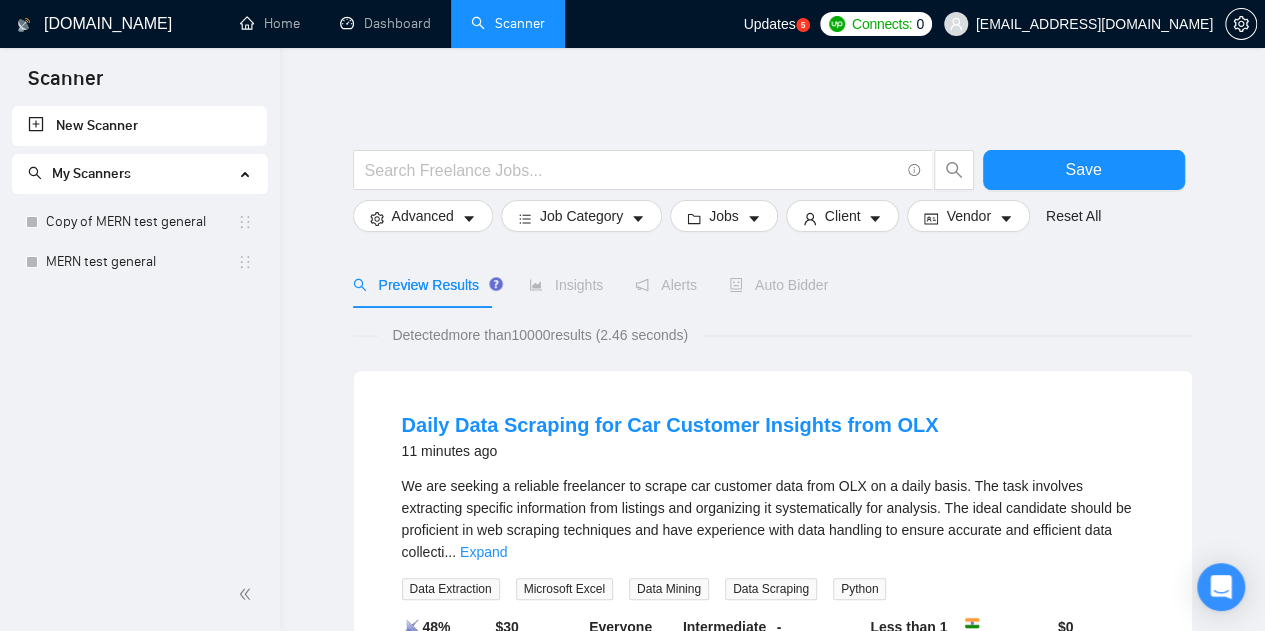click on "My Scanners" at bounding box center (91, 173) 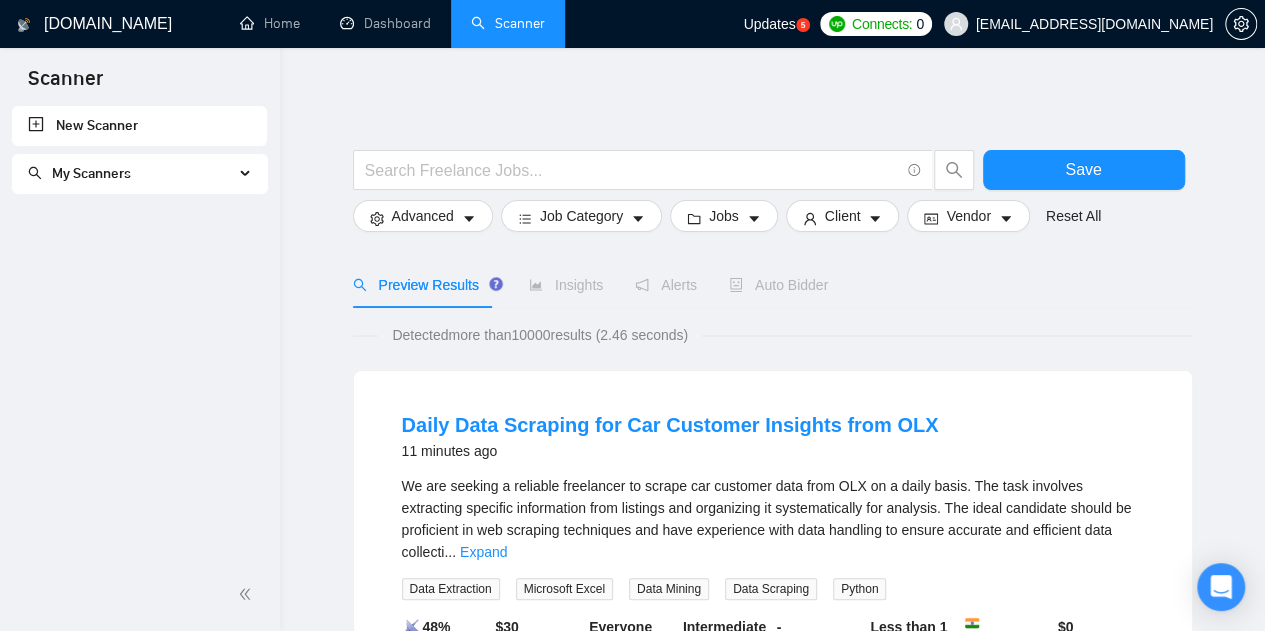 click on "My Scanners" at bounding box center [91, 173] 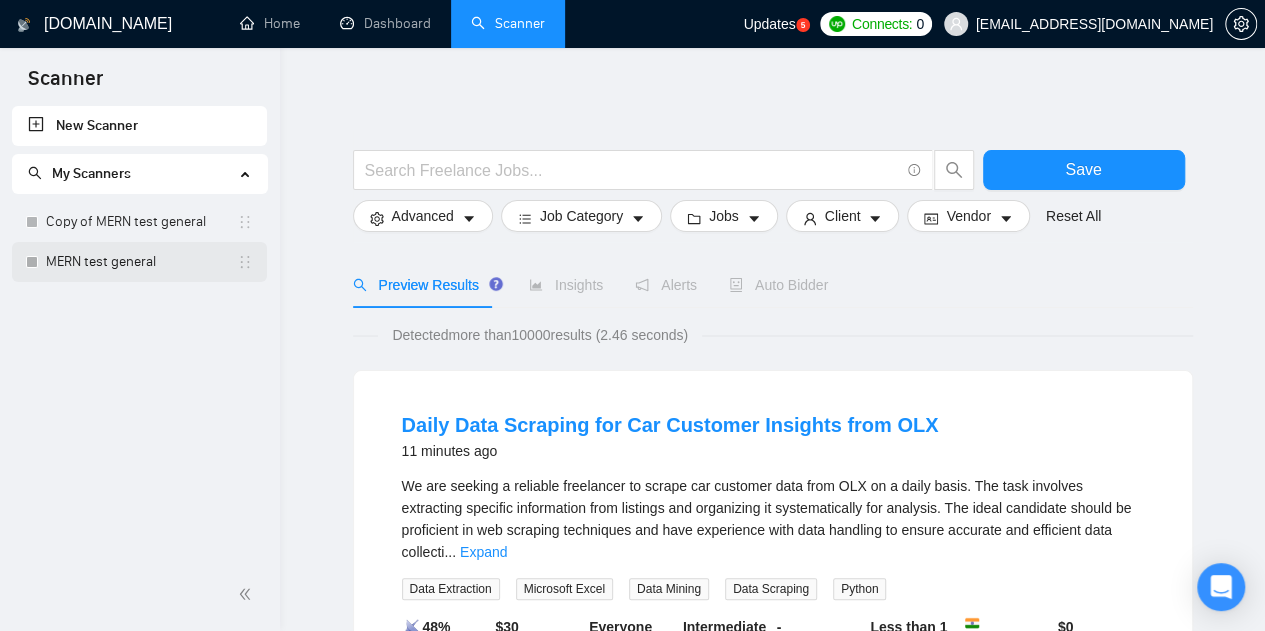 click on "MERN test general" at bounding box center (141, 262) 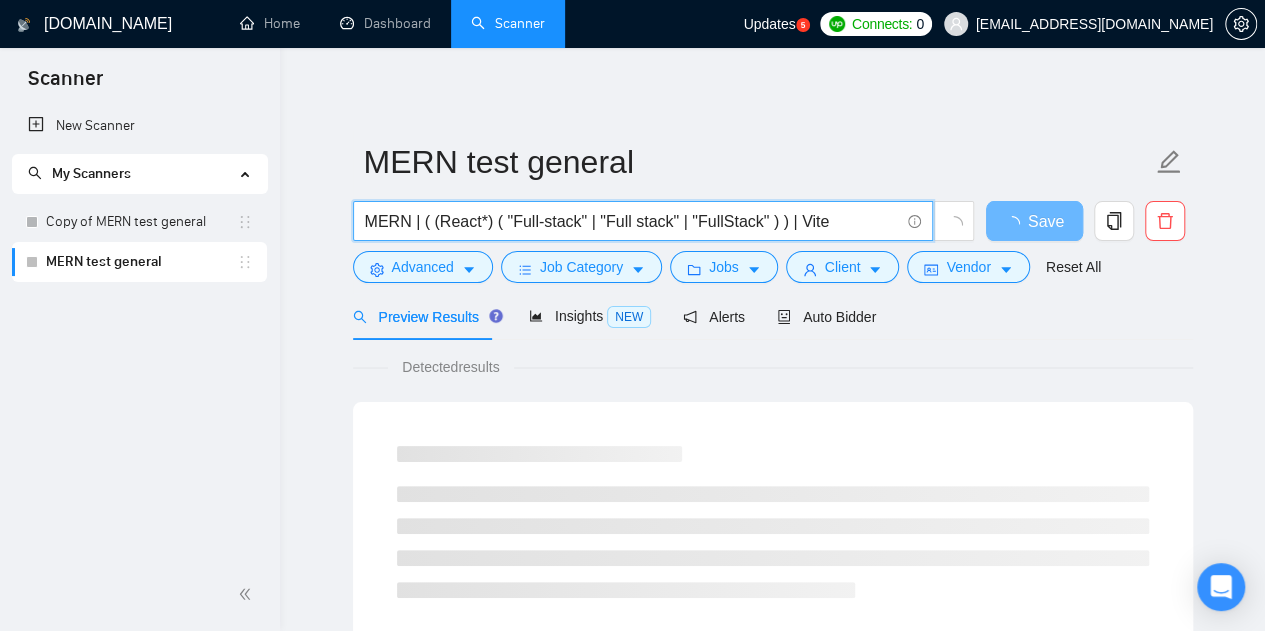 click on "MERN | ( (React*) ( "Full-stack" | "Full stack" | "FullStack" ) ) | Vite" at bounding box center (632, 221) 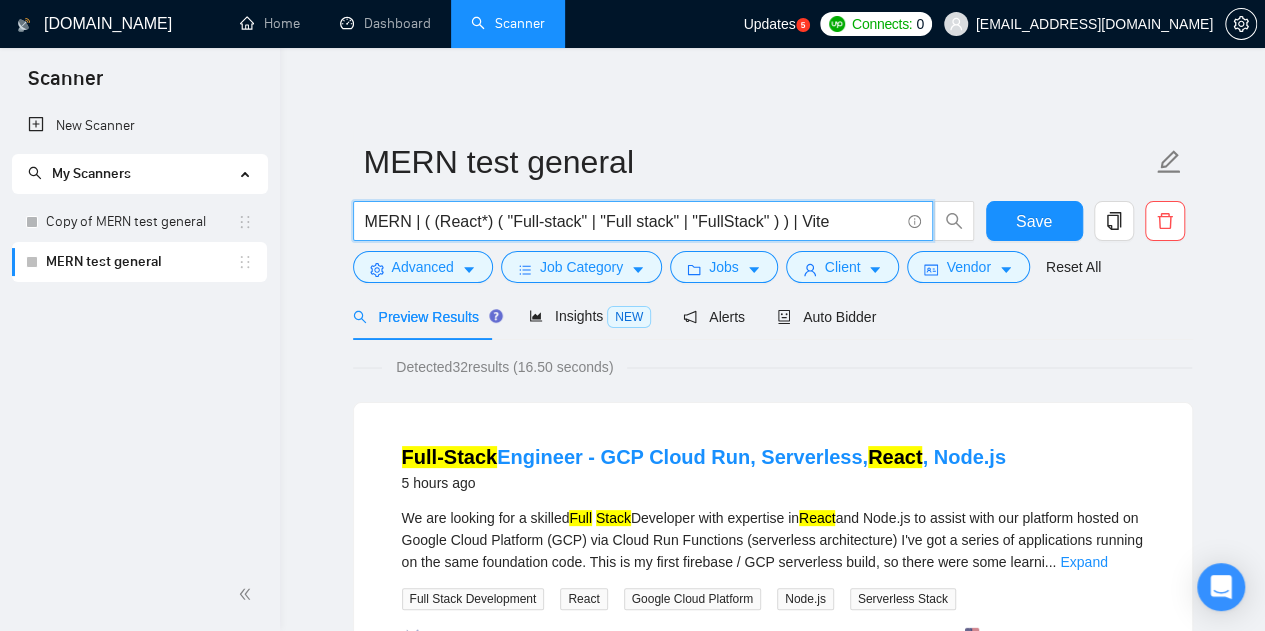 drag, startPoint x: 822, startPoint y: 222, endPoint x: 787, endPoint y: 227, distance: 35.35534 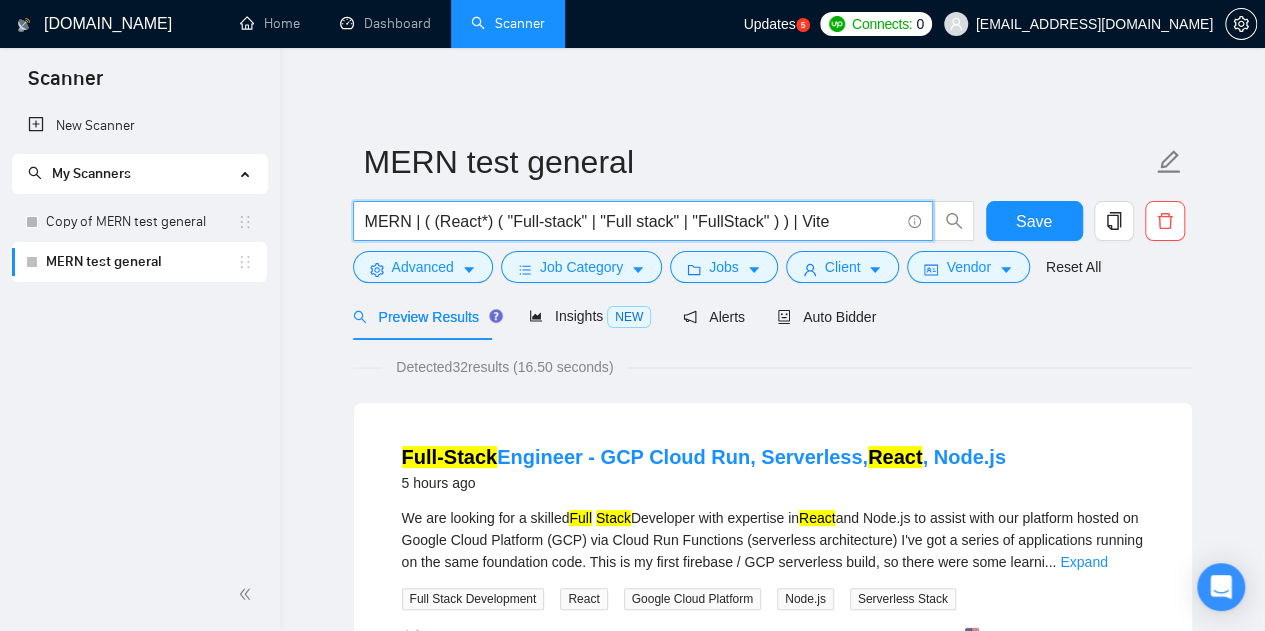 click on "MERN | ( (React*) ( "Full-stack" | "Full stack" | "FullStack" ) ) | Vite" at bounding box center (632, 221) 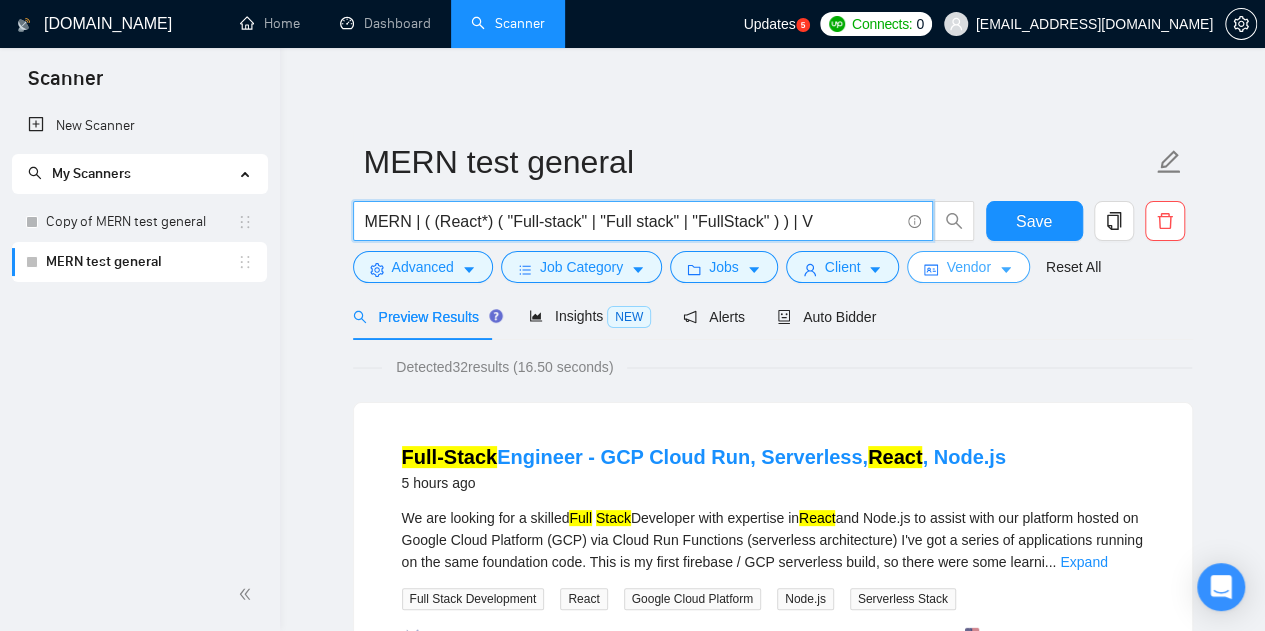 click on "MERN | ( (React*) ( "Full-stack" | "Full stack" | "FullStack" ) ) | V" at bounding box center [632, 221] 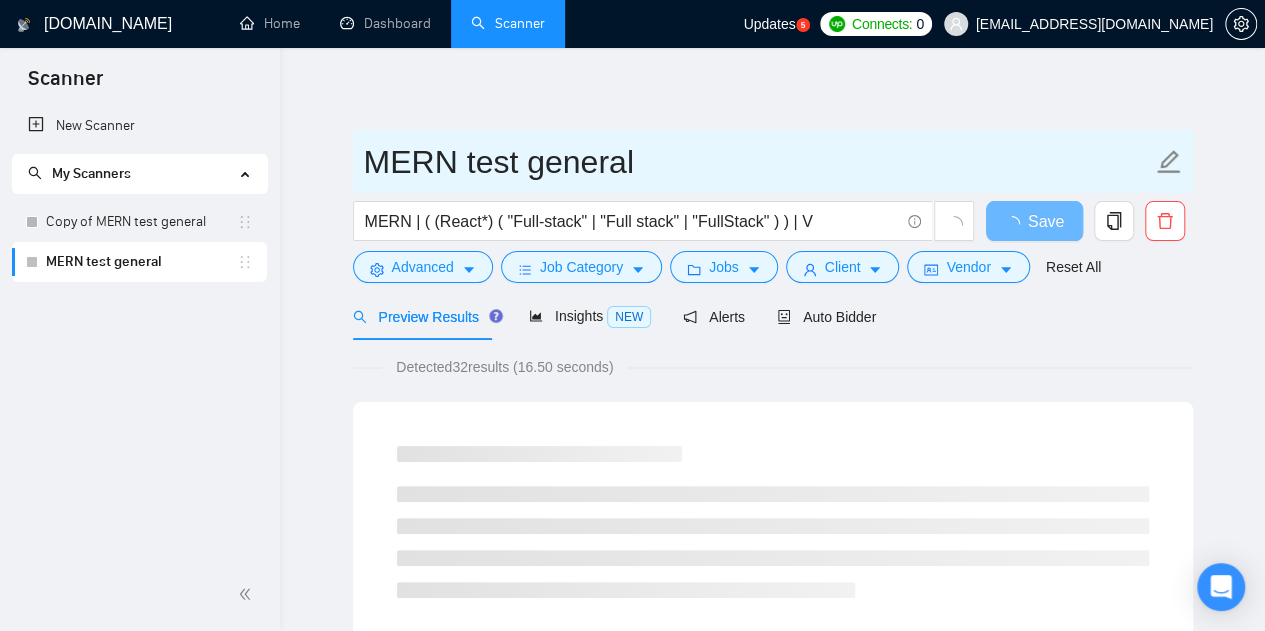 click 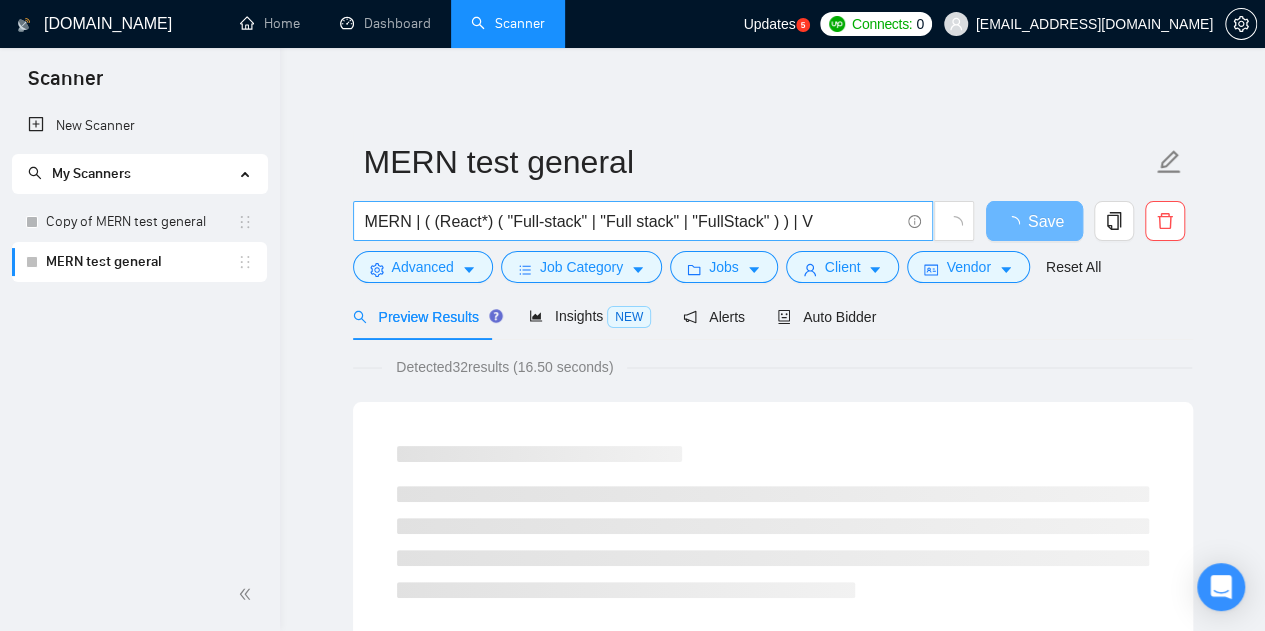 click on "MERN | ( (React*) ( "Full-stack" | "Full stack" | "FullStack" ) ) | V" at bounding box center [632, 221] 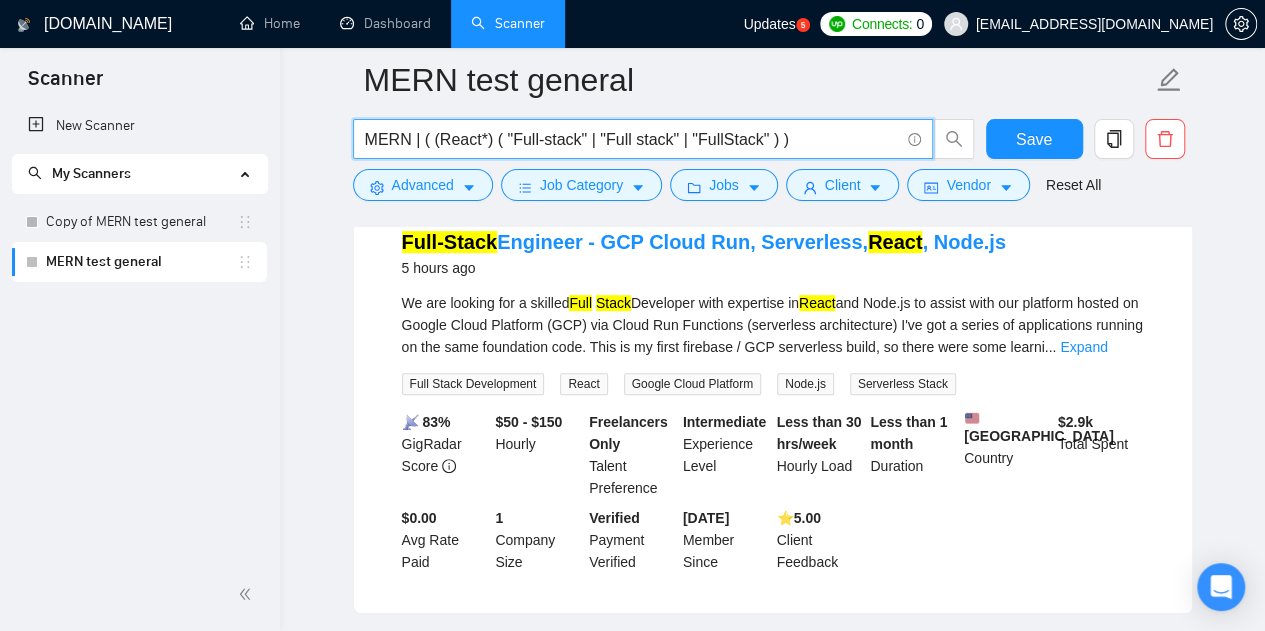 scroll, scrollTop: 200, scrollLeft: 0, axis: vertical 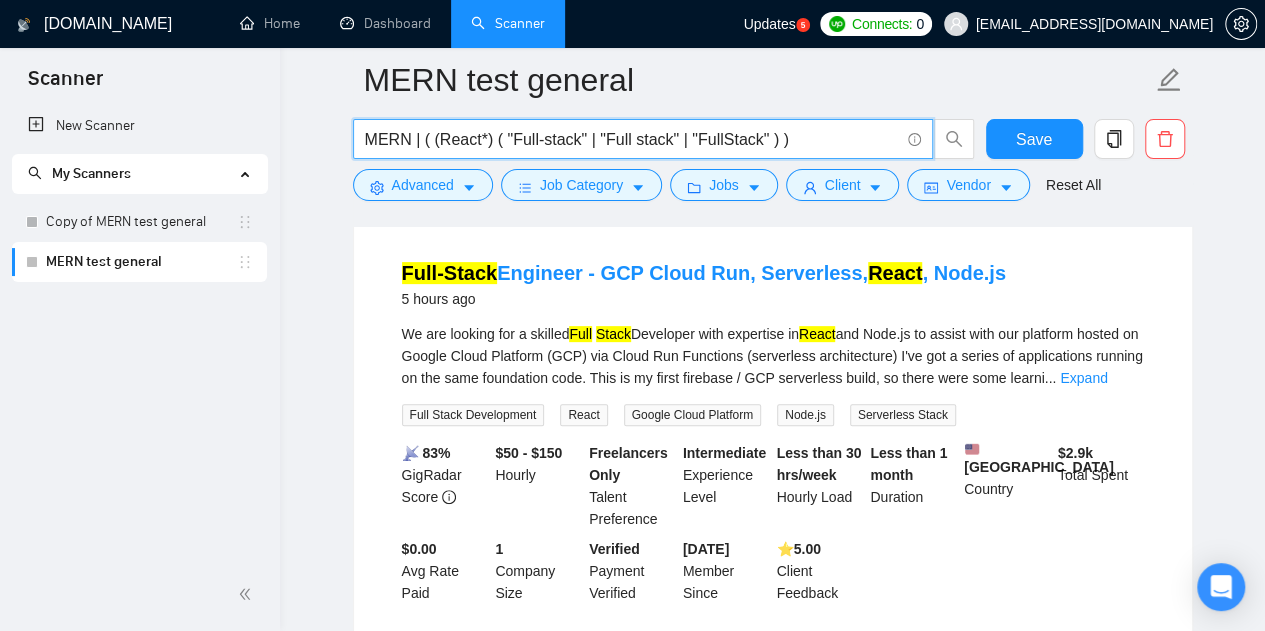 drag, startPoint x: 824, startPoint y: 137, endPoint x: 364, endPoint y: 136, distance: 460.0011 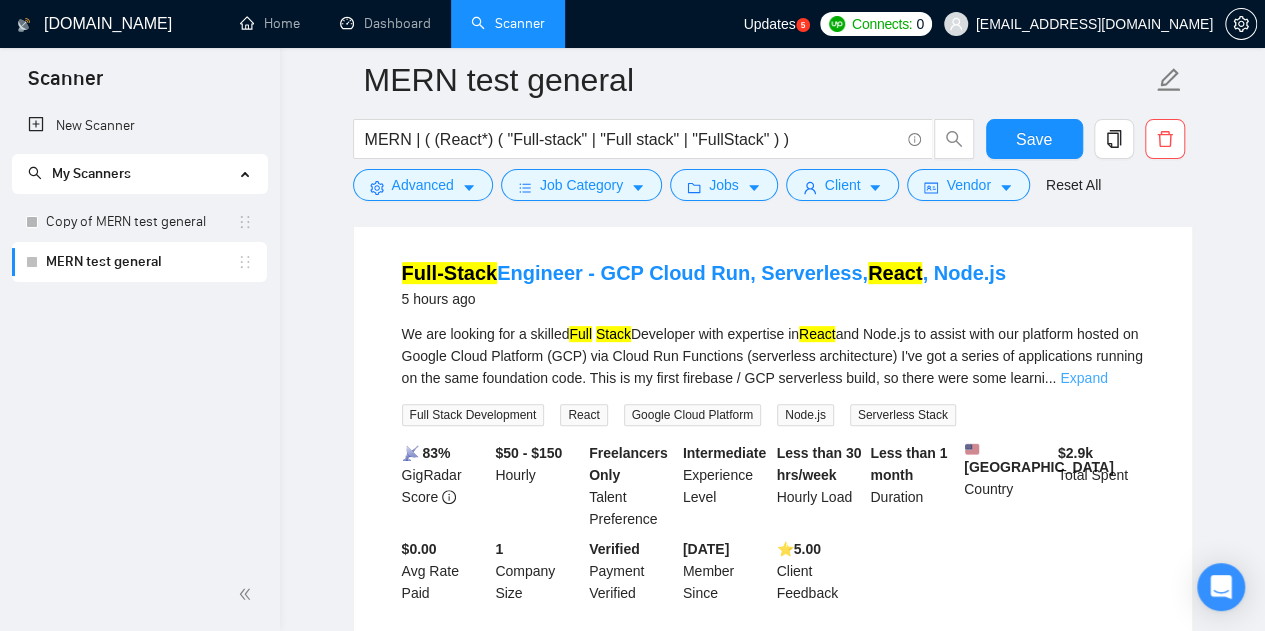 click on "Expand" at bounding box center (1083, 378) 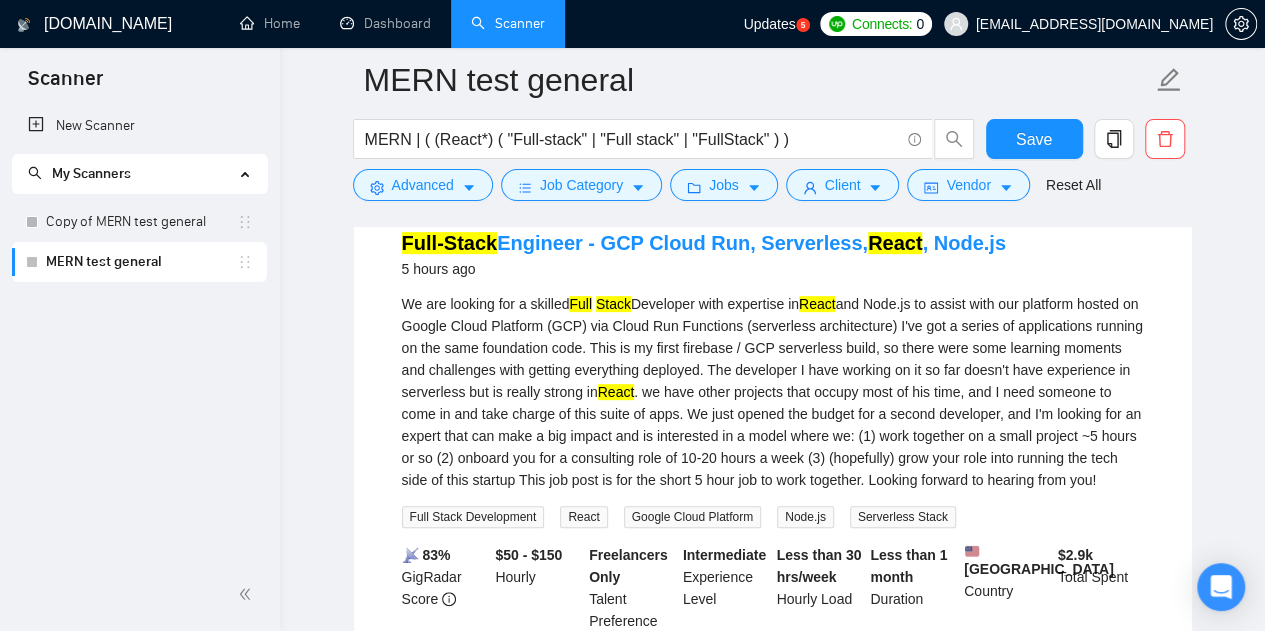 scroll, scrollTop: 200, scrollLeft: 0, axis: vertical 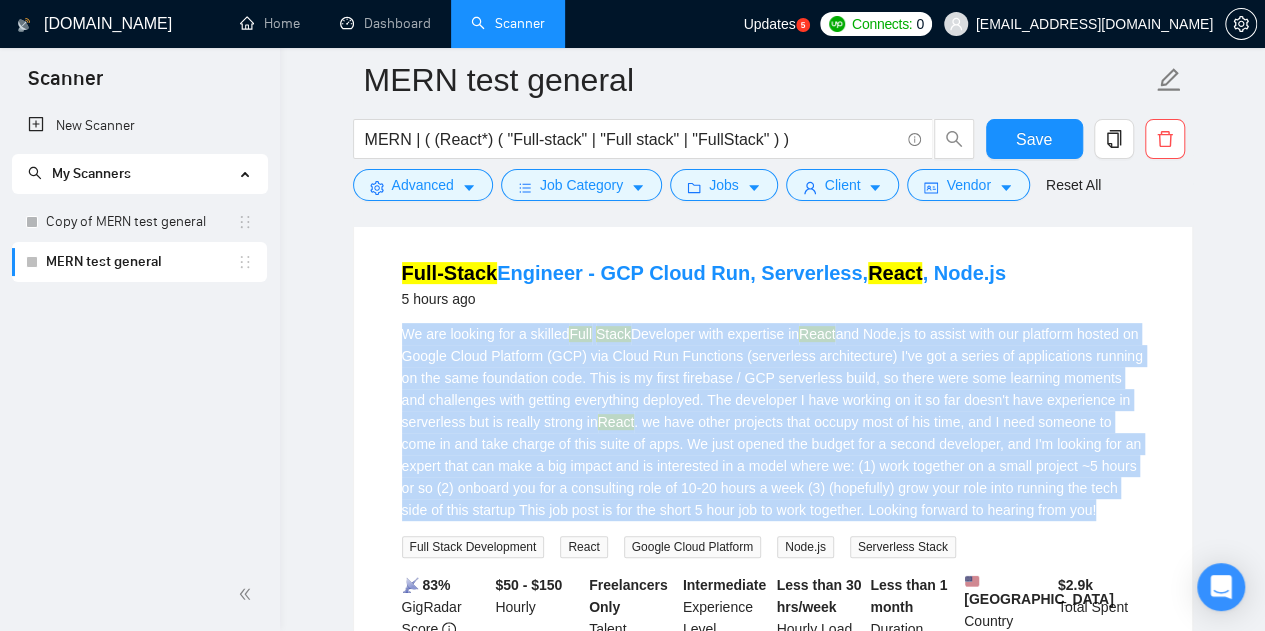 drag, startPoint x: 520, startPoint y: 530, endPoint x: 378, endPoint y: 331, distance: 244.46881 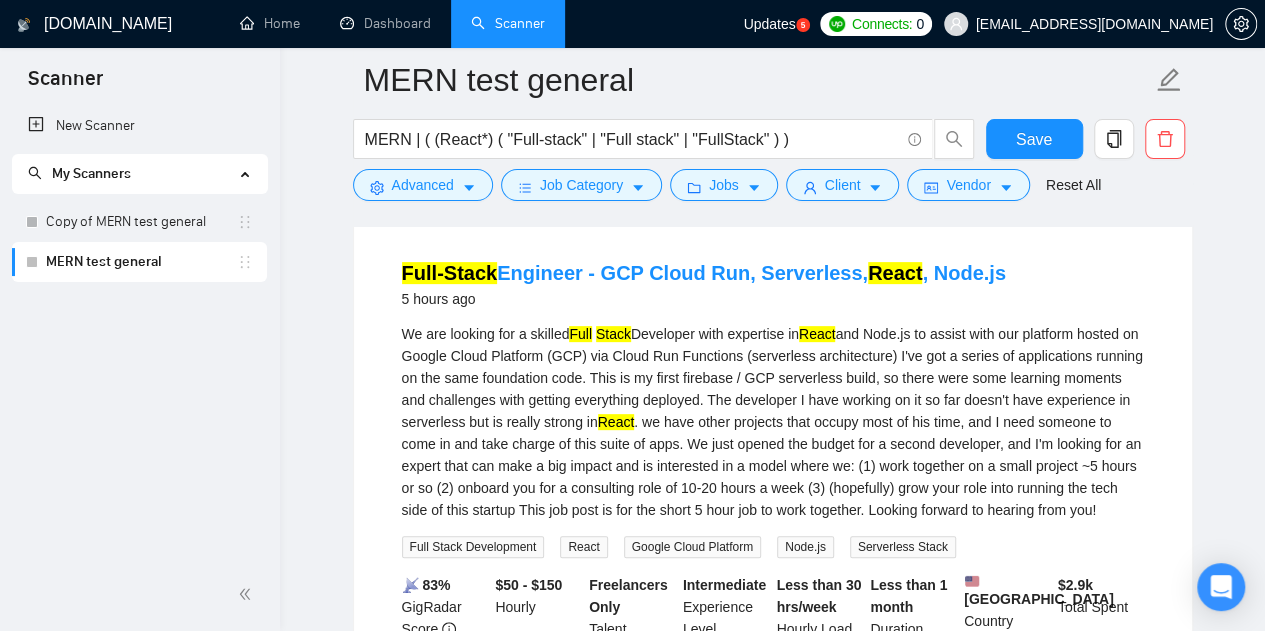 click on "Full-Stack  Engineer - GCP Cloud Run, Serverless,  React , Node.js 5 hours ago" at bounding box center (773, 288) 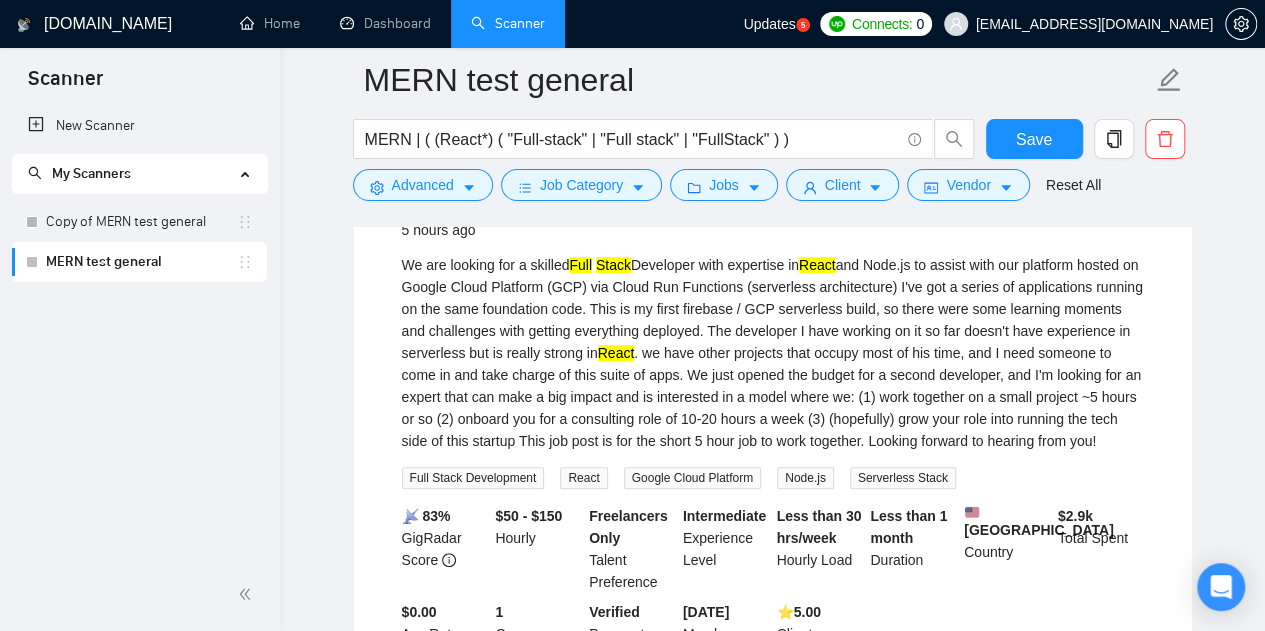 scroll, scrollTop: 300, scrollLeft: 0, axis: vertical 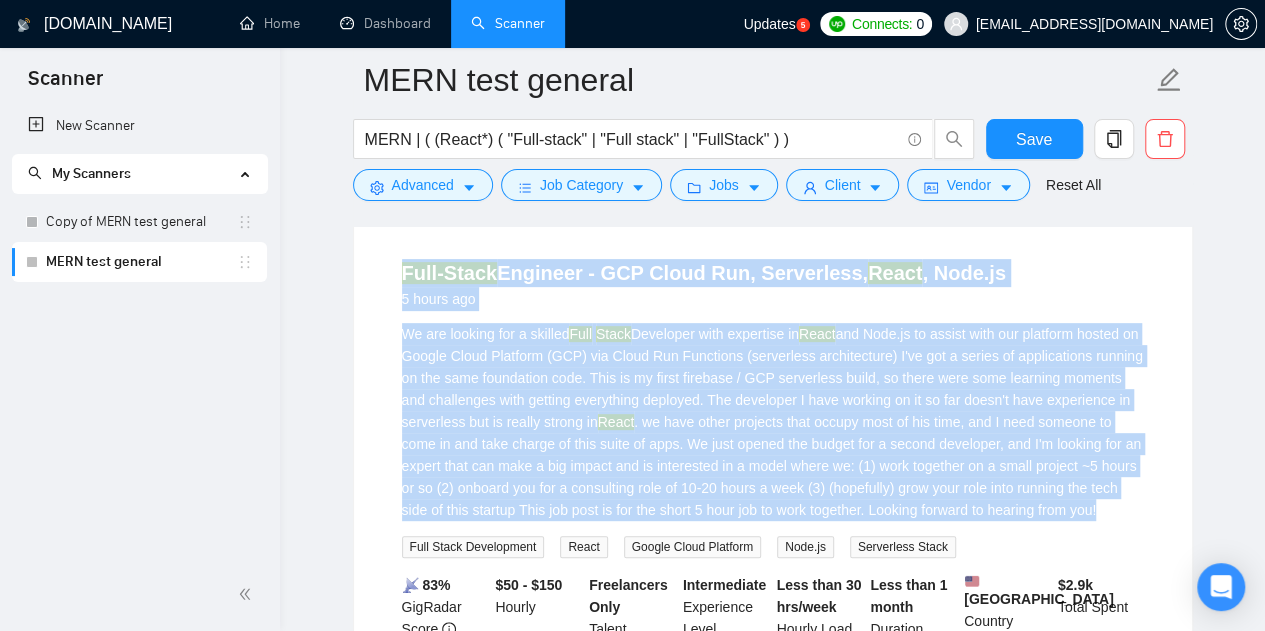 drag, startPoint x: 514, startPoint y: 428, endPoint x: 398, endPoint y: 276, distance: 191.2067 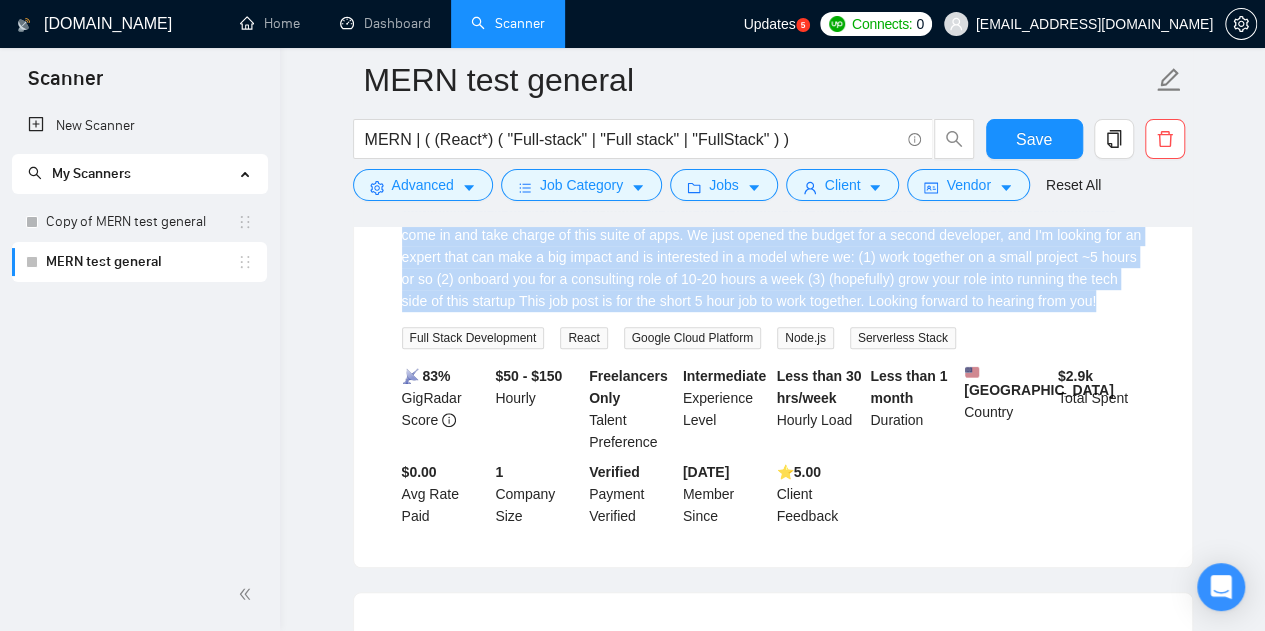scroll, scrollTop: 300, scrollLeft: 0, axis: vertical 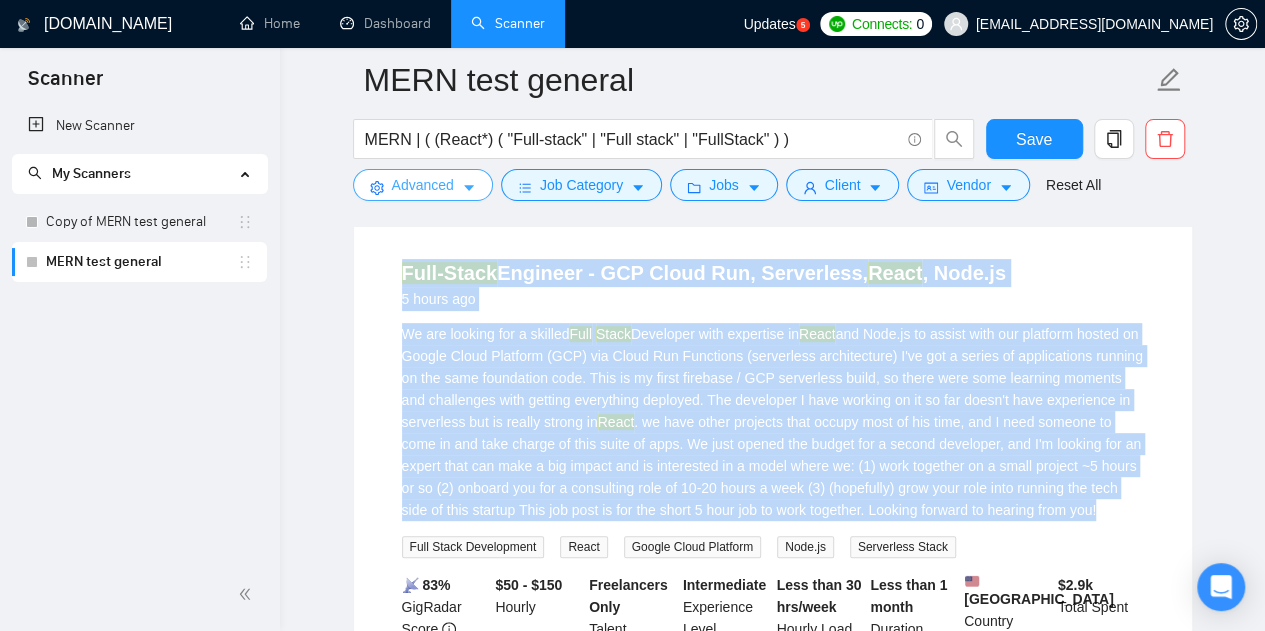 click 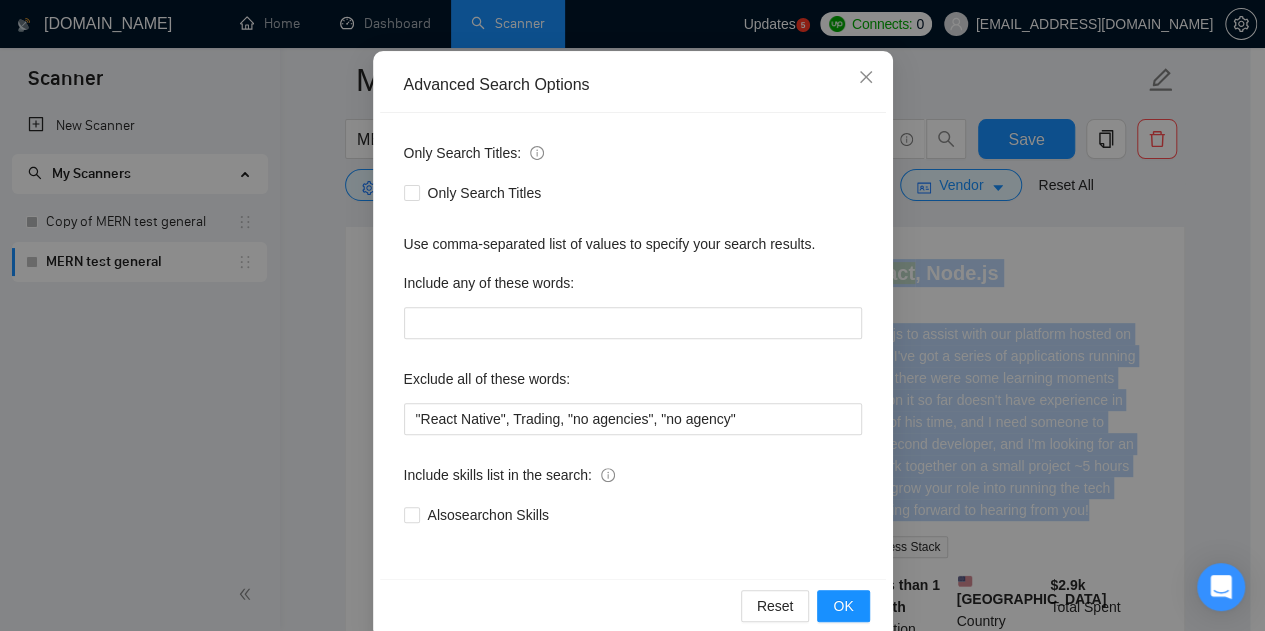 scroll, scrollTop: 200, scrollLeft: 0, axis: vertical 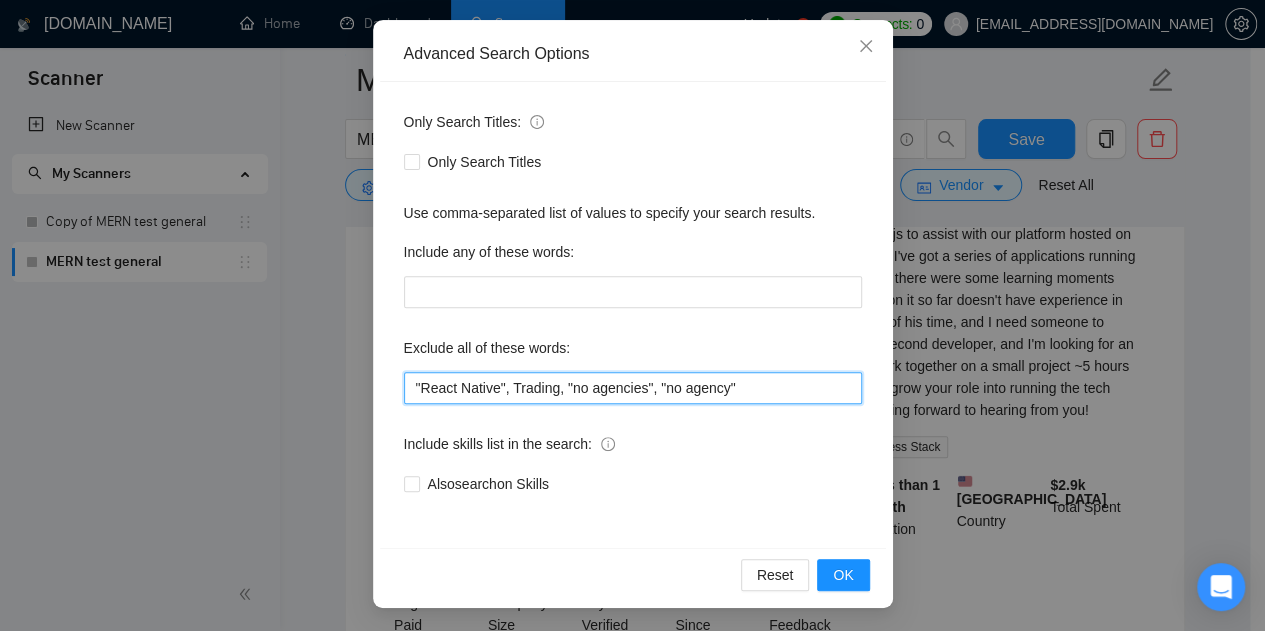 click on ""React Native", Trading, "no agencies", "no agency"" at bounding box center (633, 388) 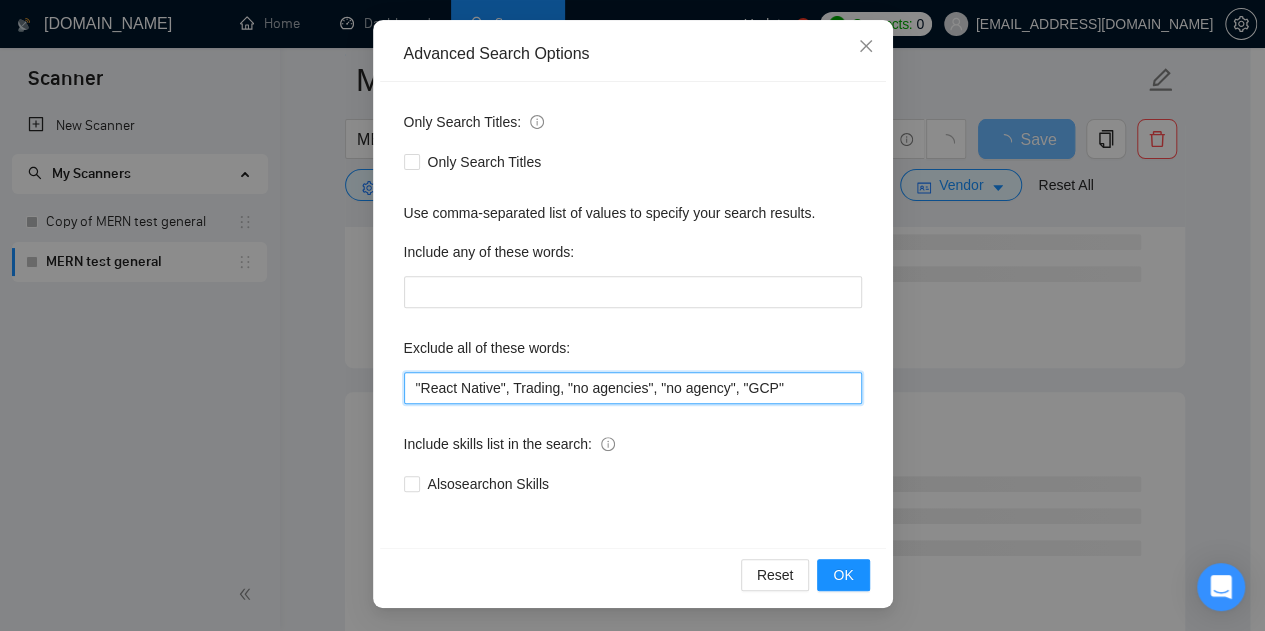 scroll, scrollTop: 494, scrollLeft: 0, axis: vertical 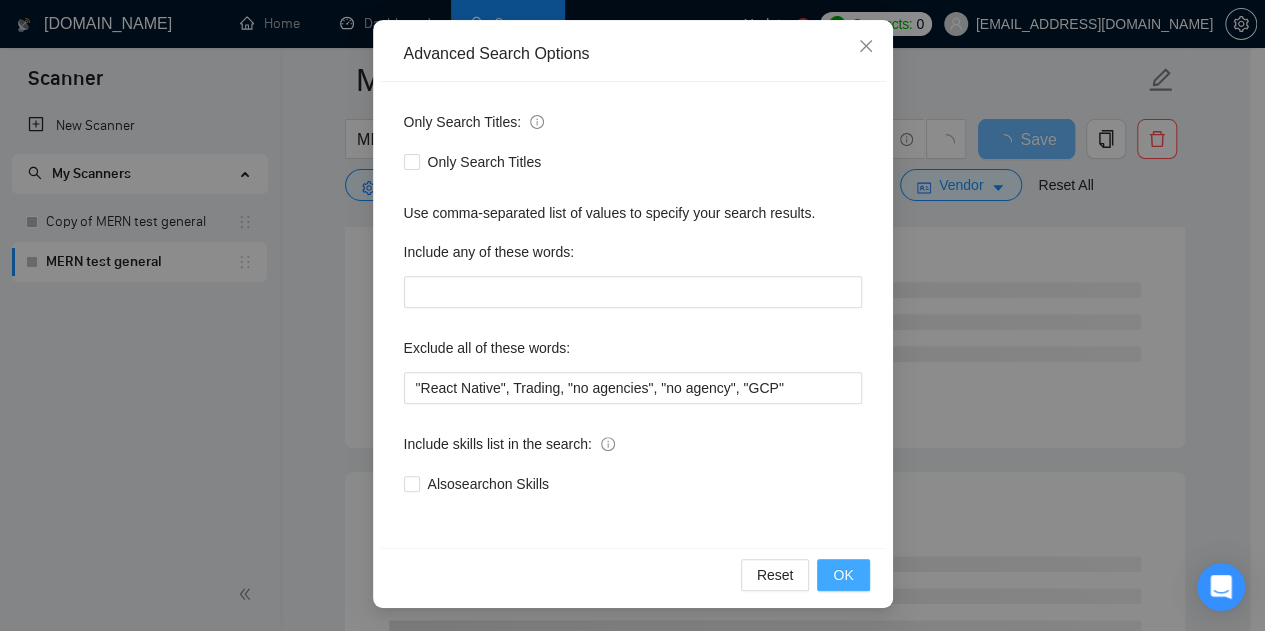click on "OK" at bounding box center (843, 575) 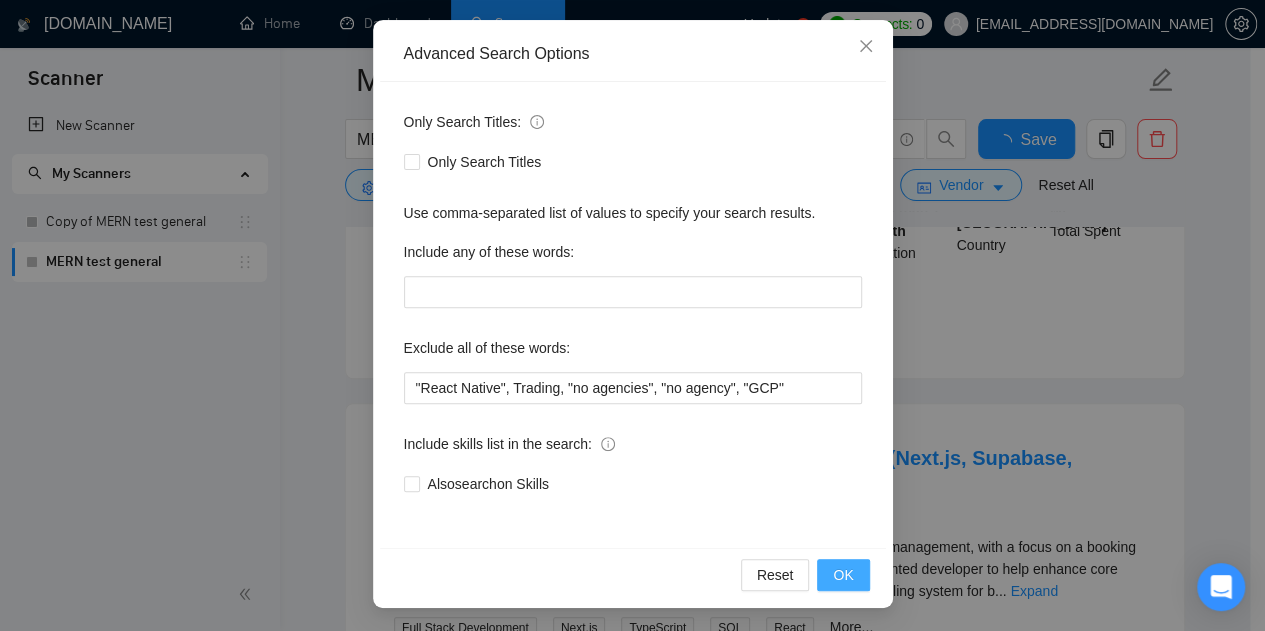 scroll, scrollTop: 500, scrollLeft: 0, axis: vertical 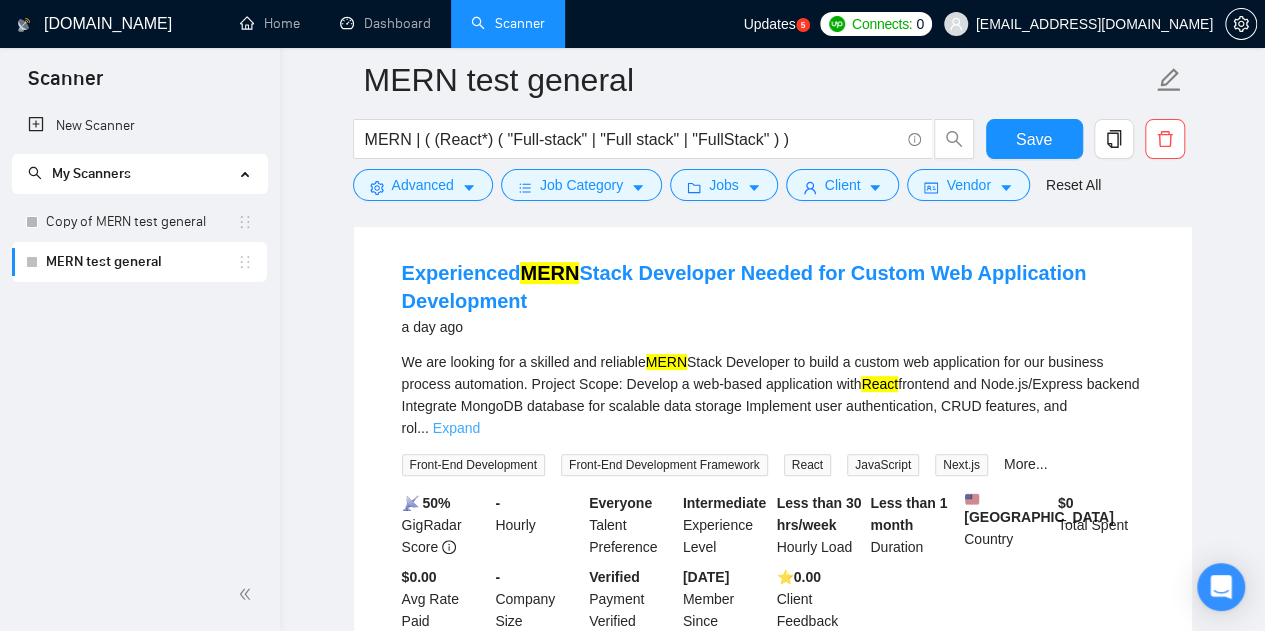 click on "Expand" at bounding box center (456, 428) 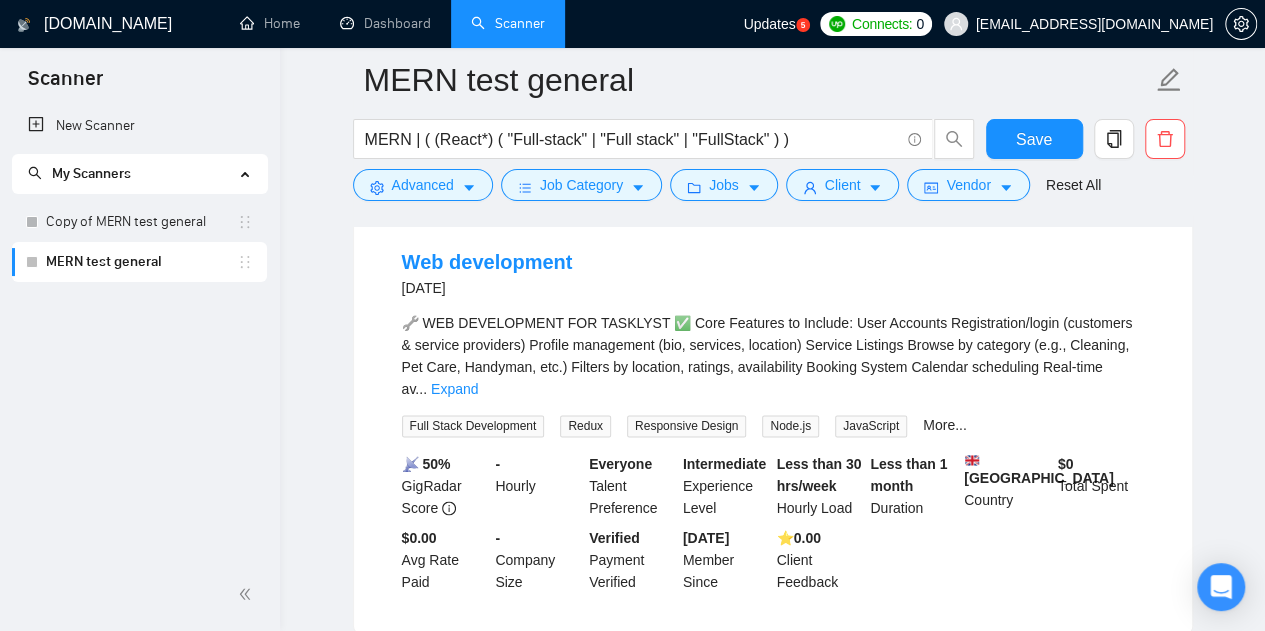 scroll, scrollTop: 1200, scrollLeft: 0, axis: vertical 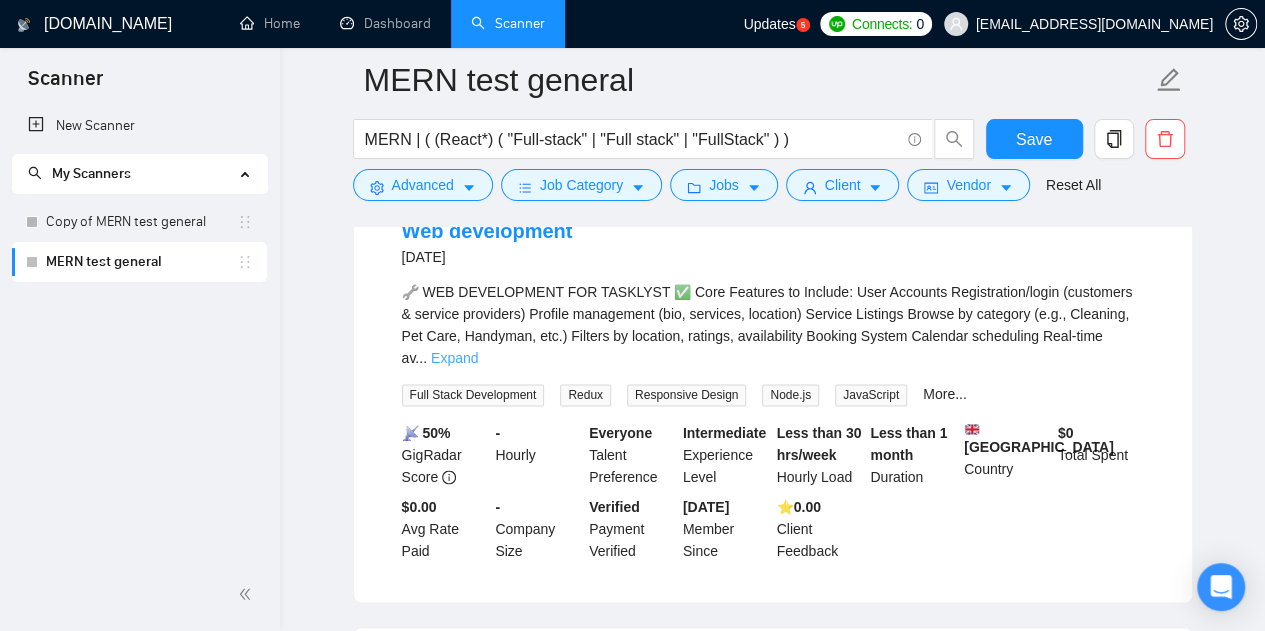 click on "Expand" at bounding box center (454, 358) 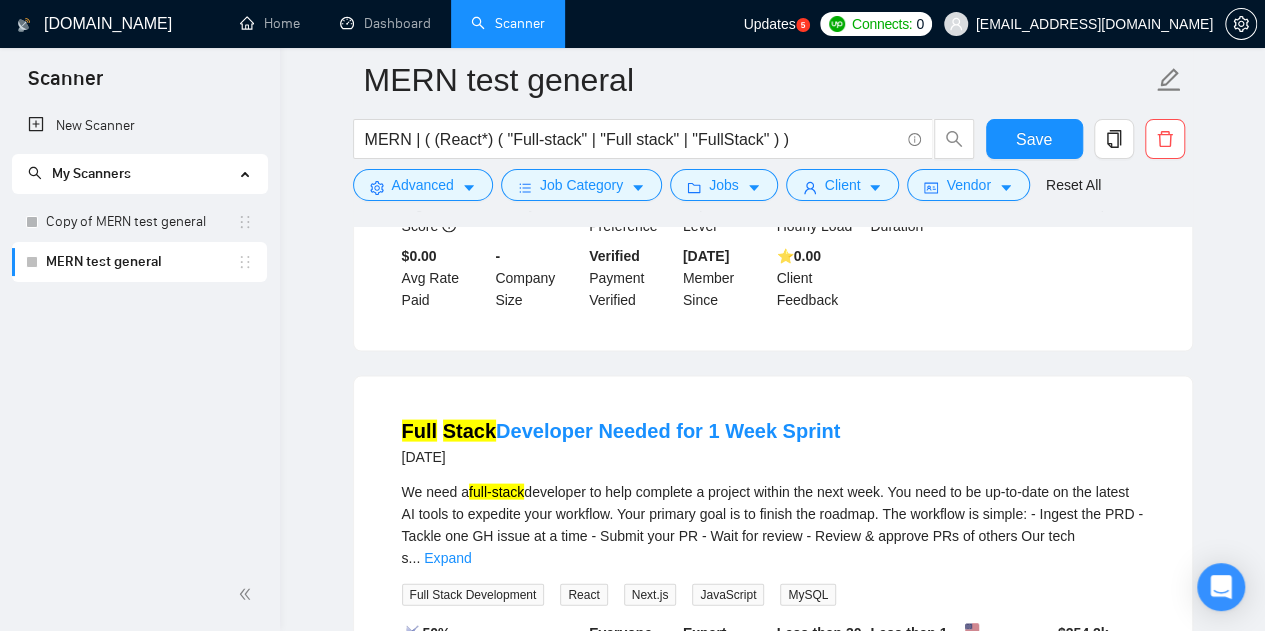 scroll, scrollTop: 1900, scrollLeft: 0, axis: vertical 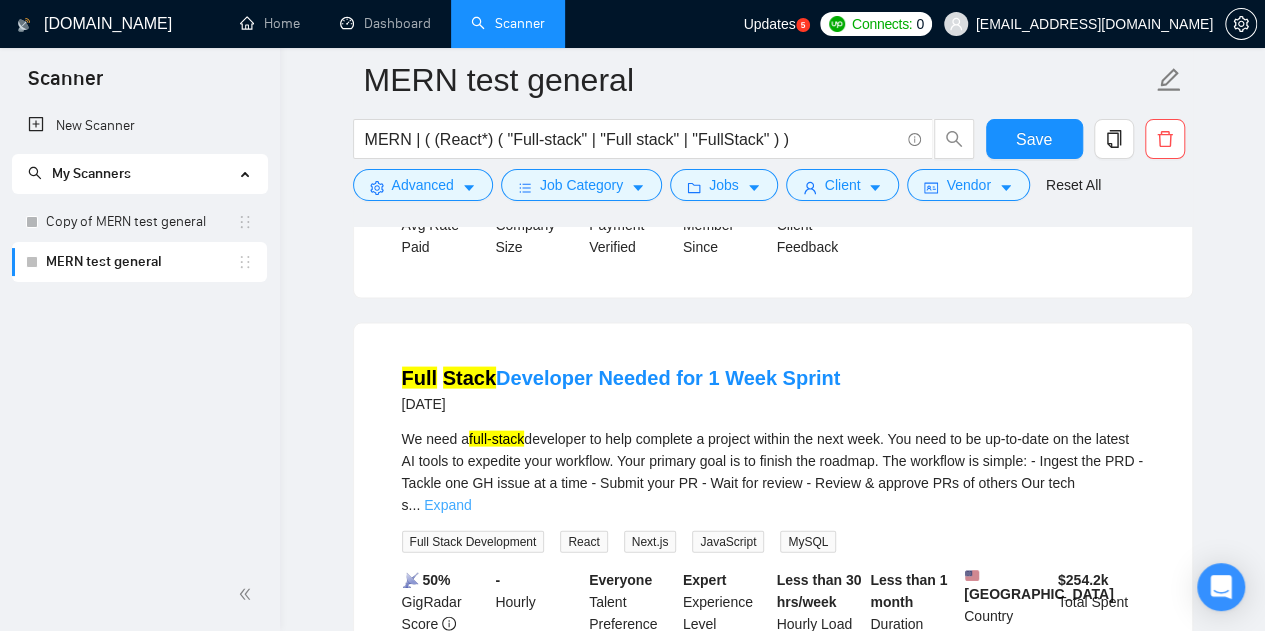click on "Expand" at bounding box center (447, 505) 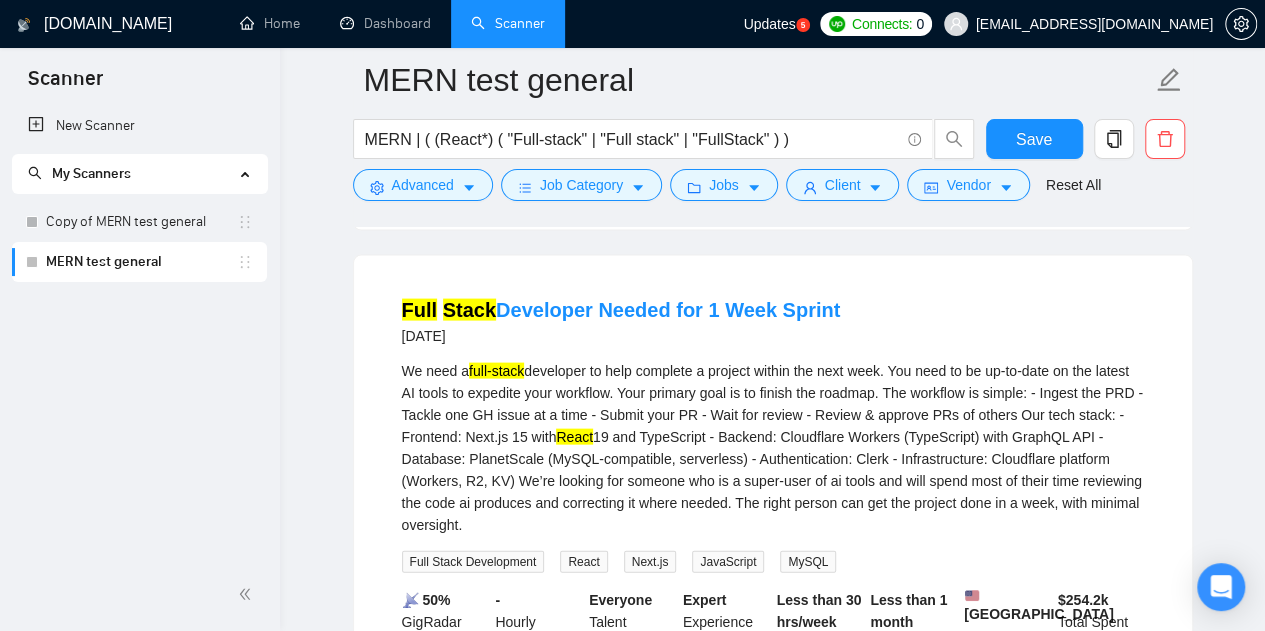 scroll, scrollTop: 2000, scrollLeft: 0, axis: vertical 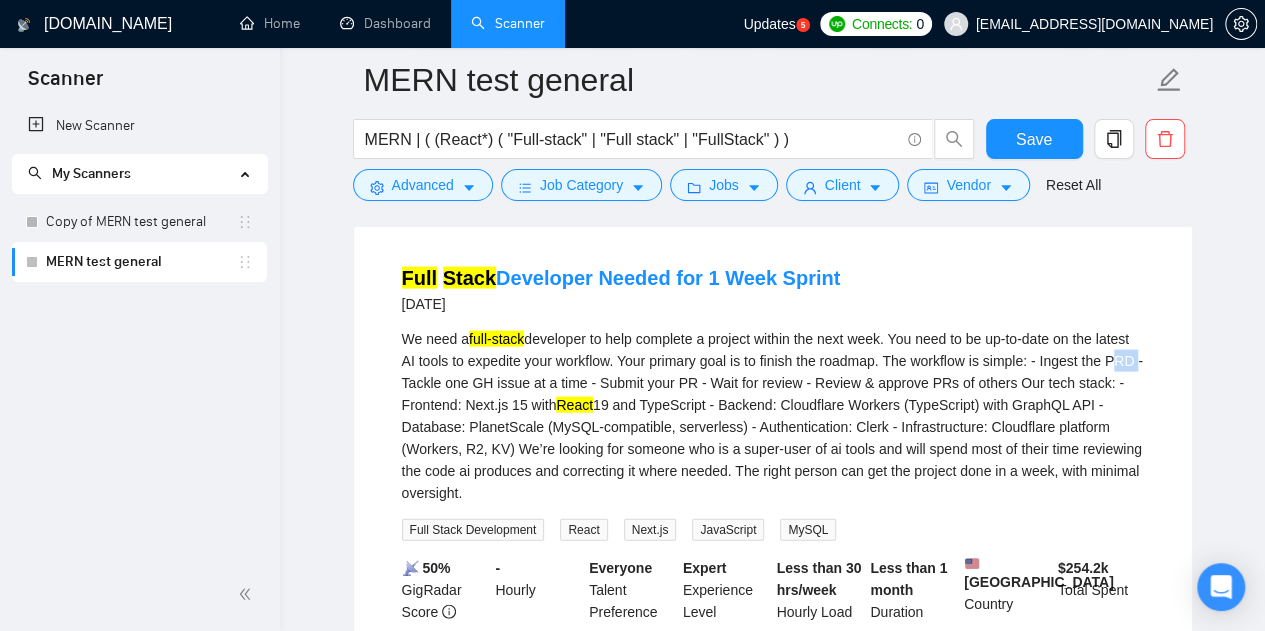 drag, startPoint x: 1108, startPoint y: 359, endPoint x: 1134, endPoint y: 367, distance: 27.202942 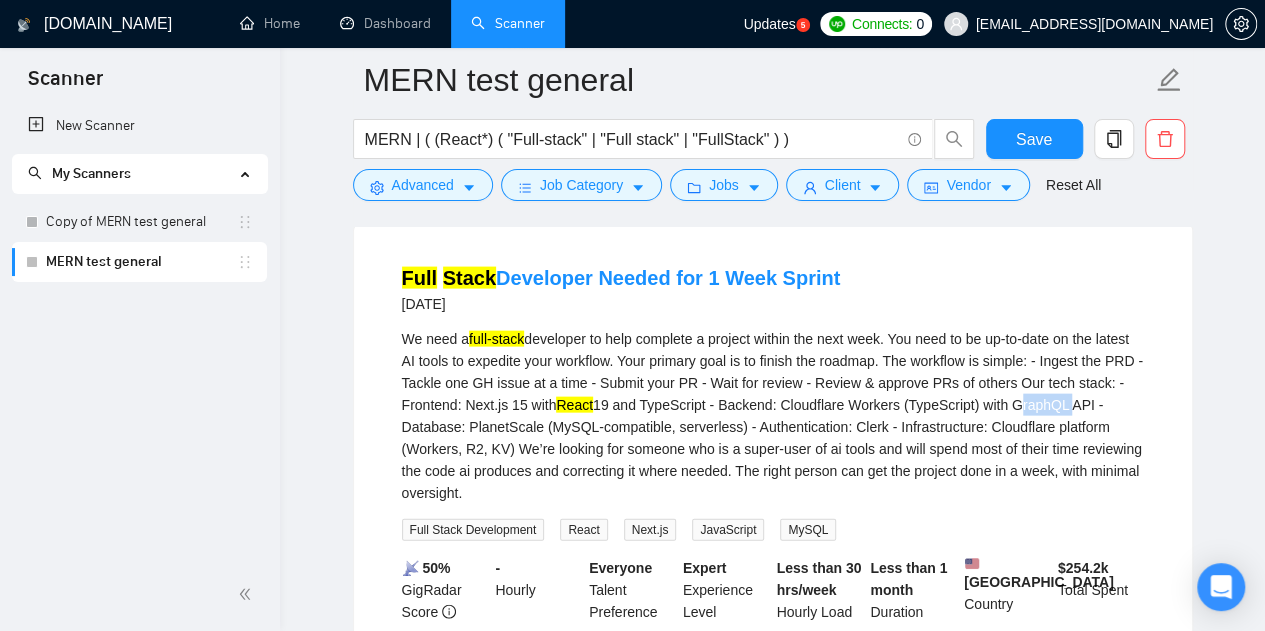 drag, startPoint x: 1007, startPoint y: 407, endPoint x: 1058, endPoint y: 413, distance: 51.351727 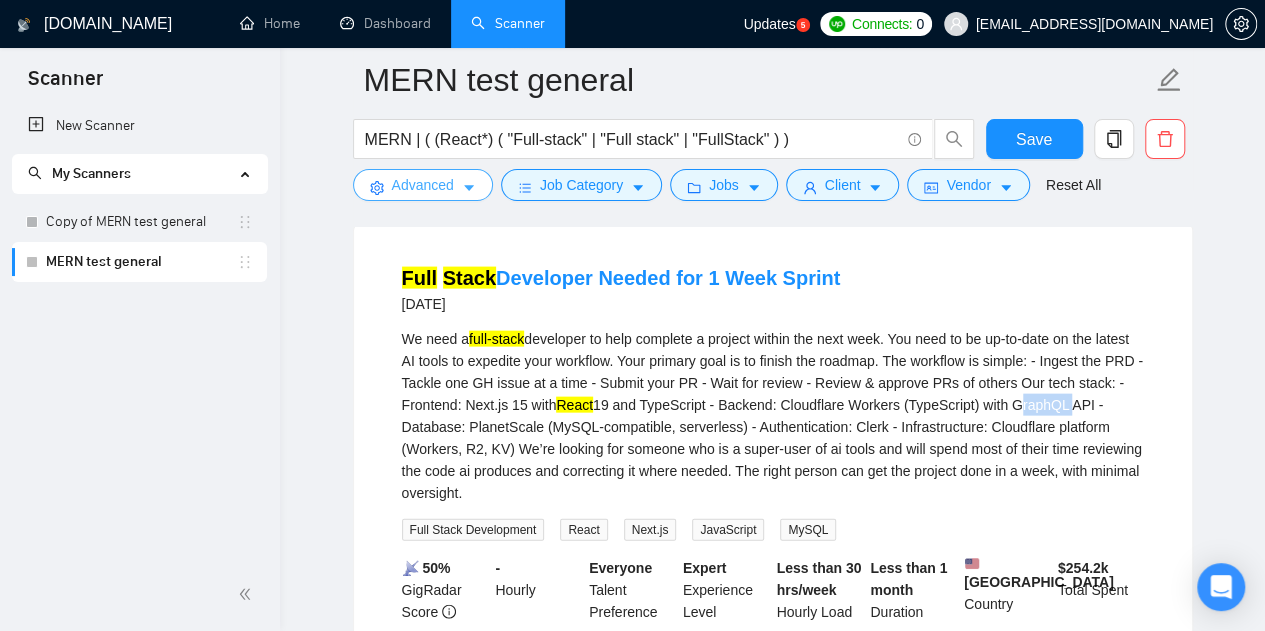 click 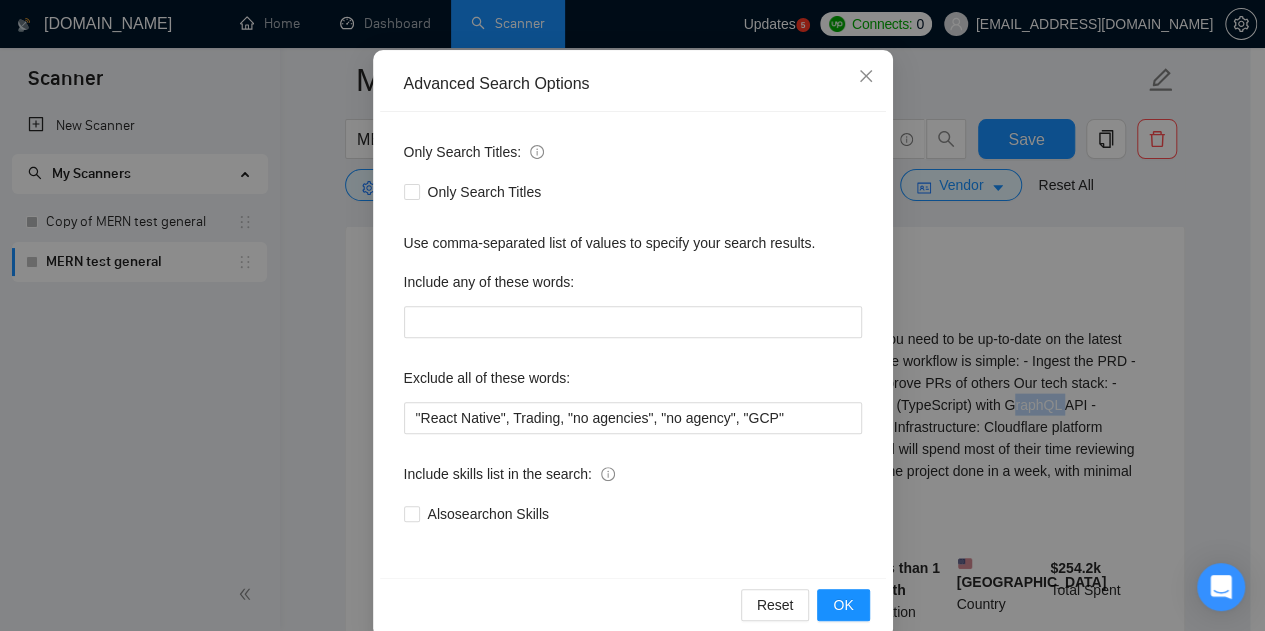 scroll, scrollTop: 200, scrollLeft: 0, axis: vertical 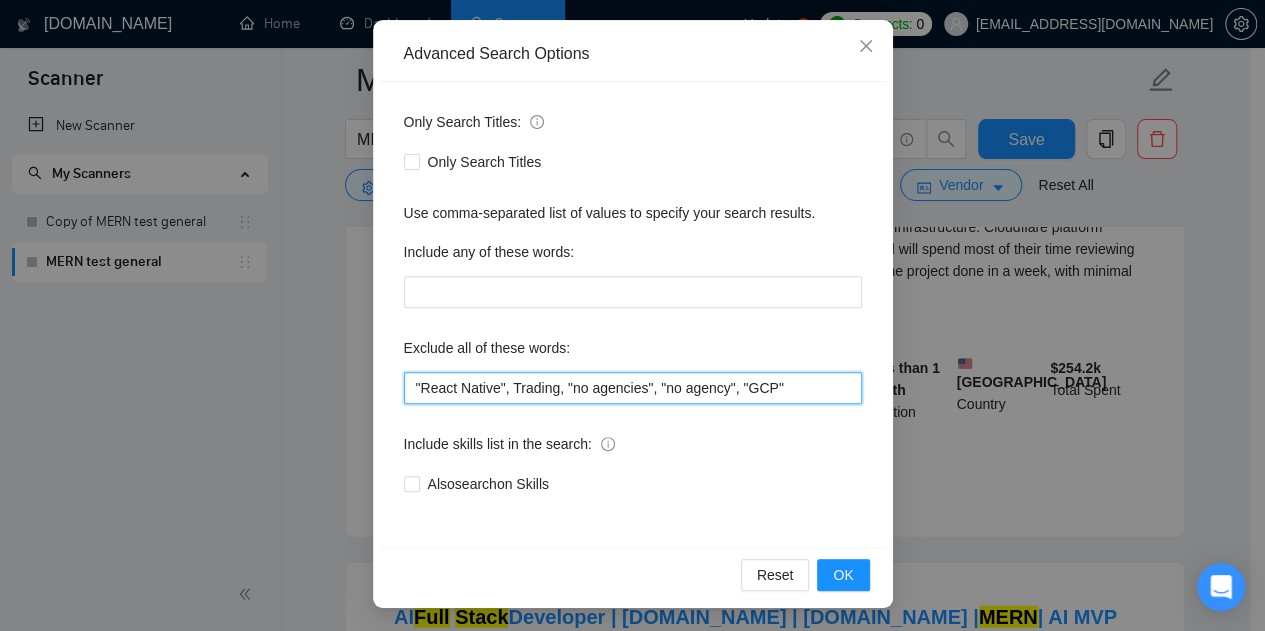 click on ""React Native", Trading, "no agencies", "no agency", "GCP"" at bounding box center (633, 388) 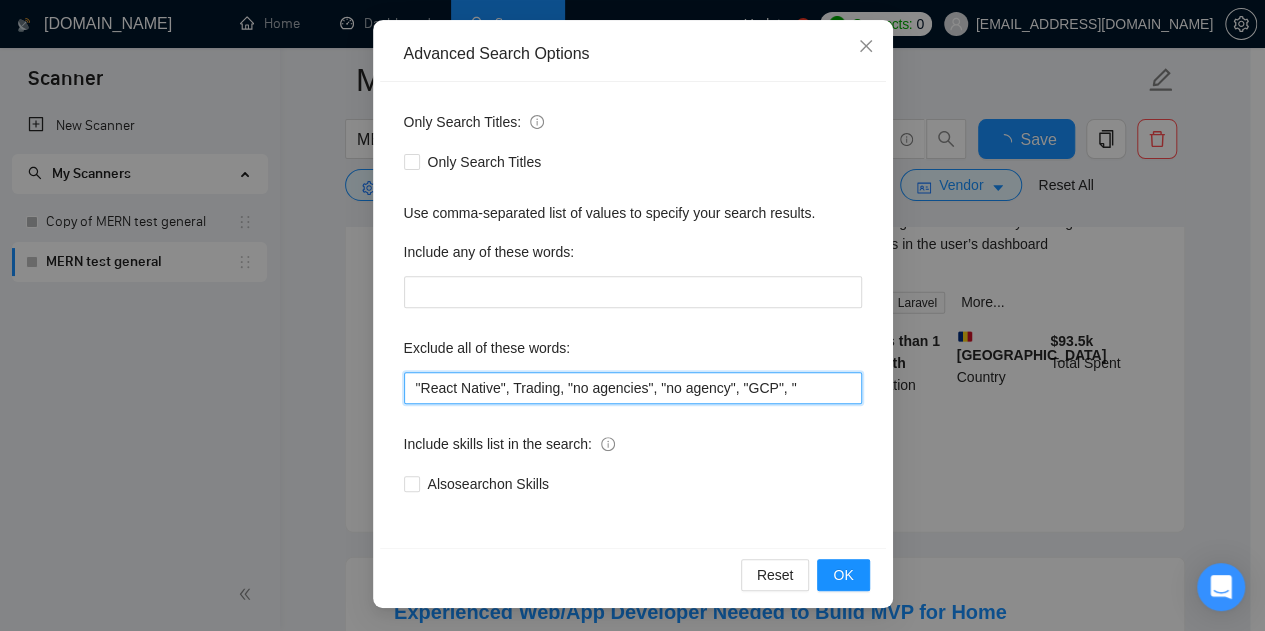 paste on "GraphQL" 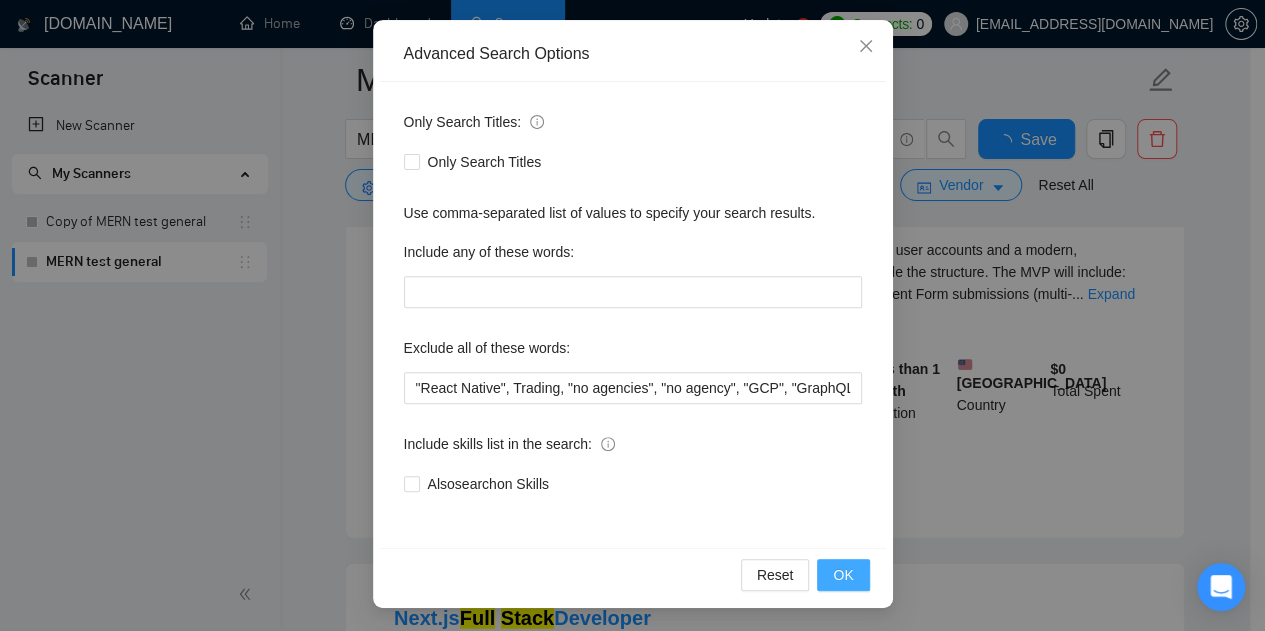 click on "OK" at bounding box center (843, 575) 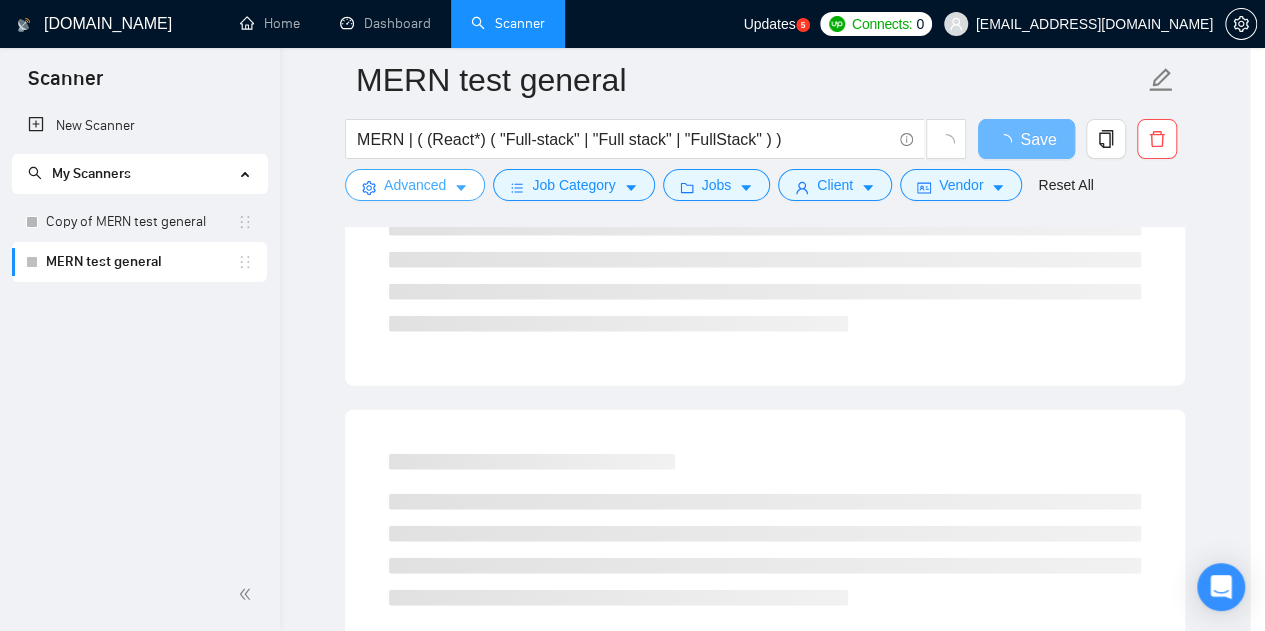 scroll, scrollTop: 0, scrollLeft: 0, axis: both 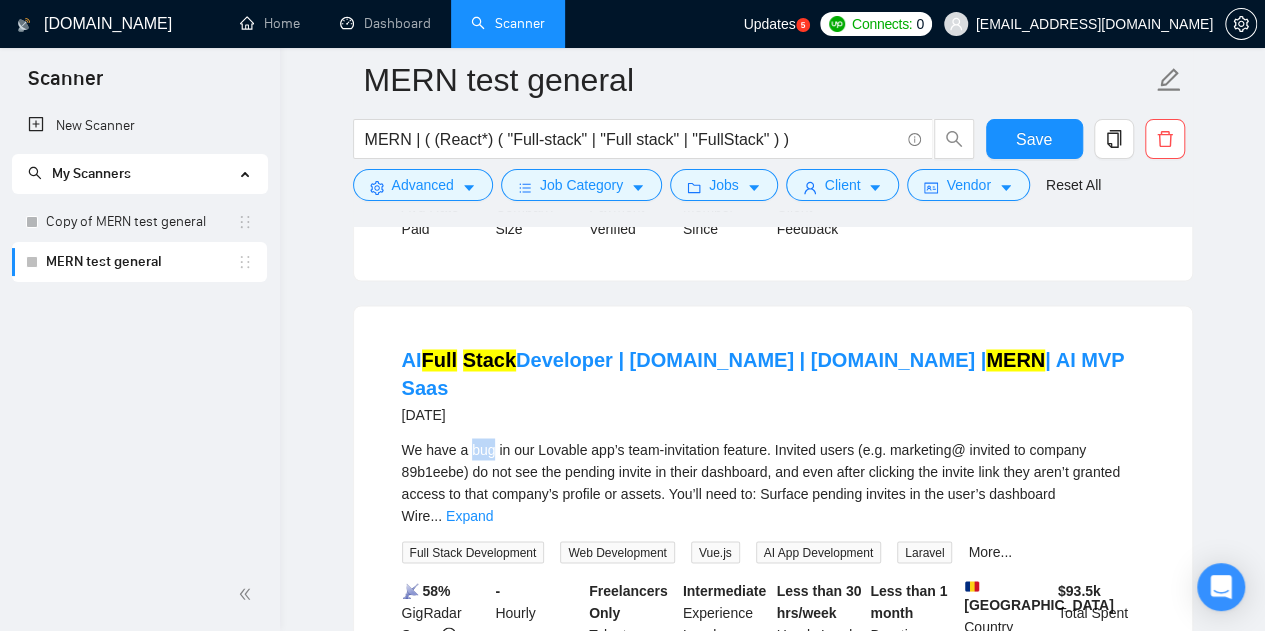 drag, startPoint x: 492, startPoint y: 405, endPoint x: 472, endPoint y: 405, distance: 20 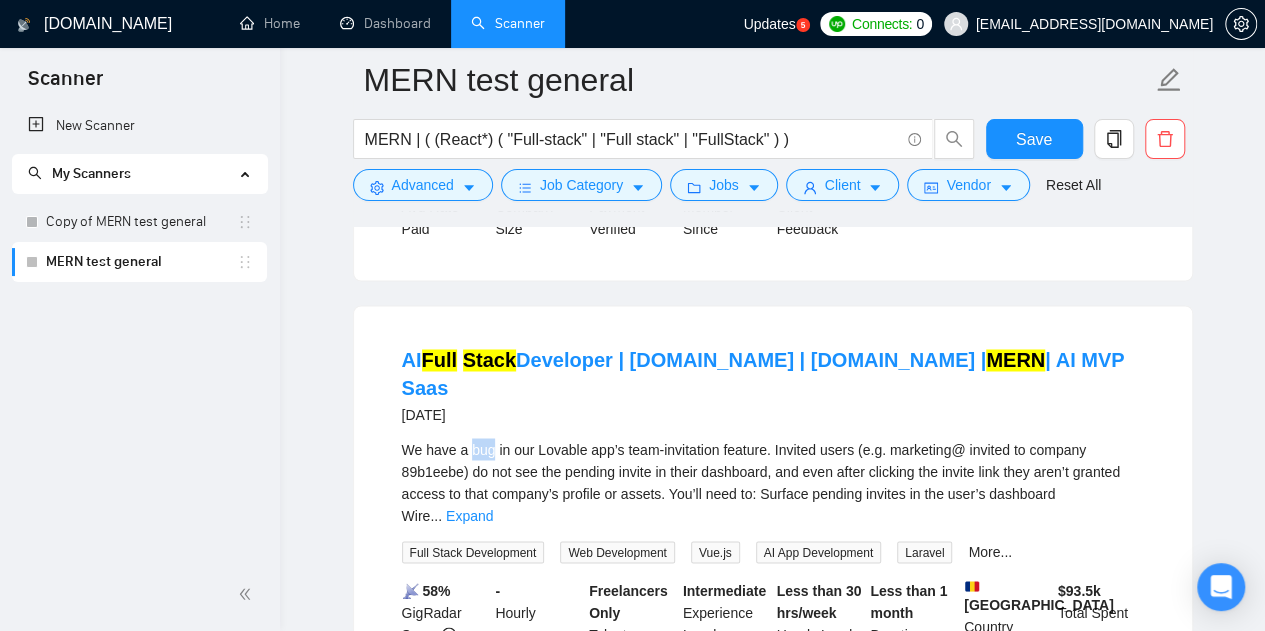 copy on "bug" 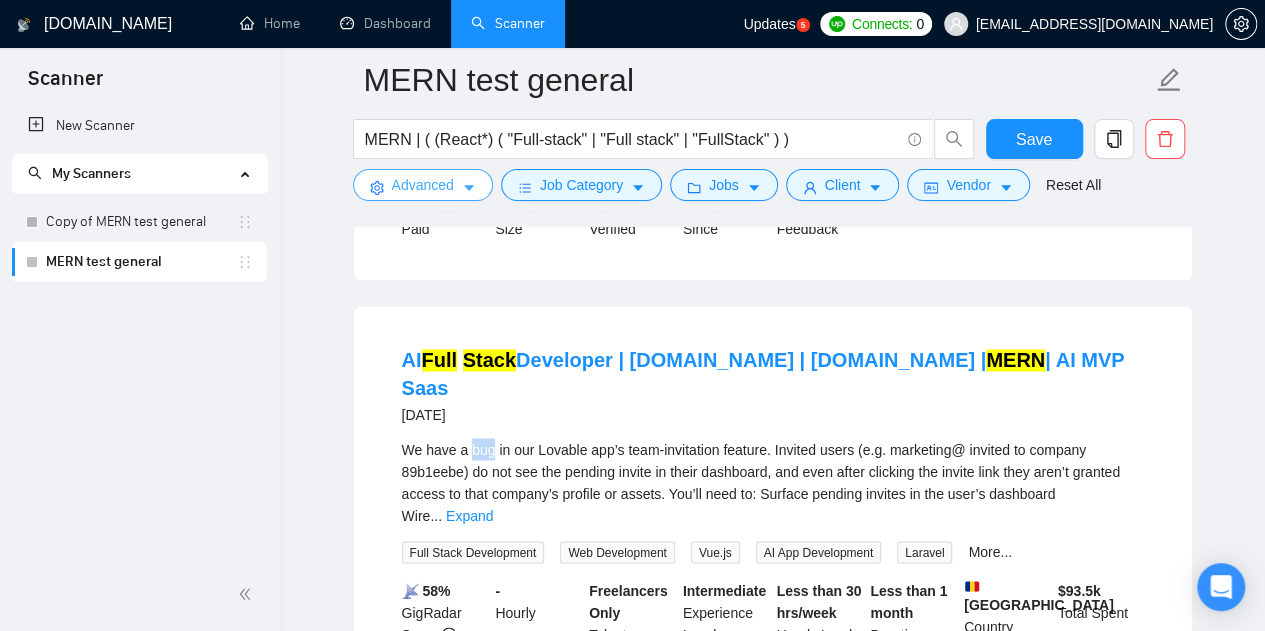 drag, startPoint x: 486, startPoint y: 182, endPoint x: 465, endPoint y: 189, distance: 22.135944 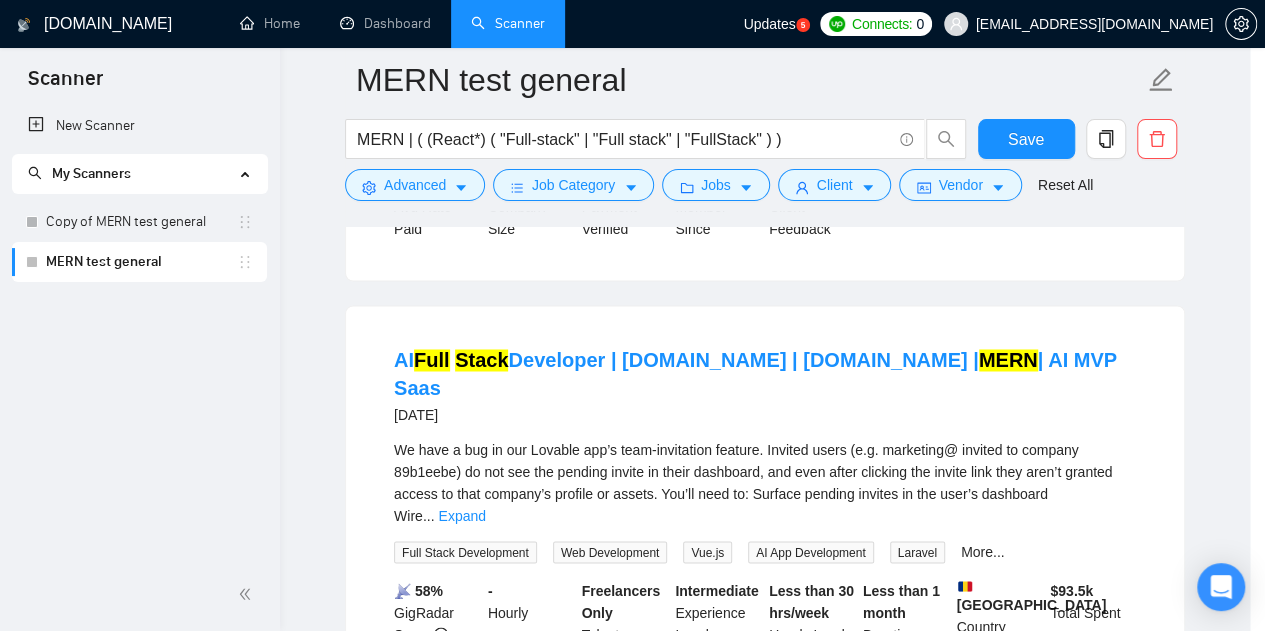 click on "Advanced Search Options Only Search Titles:   Only Search Titles Use comma-separated list of values to specify your search results. Include any of these words: Exclude all of these words: "React Native", Trading, "no agencies", "no agency", "GCP", "GraphQL" Include skills list in the search:   Also  search  on Skills Reset OK" at bounding box center (632, 315) 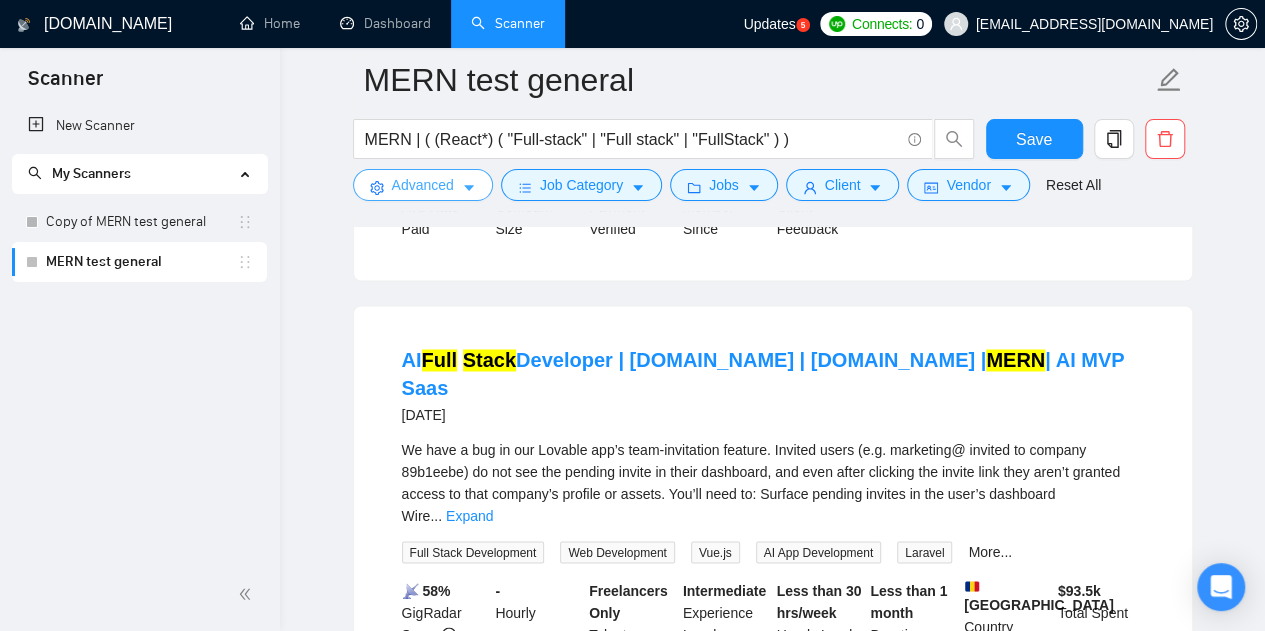 click on "Advanced" at bounding box center [423, 185] 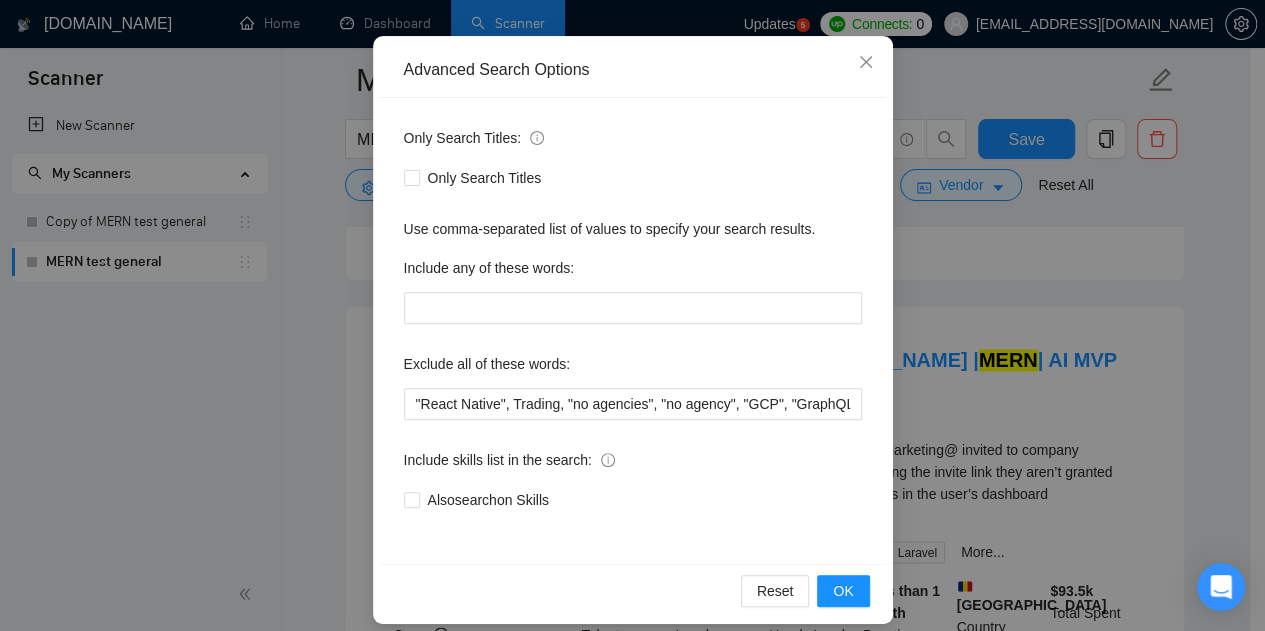 scroll, scrollTop: 200, scrollLeft: 0, axis: vertical 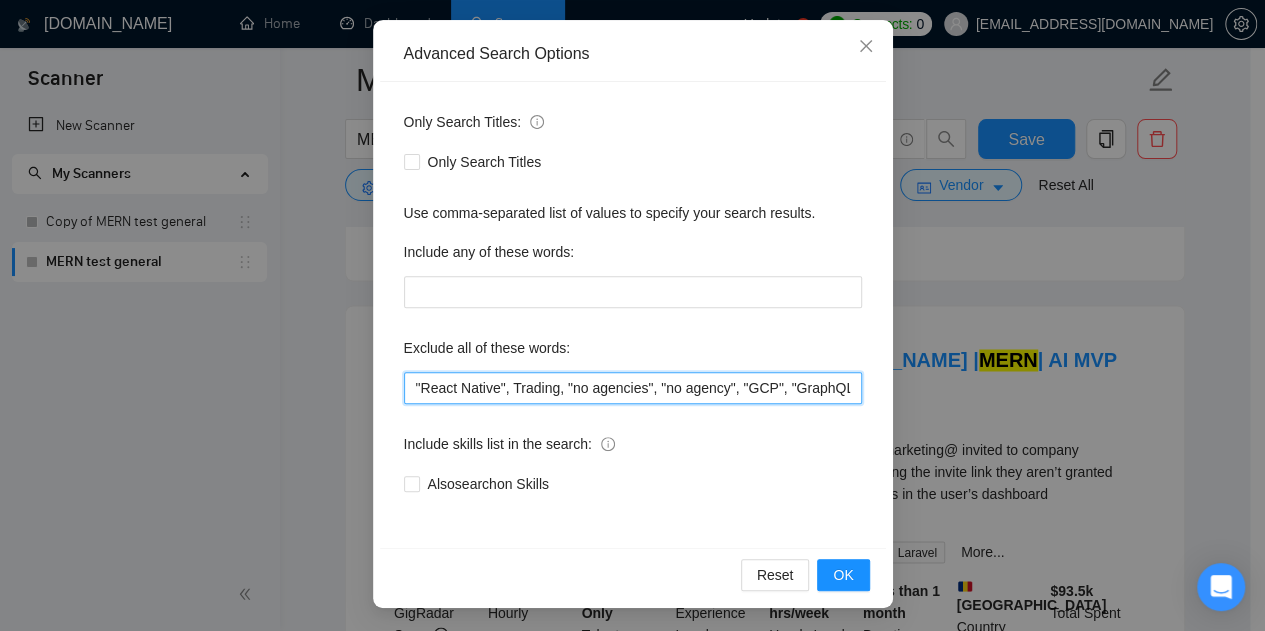 click on ""React Native", Trading, "no agencies", "no agency", "GCP", "GraphQL"" at bounding box center (633, 388) 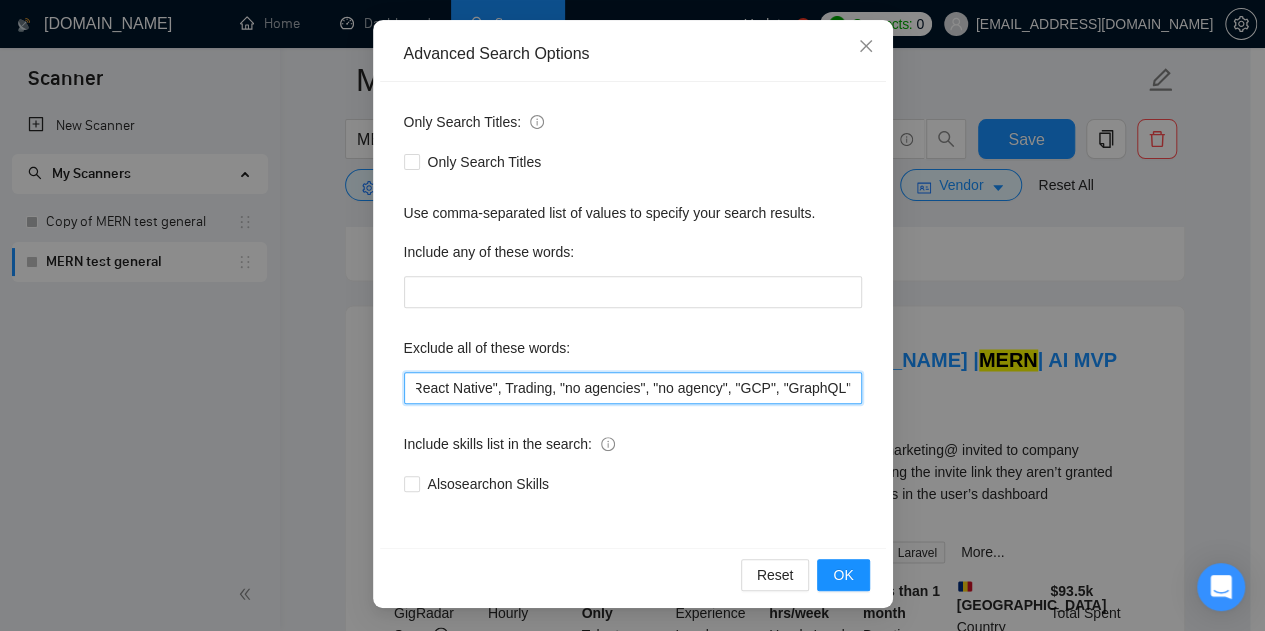 paste on "bug" 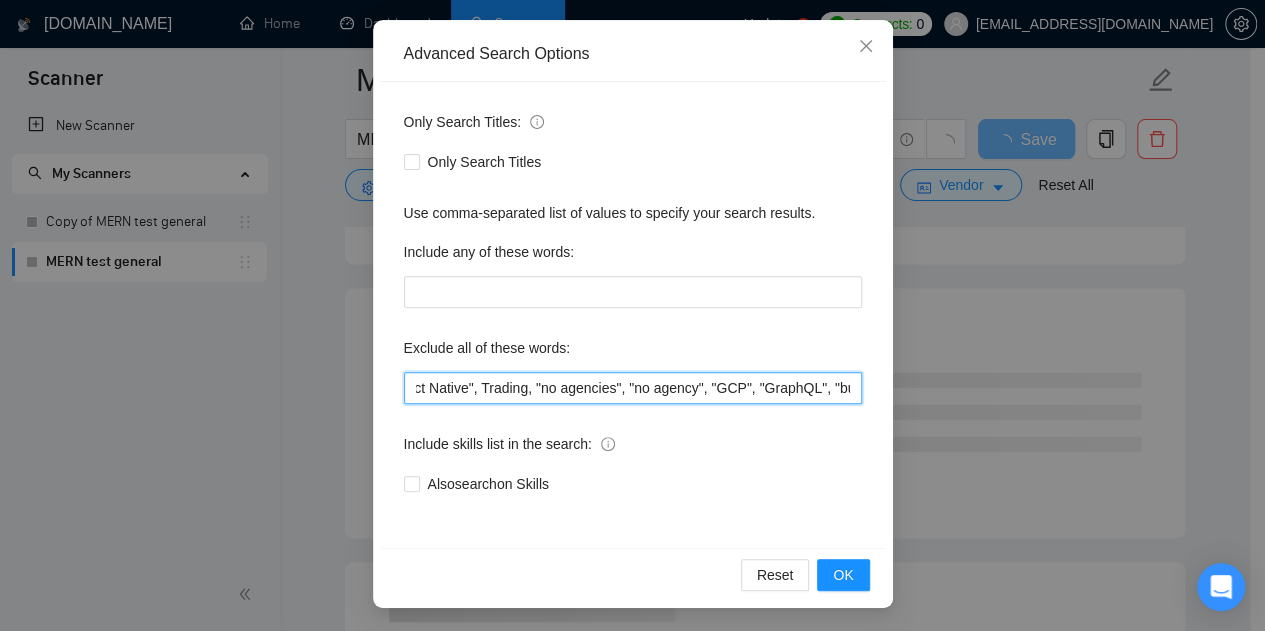 scroll, scrollTop: 0, scrollLeft: 38, axis: horizontal 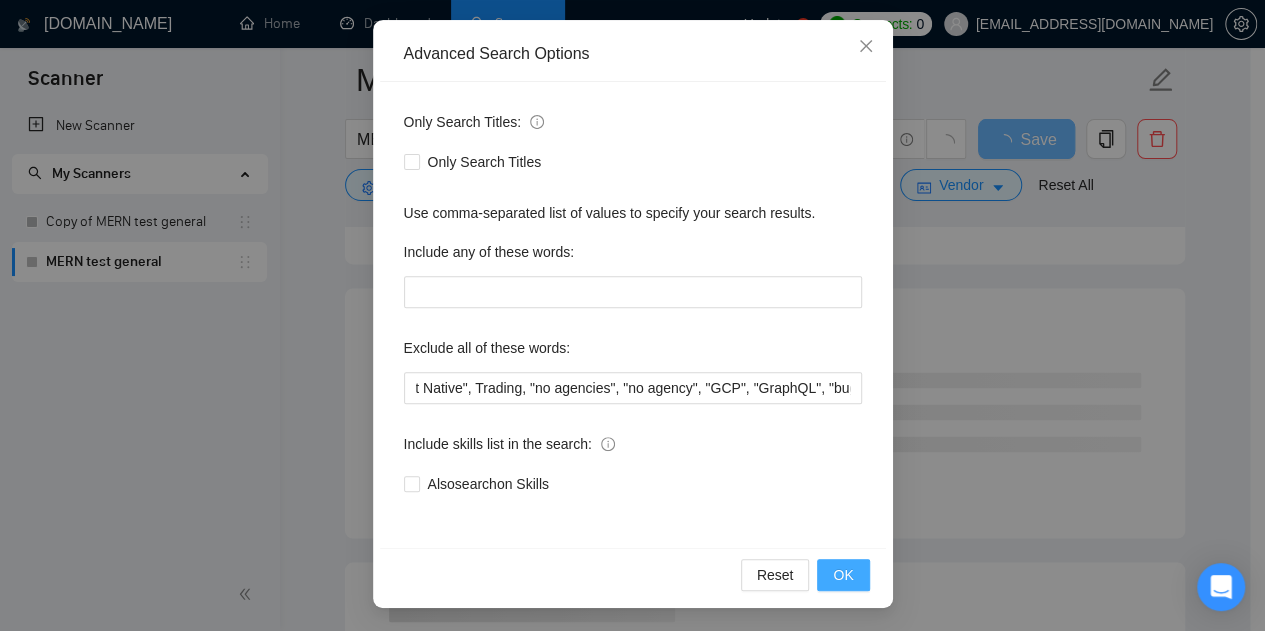 click on "OK" at bounding box center [843, 575] 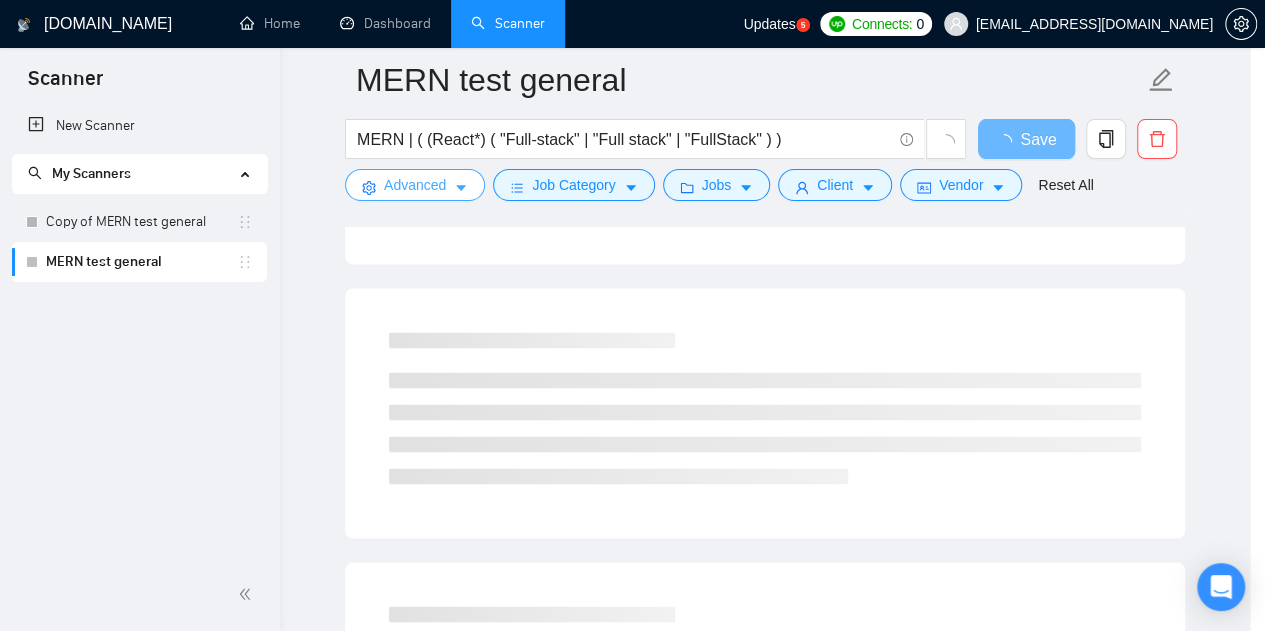 scroll, scrollTop: 0, scrollLeft: 0, axis: both 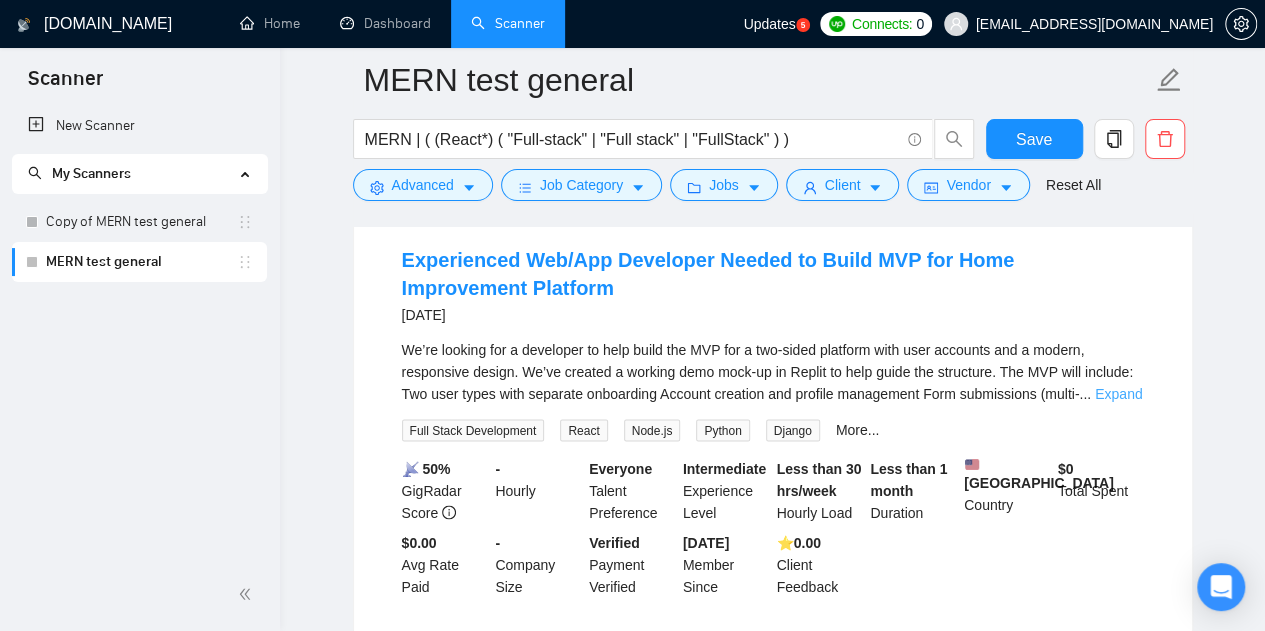 click on "Expand" at bounding box center [1118, 393] 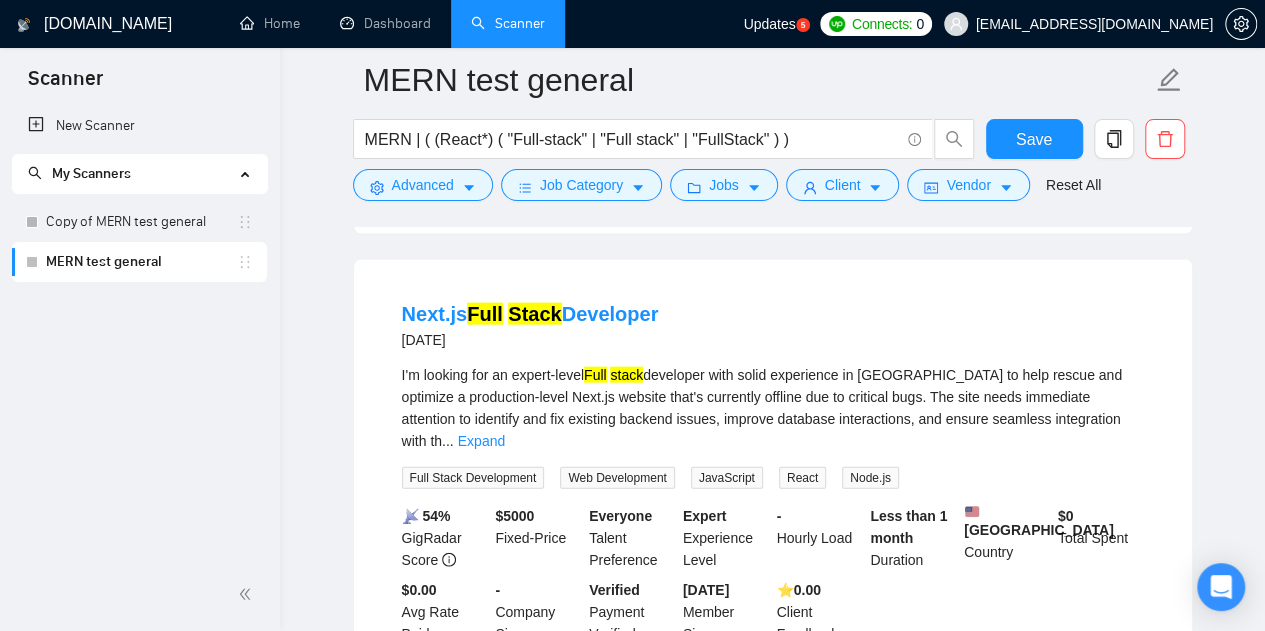 scroll, scrollTop: 2100, scrollLeft: 0, axis: vertical 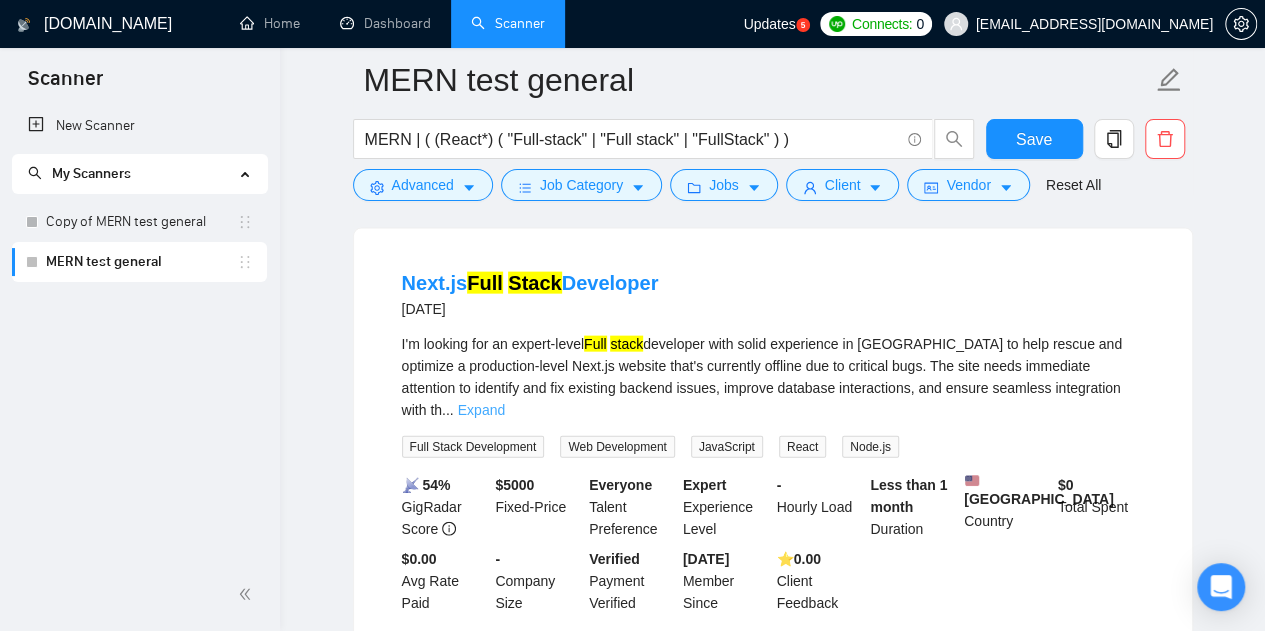 click on "Expand" at bounding box center [481, 410] 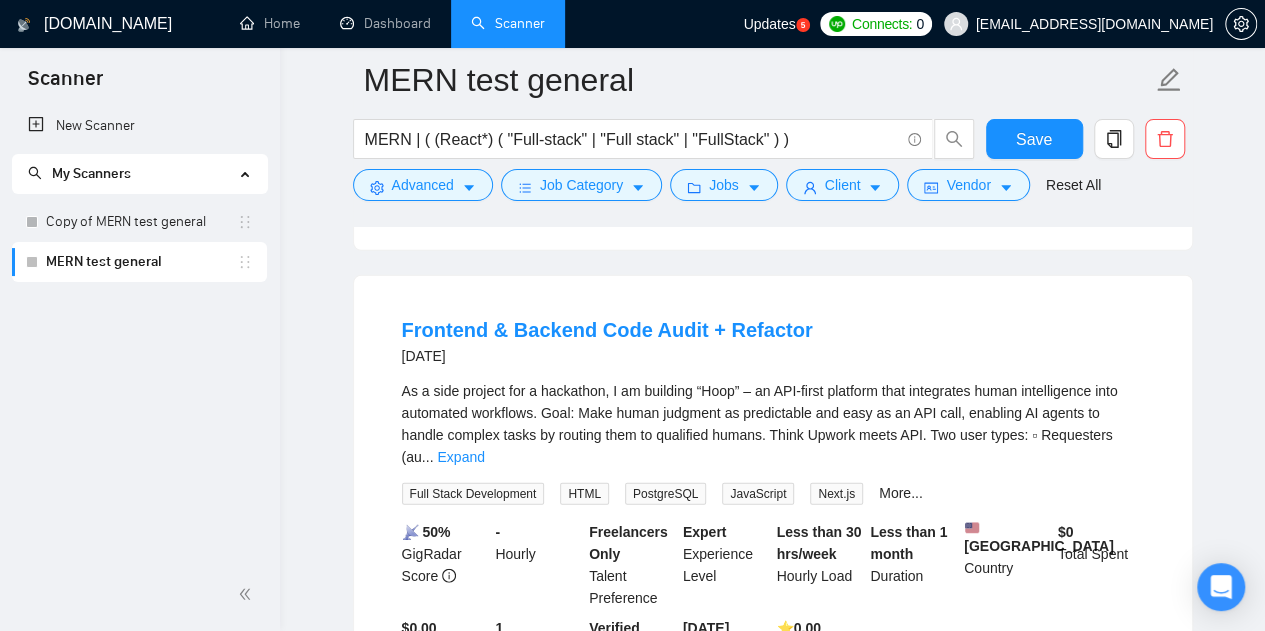 scroll, scrollTop: 2600, scrollLeft: 0, axis: vertical 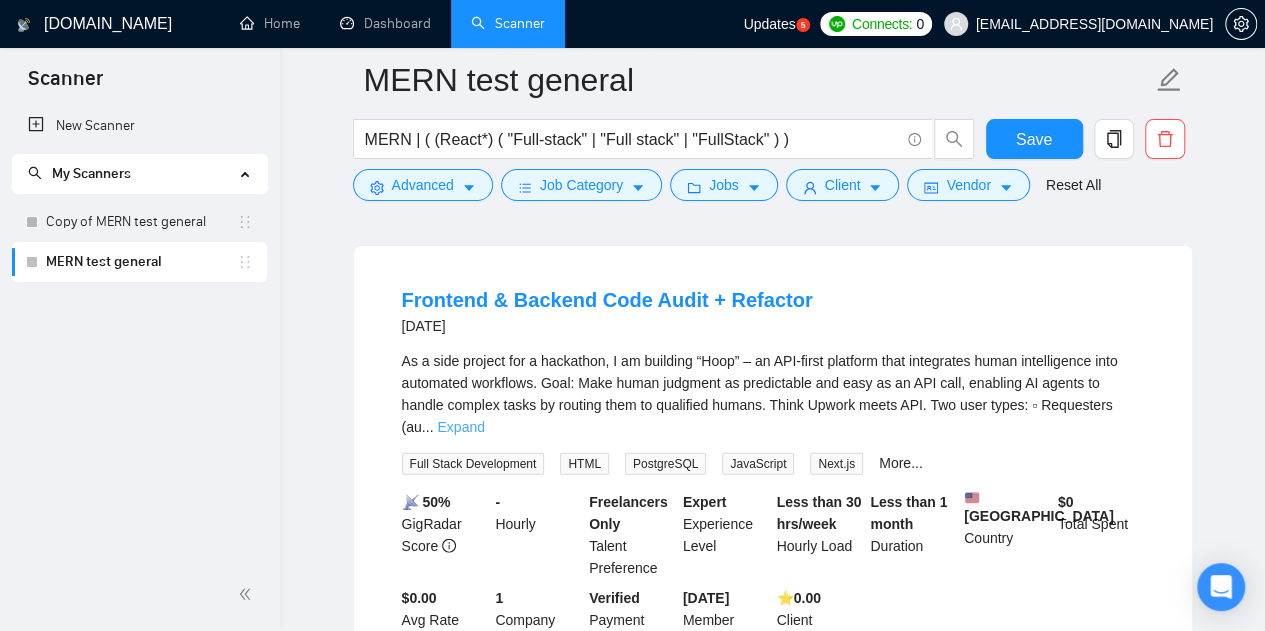click on "Expand" at bounding box center (460, 427) 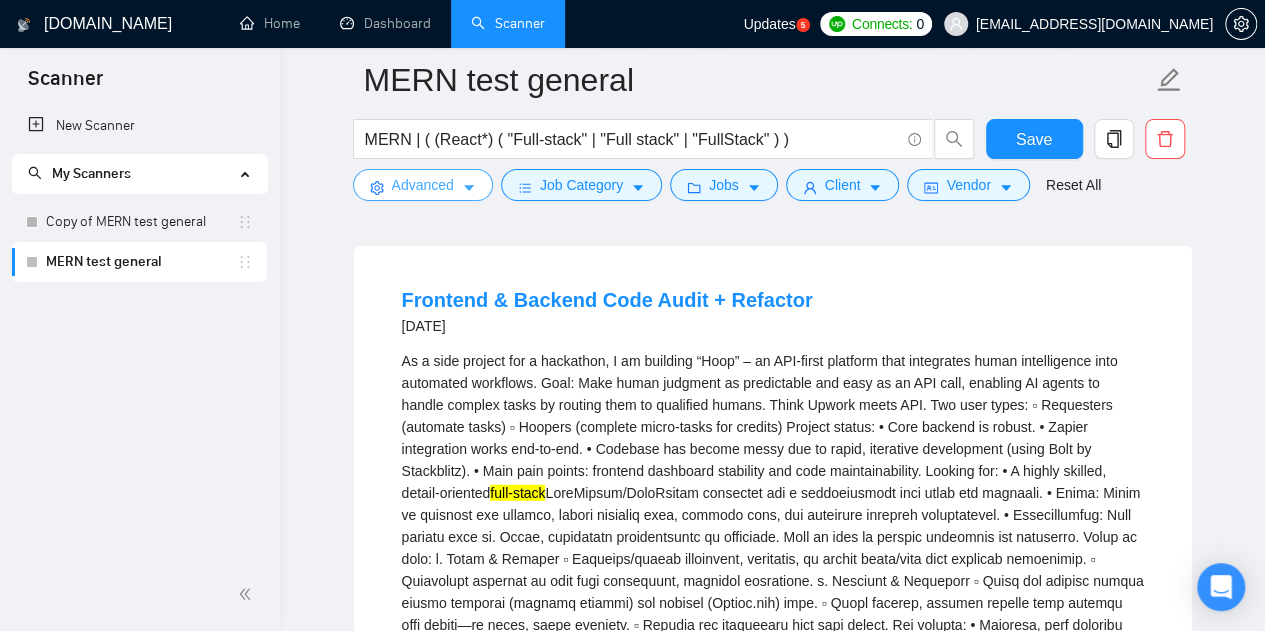 click 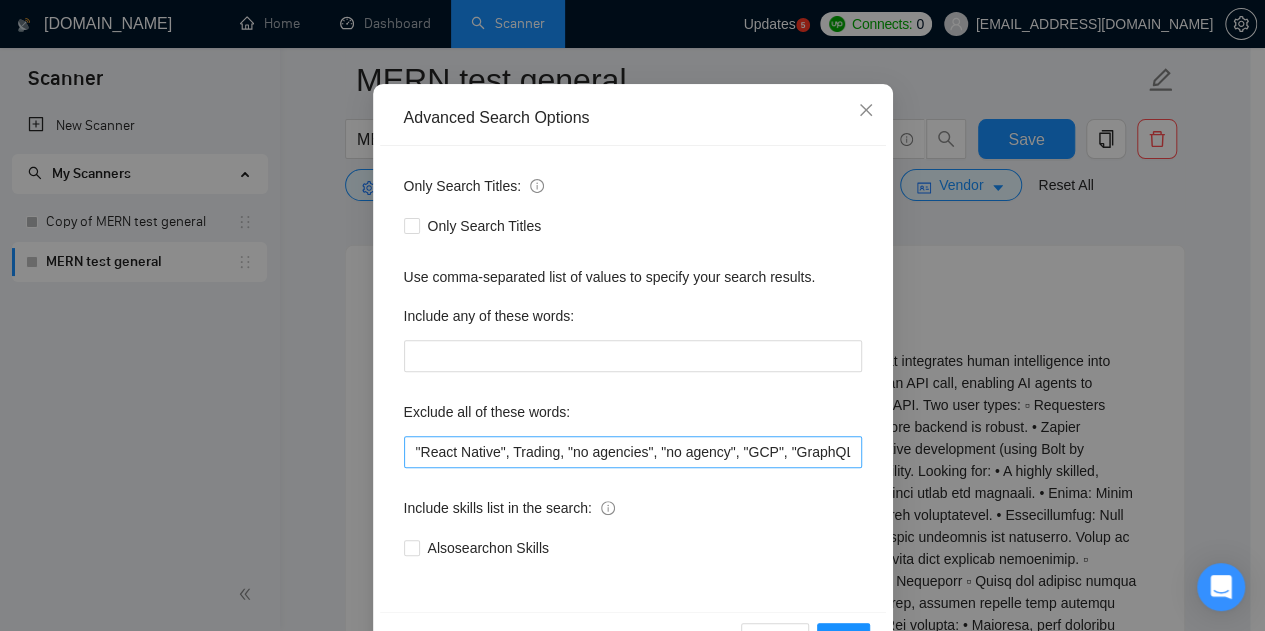scroll, scrollTop: 200, scrollLeft: 0, axis: vertical 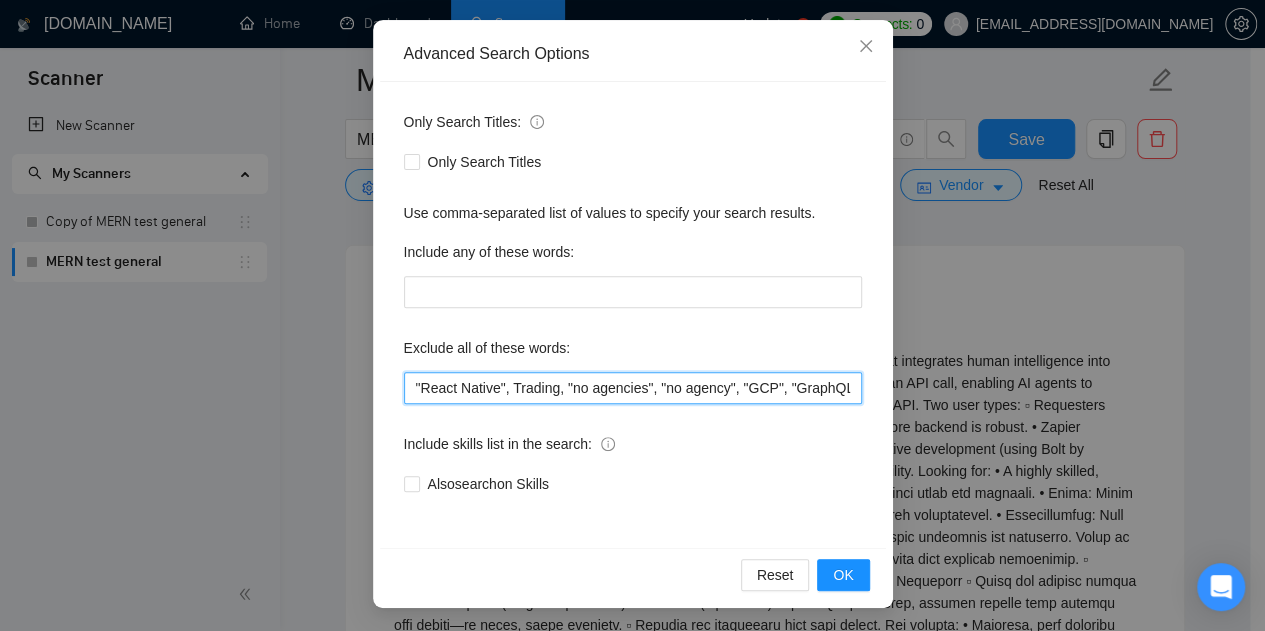 click on ""React Native", Trading, "no agencies", "no agency", "GCP", "GraphQL", "bug"" at bounding box center [633, 388] 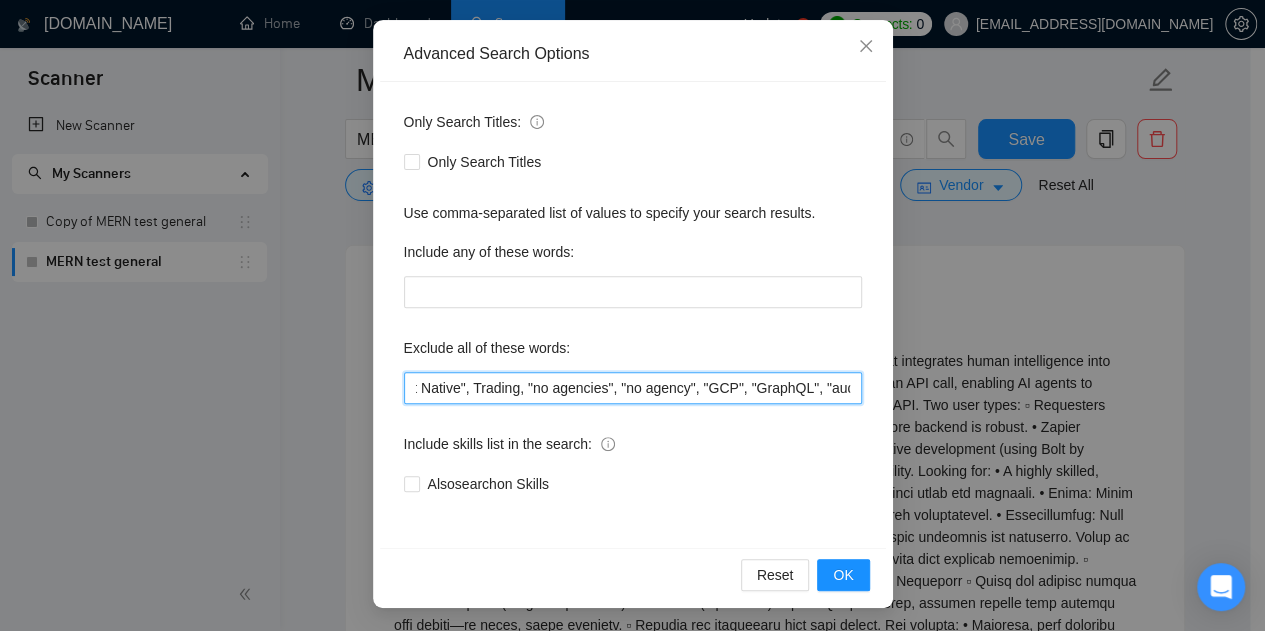 scroll, scrollTop: 0, scrollLeft: 46, axis: horizontal 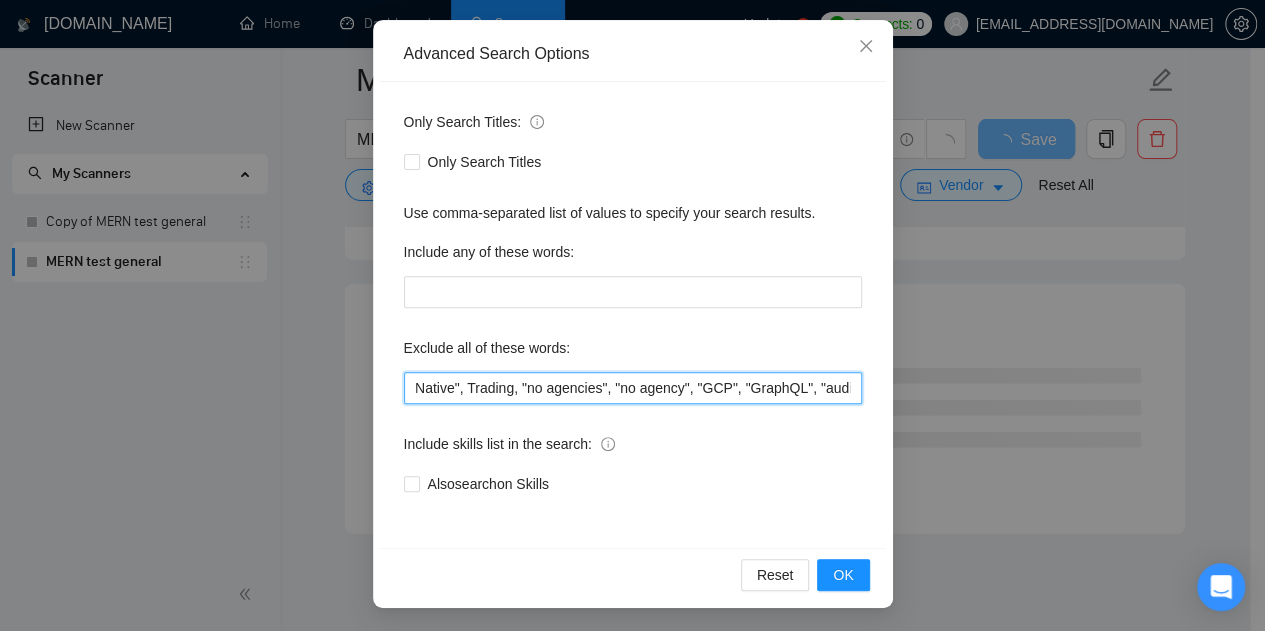 click on ""React Native", Trading, "no agencies", "no agency", "GCP", "GraphQL", "audit""bug"" at bounding box center (633, 388) 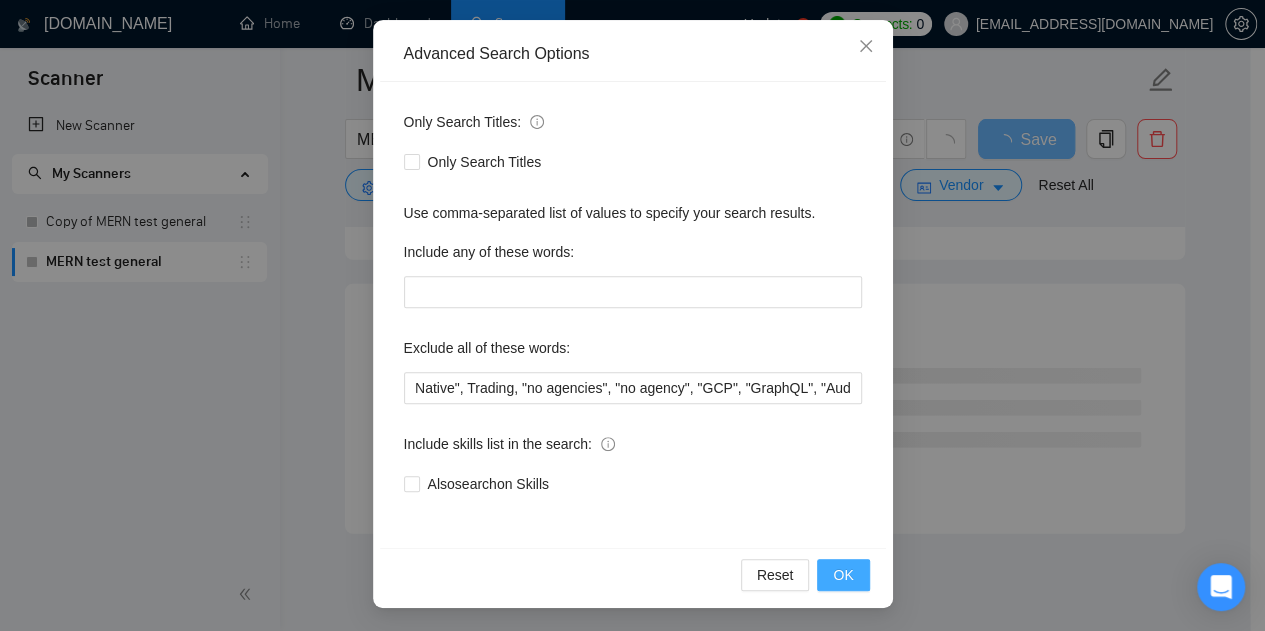 click on "OK" at bounding box center [843, 575] 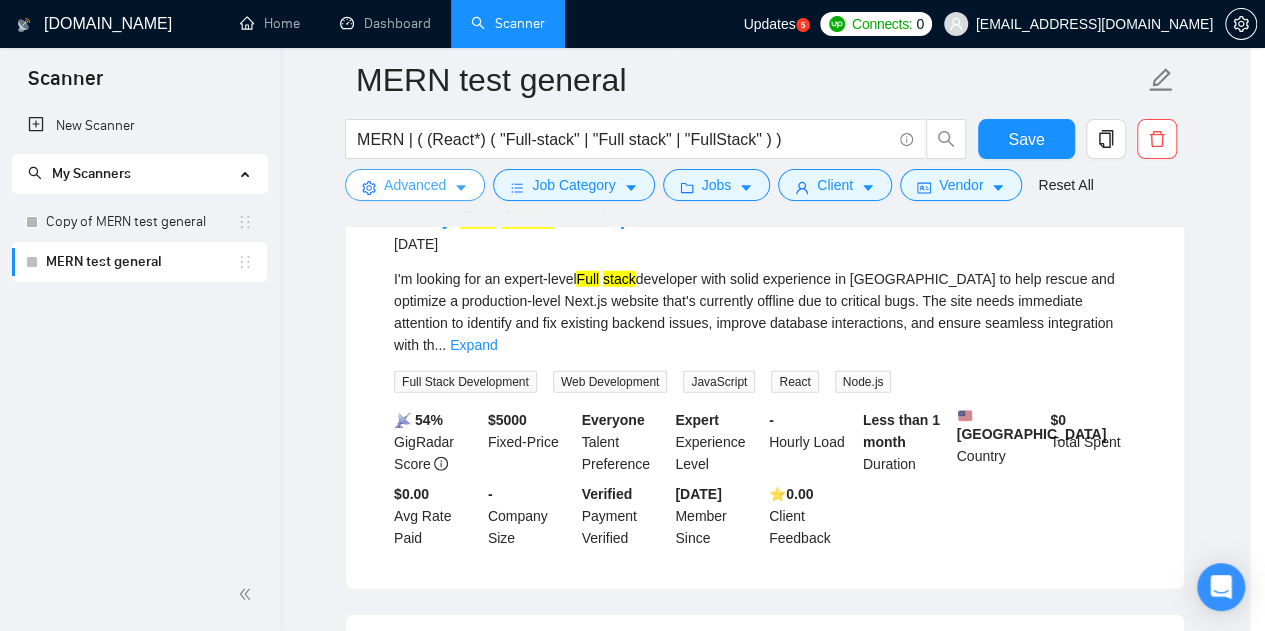 scroll, scrollTop: 0, scrollLeft: 0, axis: both 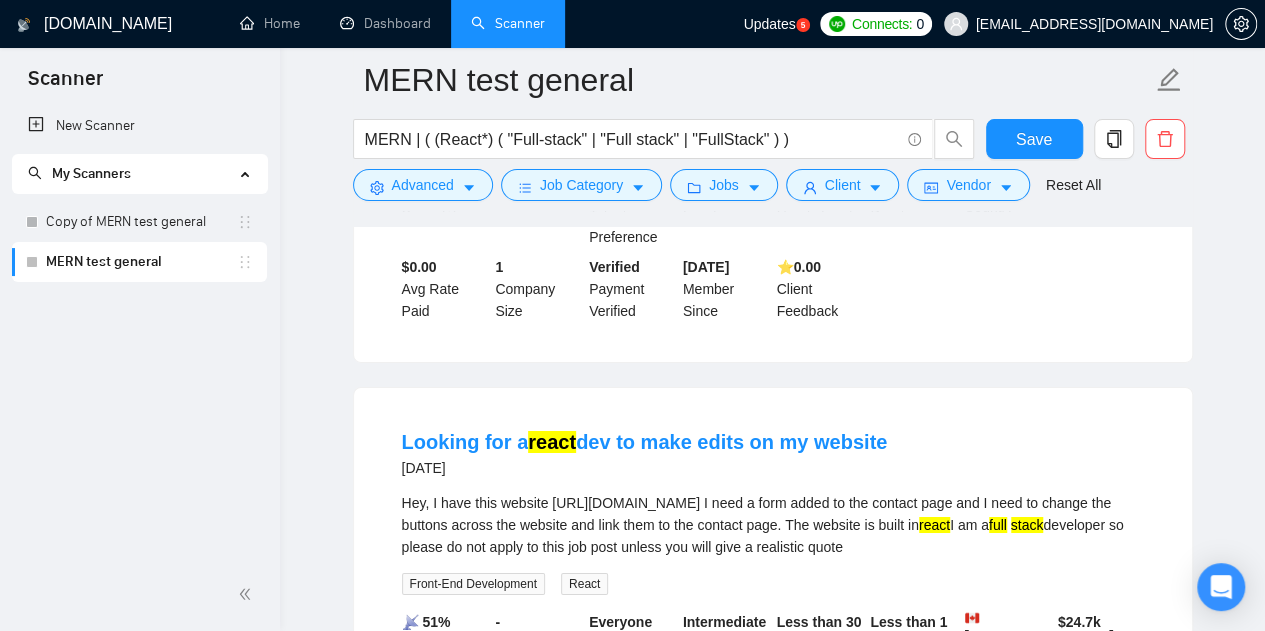 click on "Looking for a  react  dev to make edits on my website [DATE] Hey,
I have this website [URL][DOMAIN_NAME]
I need a form added to the contact page and I need to change the buttons across the website and link them to the contact page.
The website is built in  react
I am a  full   stack  developer so please do not apply to this job post unless you will give a realistic quote Front-End Development React 📡   51% GigRadar Score   - Hourly Everyone Talent Preference Intermediate Experience Level Less than 30 hrs/week Hourly Load Less than 1 month Duration   [GEOGRAPHIC_DATA] Country $ 24.7k Total Spent $14.25 Avg Rate Paid - Company Size Verified Payment Verified [DATE] Member Since ⭐️  4.90 Client Feedback" at bounding box center (773, 589) 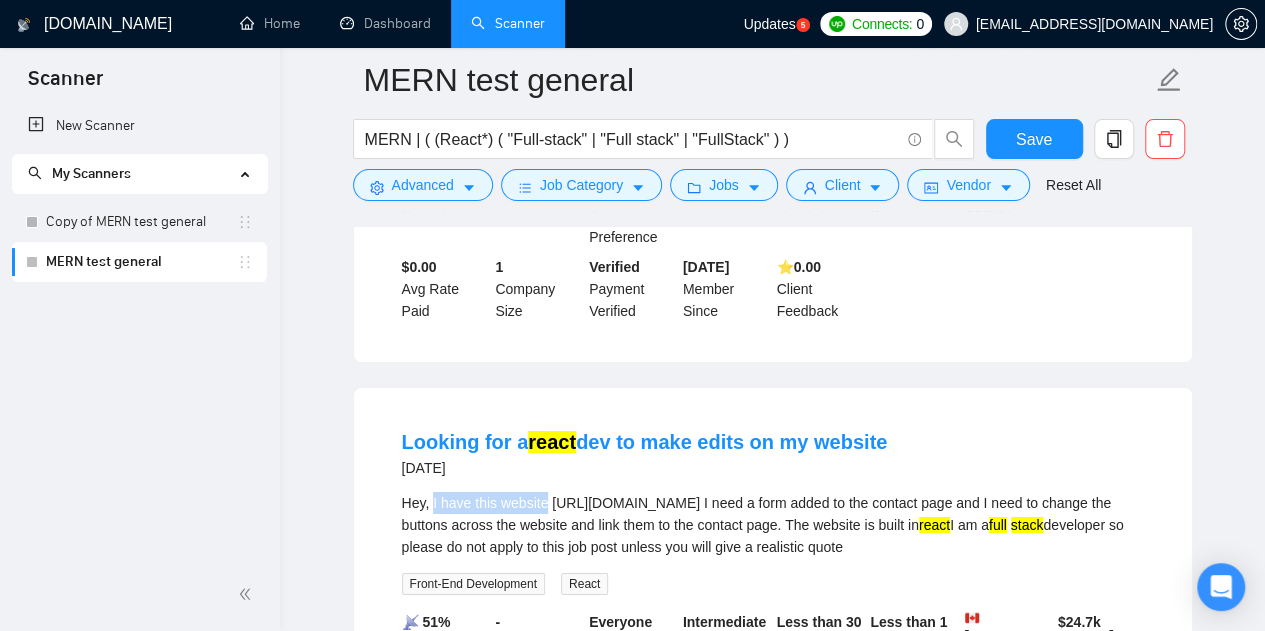 drag, startPoint x: 430, startPoint y: 401, endPoint x: 544, endPoint y: 404, distance: 114.03947 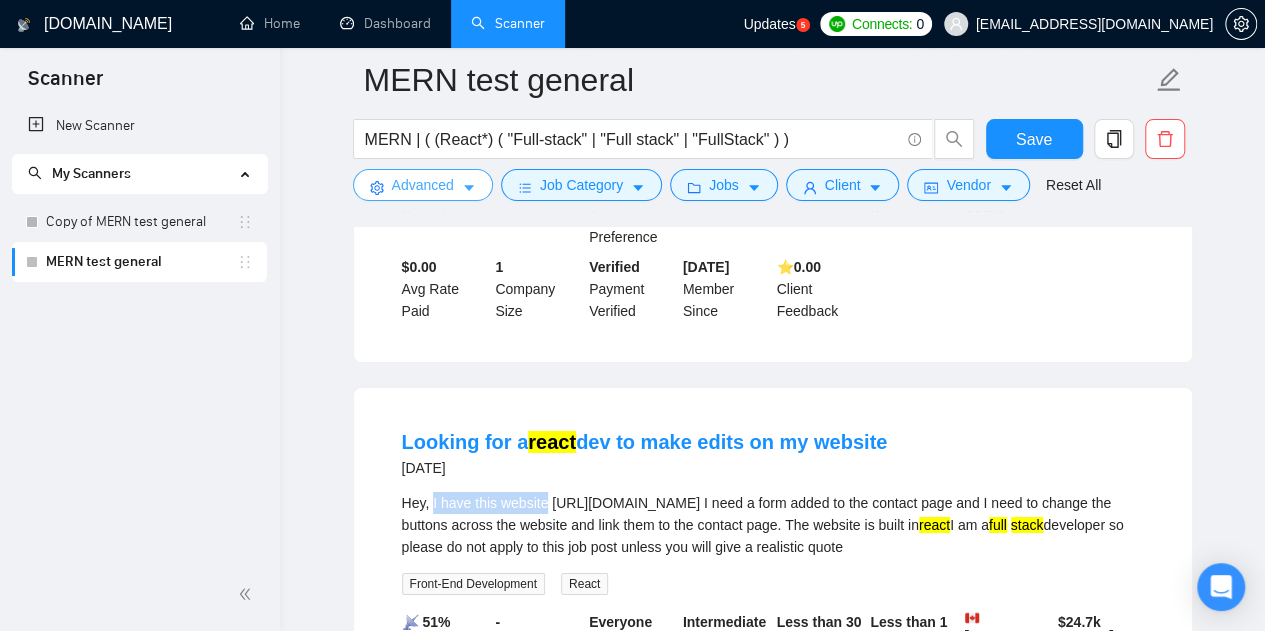 click on "Advanced" at bounding box center (423, 185) 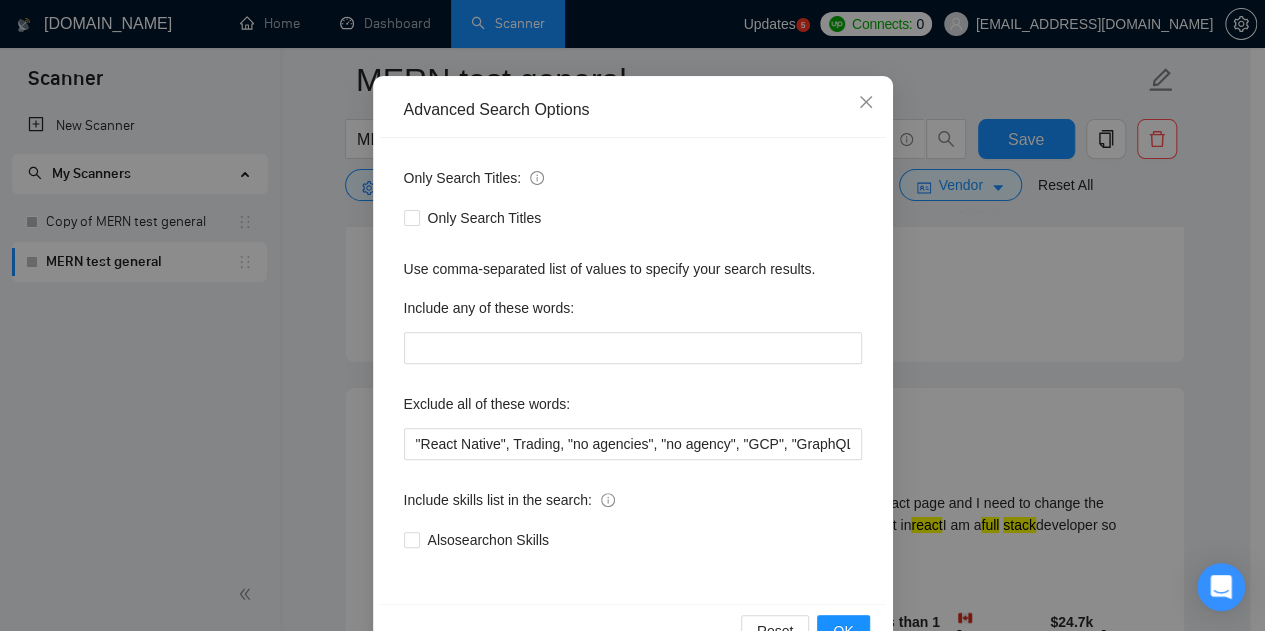 scroll, scrollTop: 200, scrollLeft: 0, axis: vertical 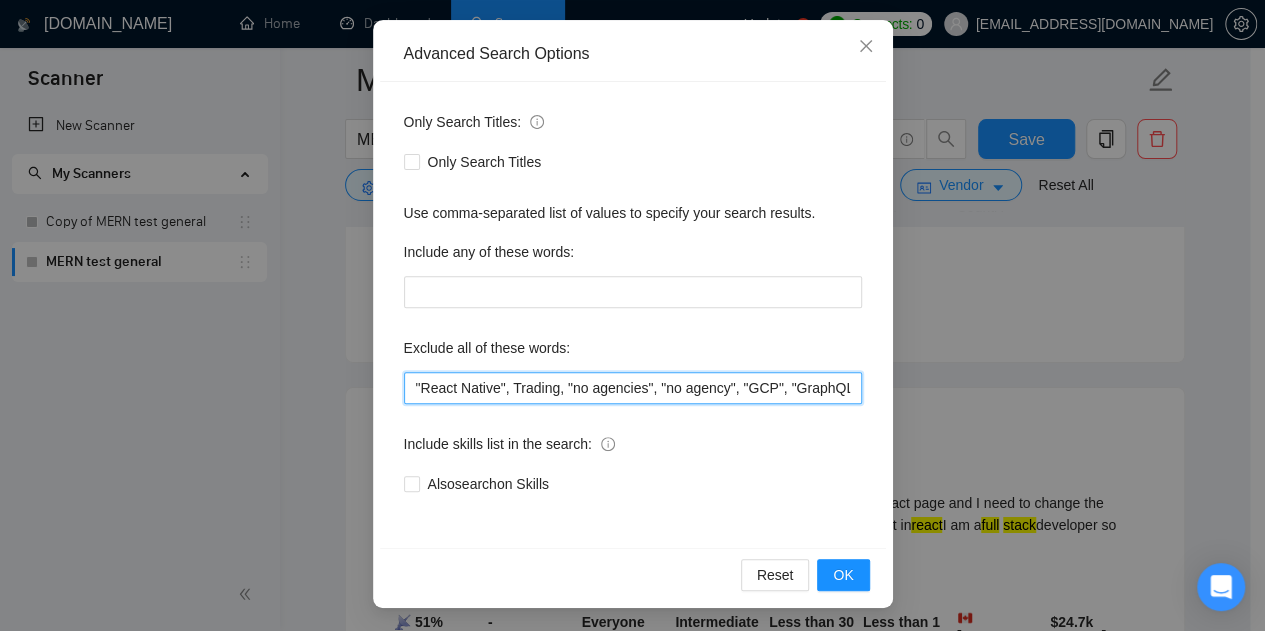 click on ""React Native", Trading, "no agencies", "no agency", "GCP", "GraphQL", "Audit""bug"" at bounding box center (633, 388) 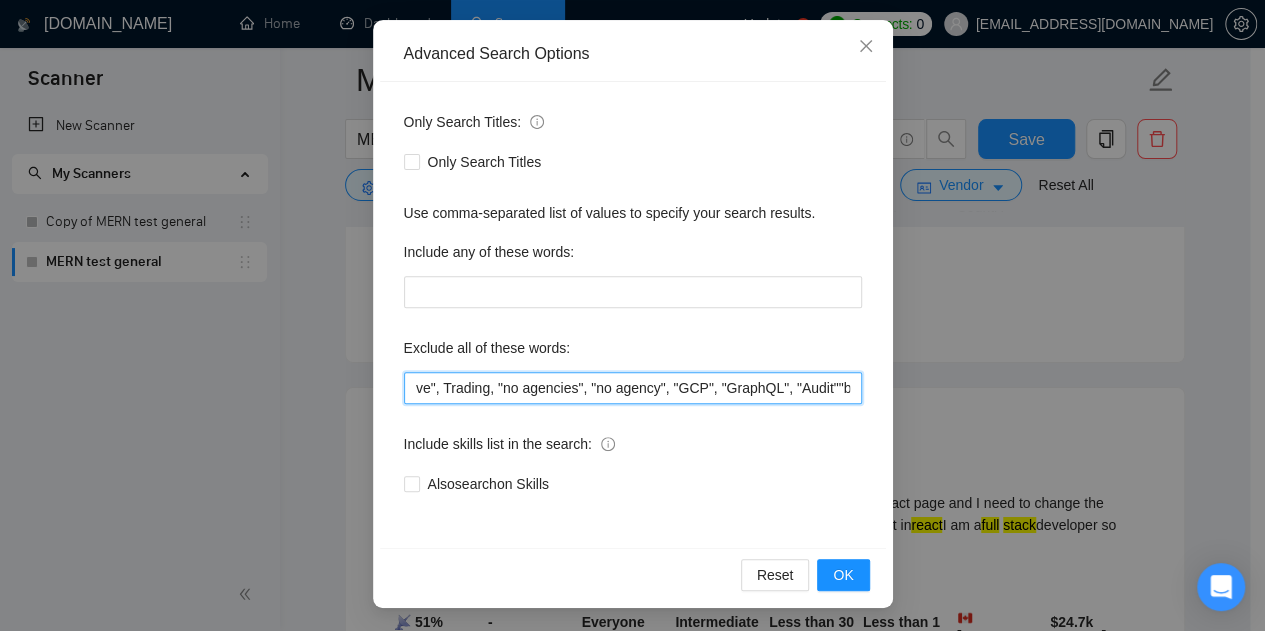 scroll, scrollTop: 0, scrollLeft: 82, axis: horizontal 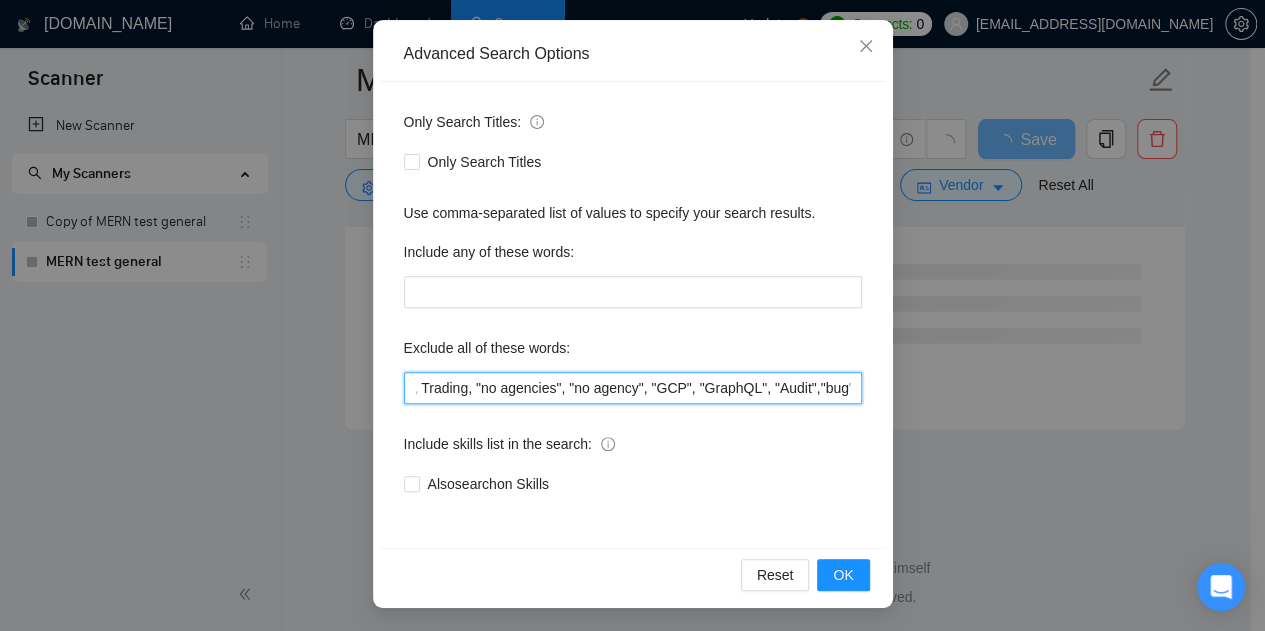 paste on "I have this website" 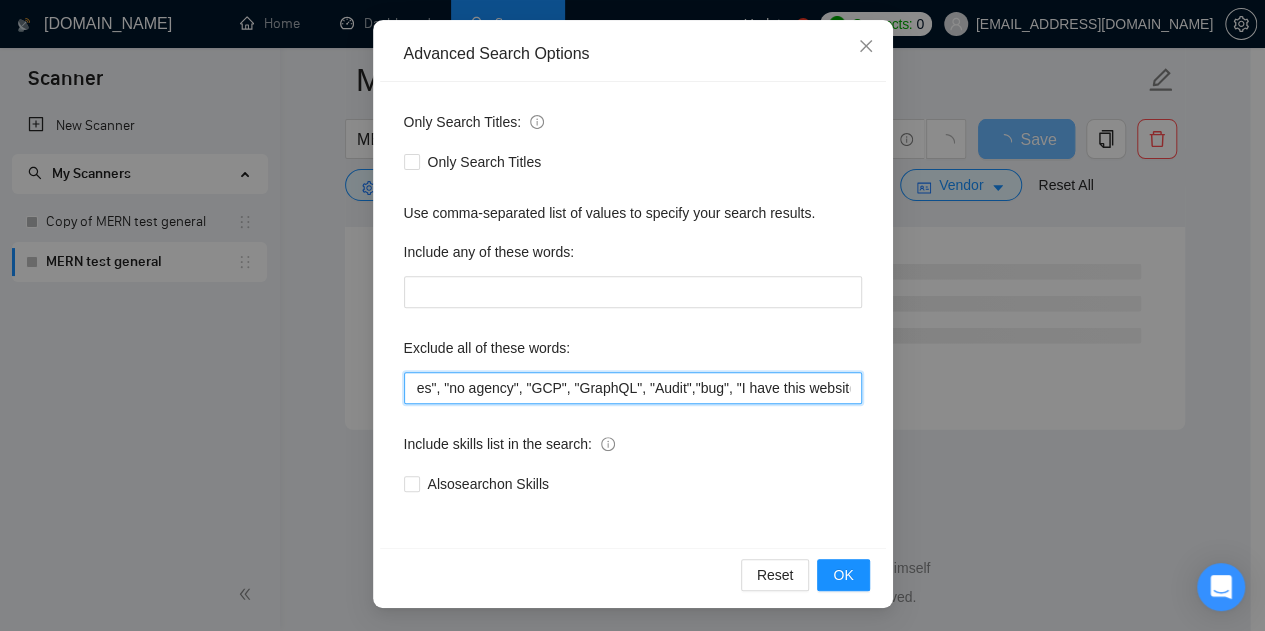 scroll, scrollTop: 0, scrollLeft: 220, axis: horizontal 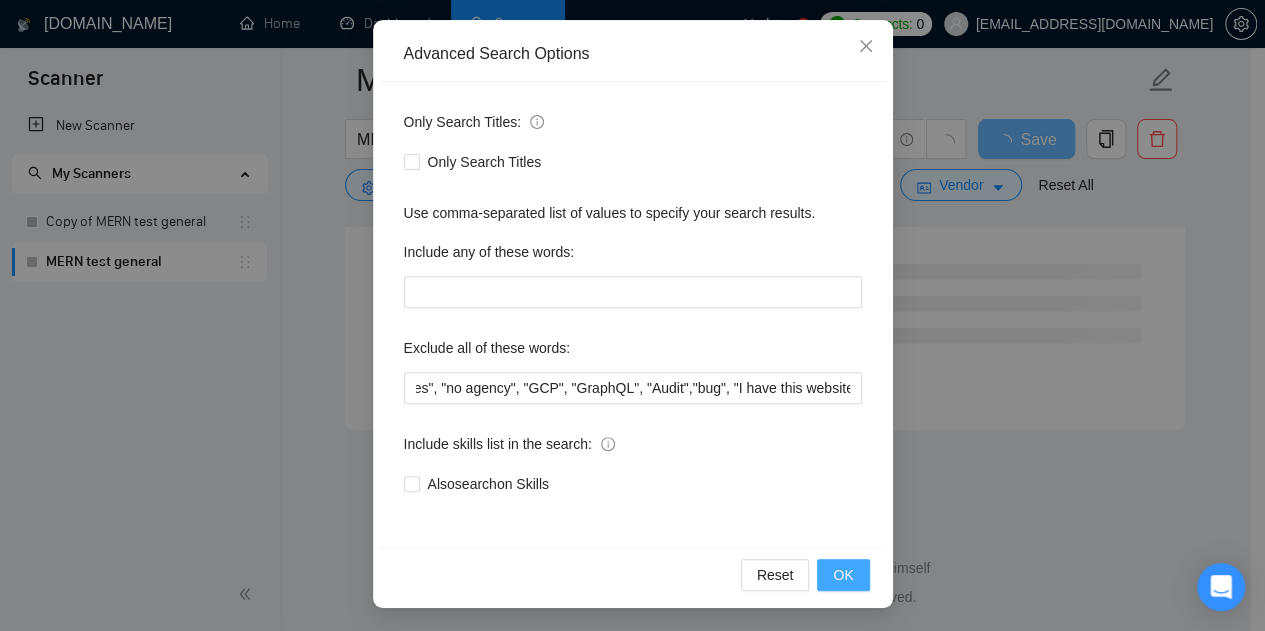click on "OK" at bounding box center [843, 575] 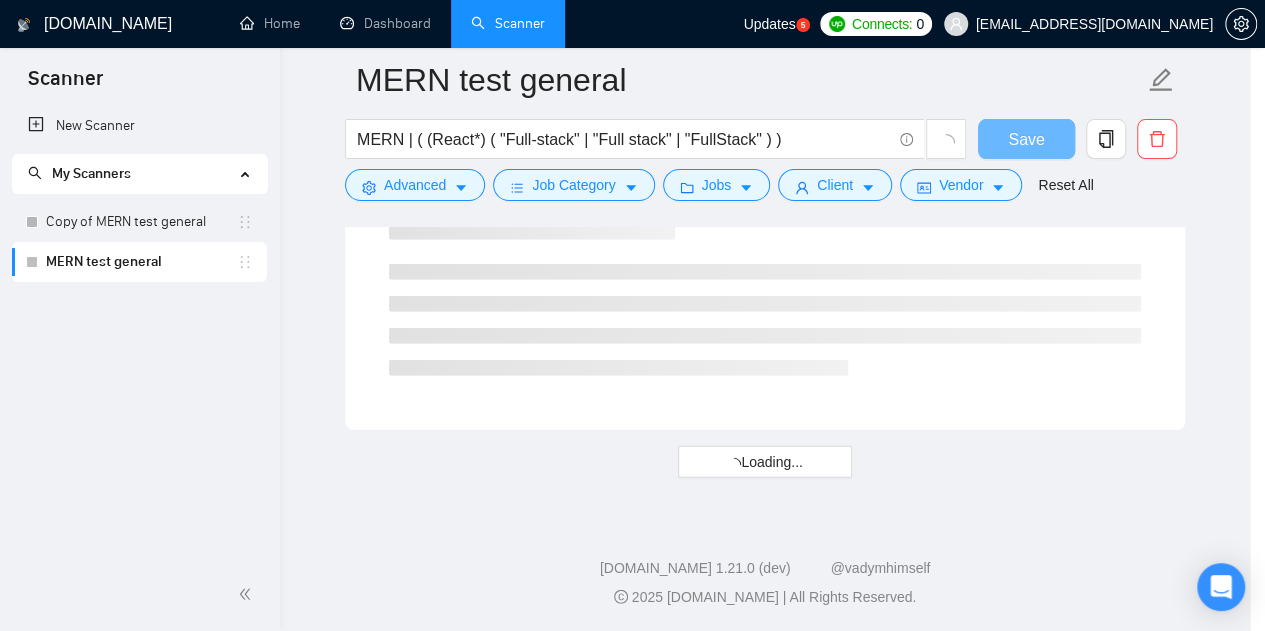 scroll, scrollTop: 0, scrollLeft: 0, axis: both 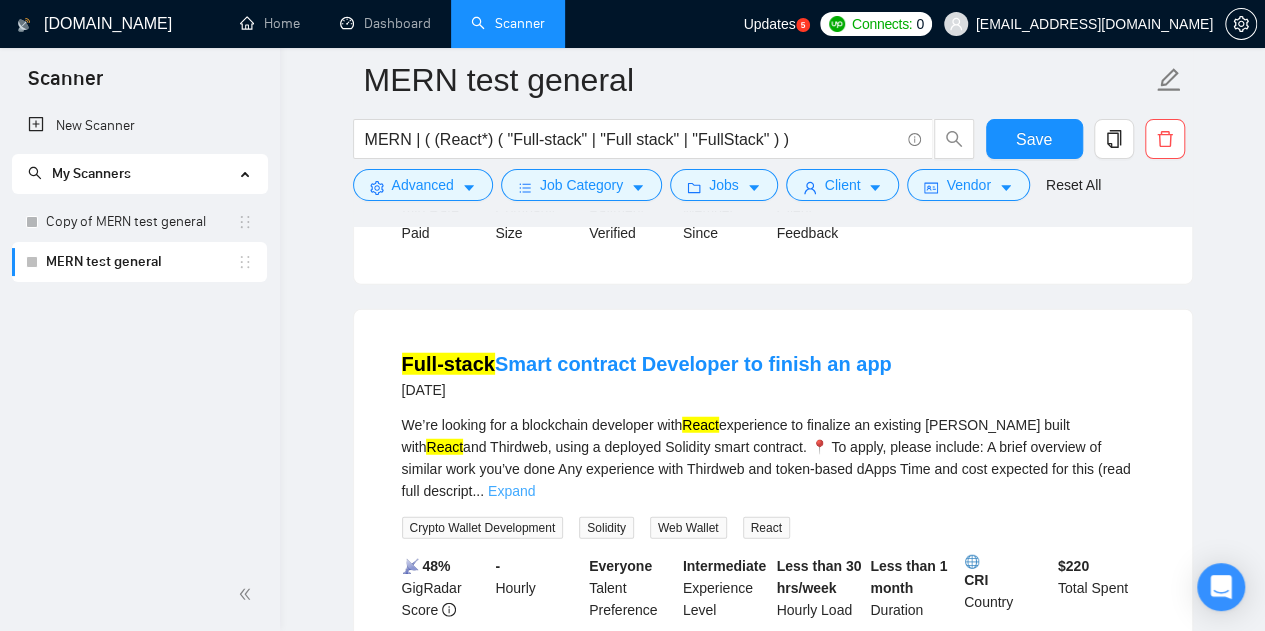 click on "Expand" at bounding box center (511, 491) 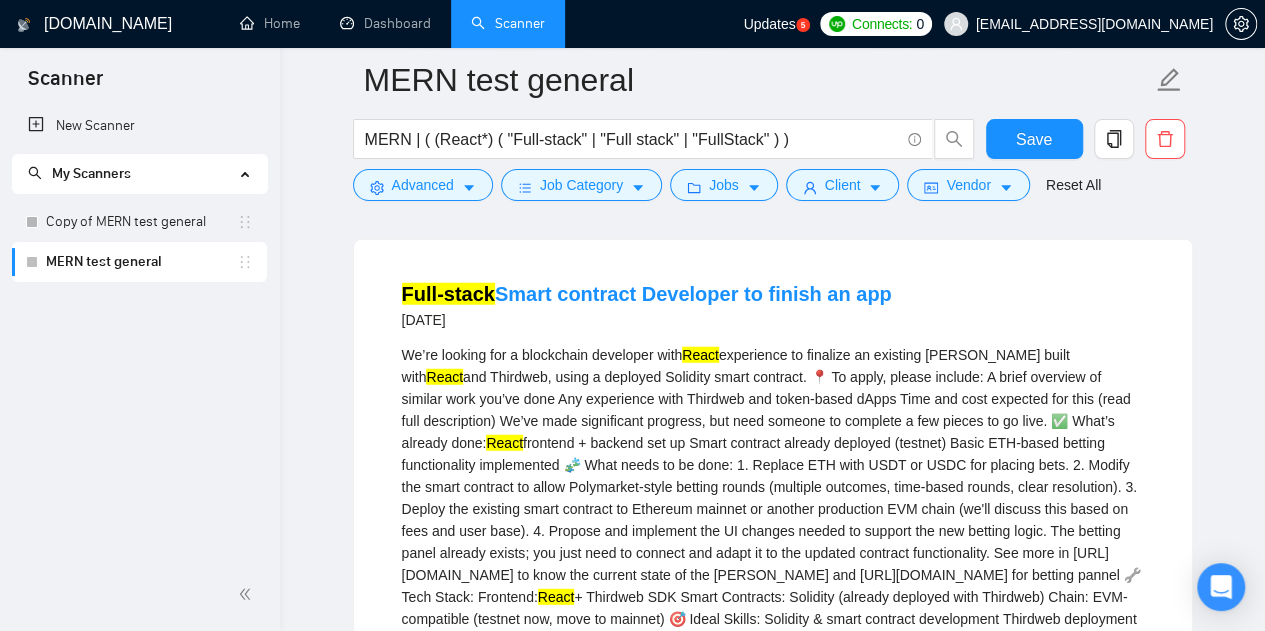 scroll, scrollTop: 2504, scrollLeft: 0, axis: vertical 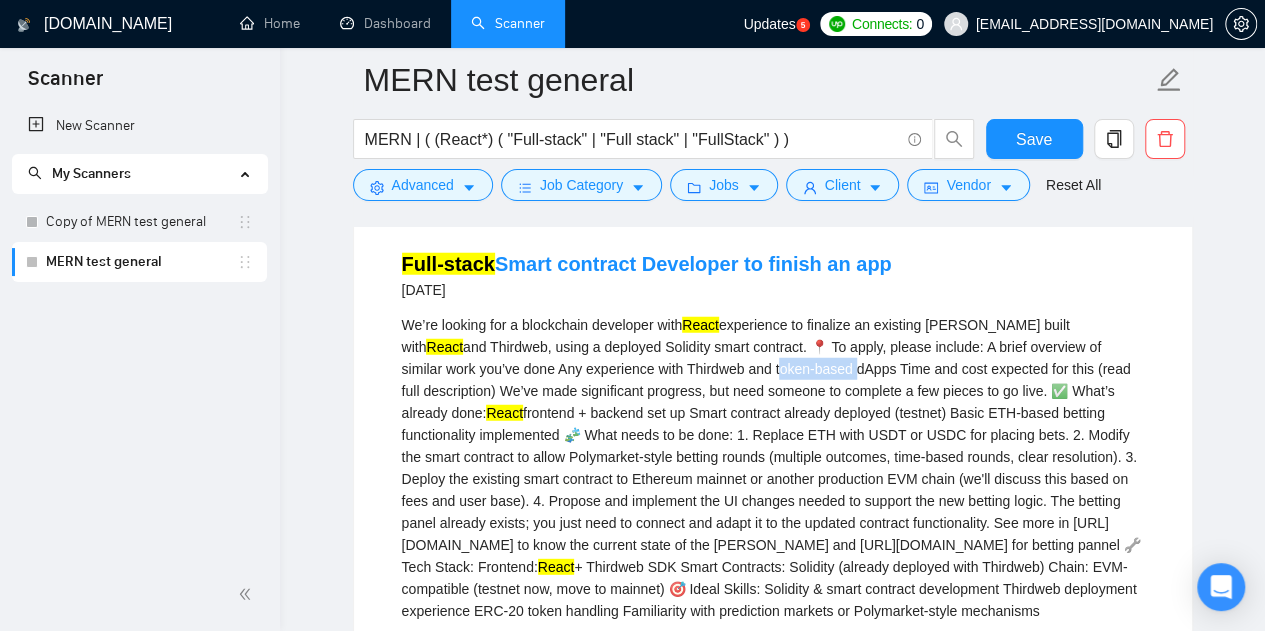 drag, startPoint x: 652, startPoint y: 341, endPoint x: 729, endPoint y: 347, distance: 77.23341 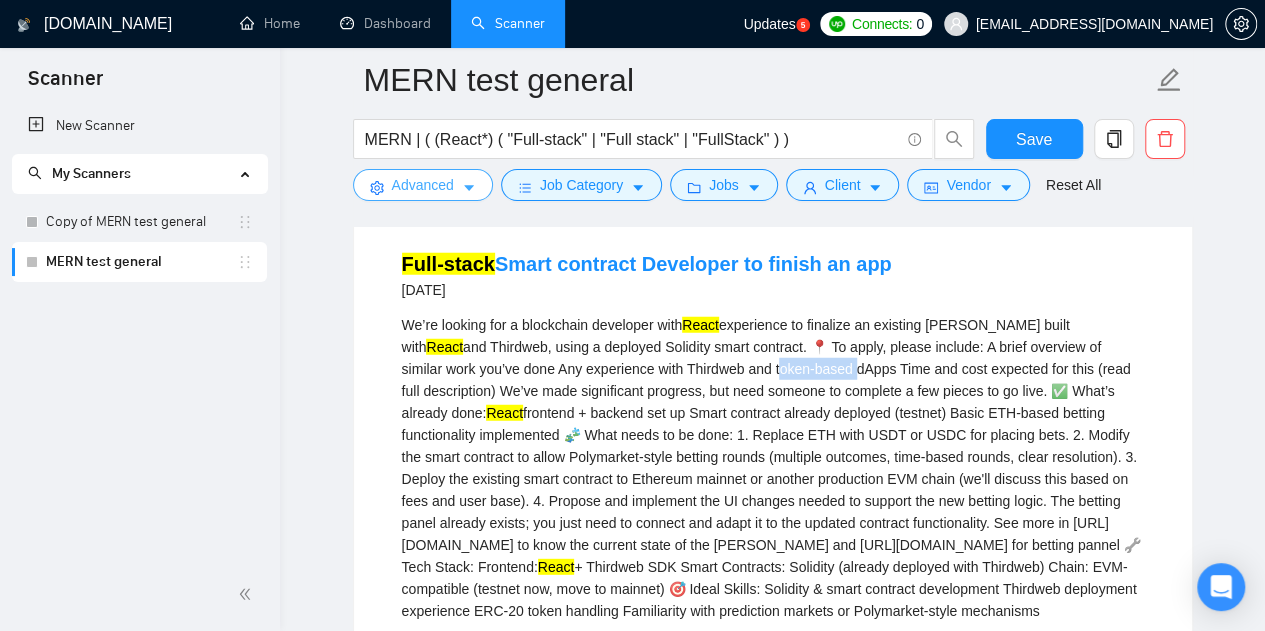 click 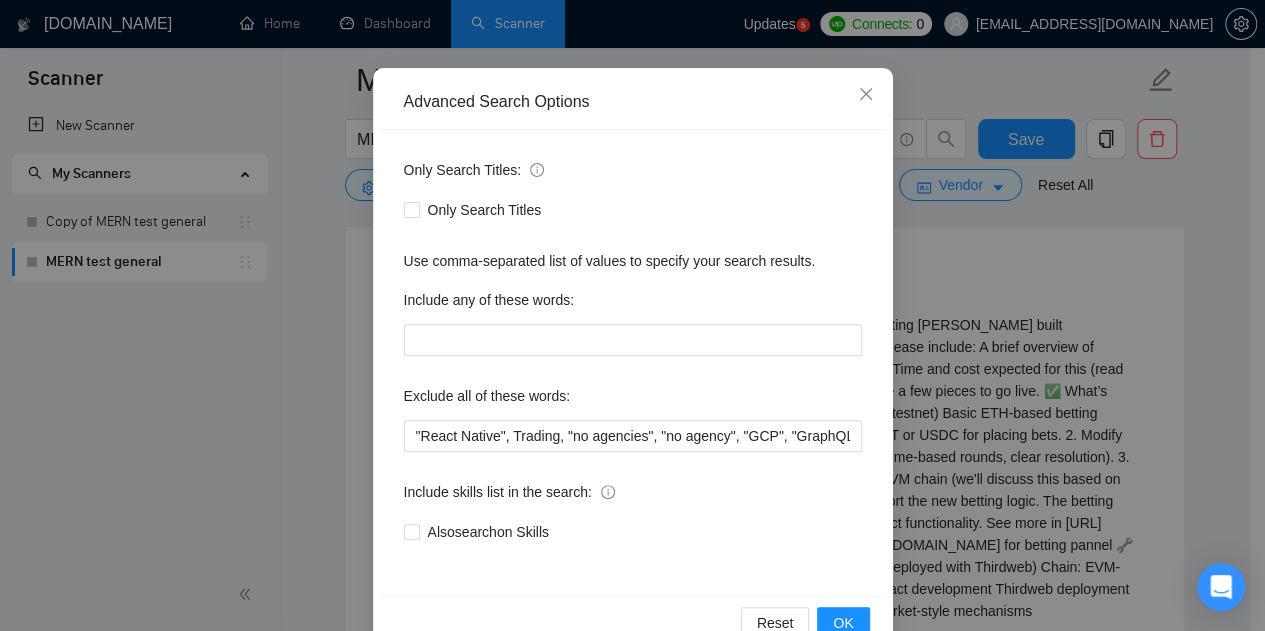 scroll, scrollTop: 200, scrollLeft: 0, axis: vertical 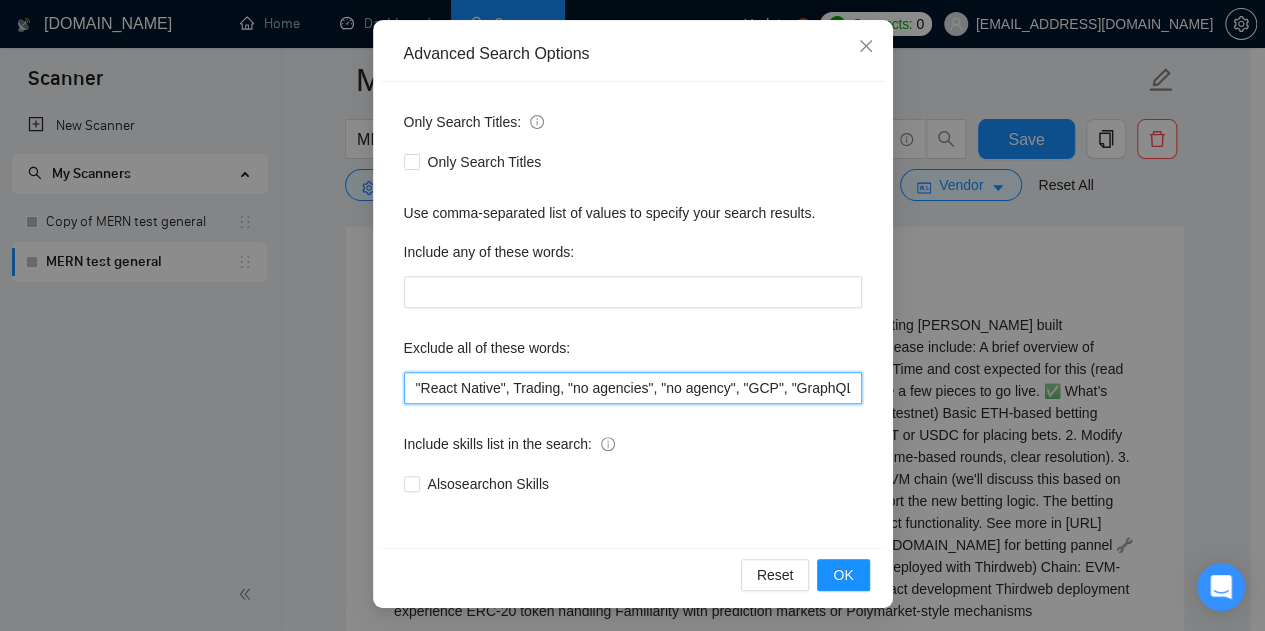 click on ""React Native", Trading, "no agencies", "no agency", "GCP", "GraphQL", "Audit","bug", "I have this website"," at bounding box center [633, 388] 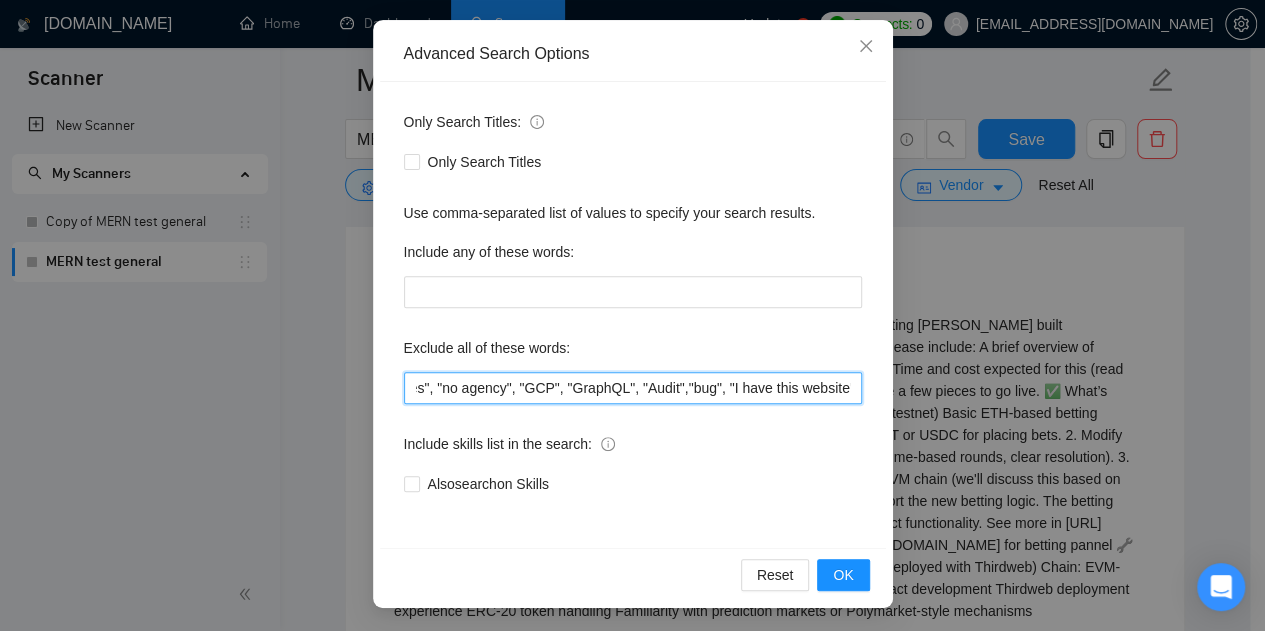 scroll, scrollTop: 0, scrollLeft: 229, axis: horizontal 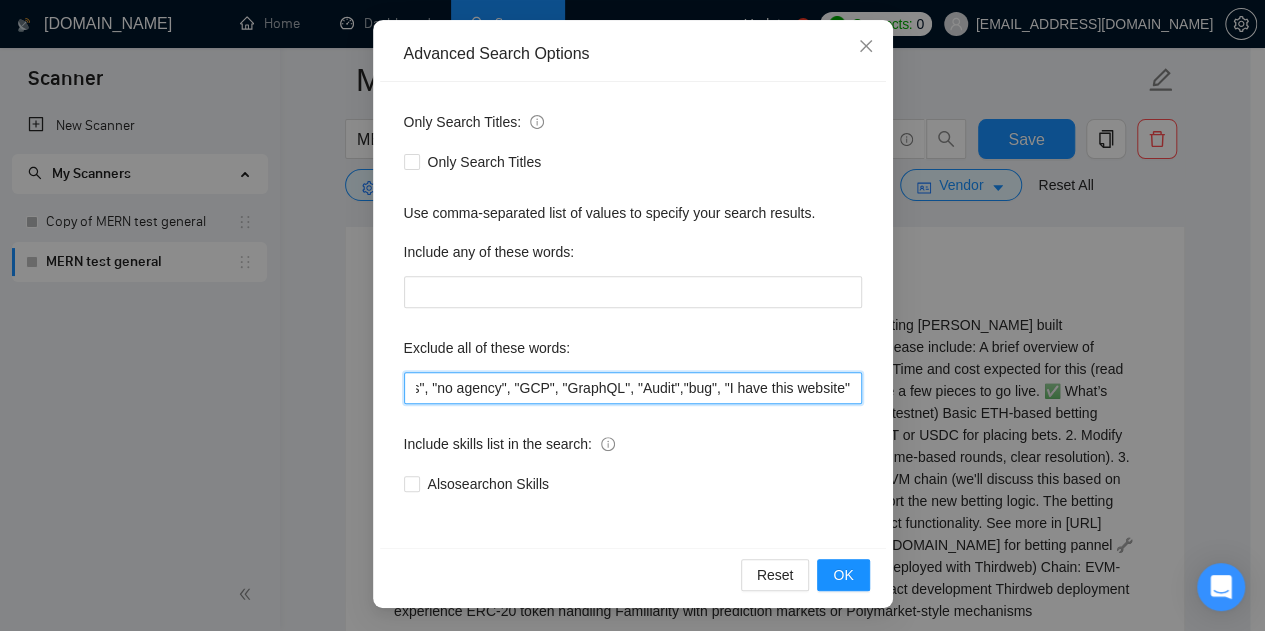 paste on "token-based" 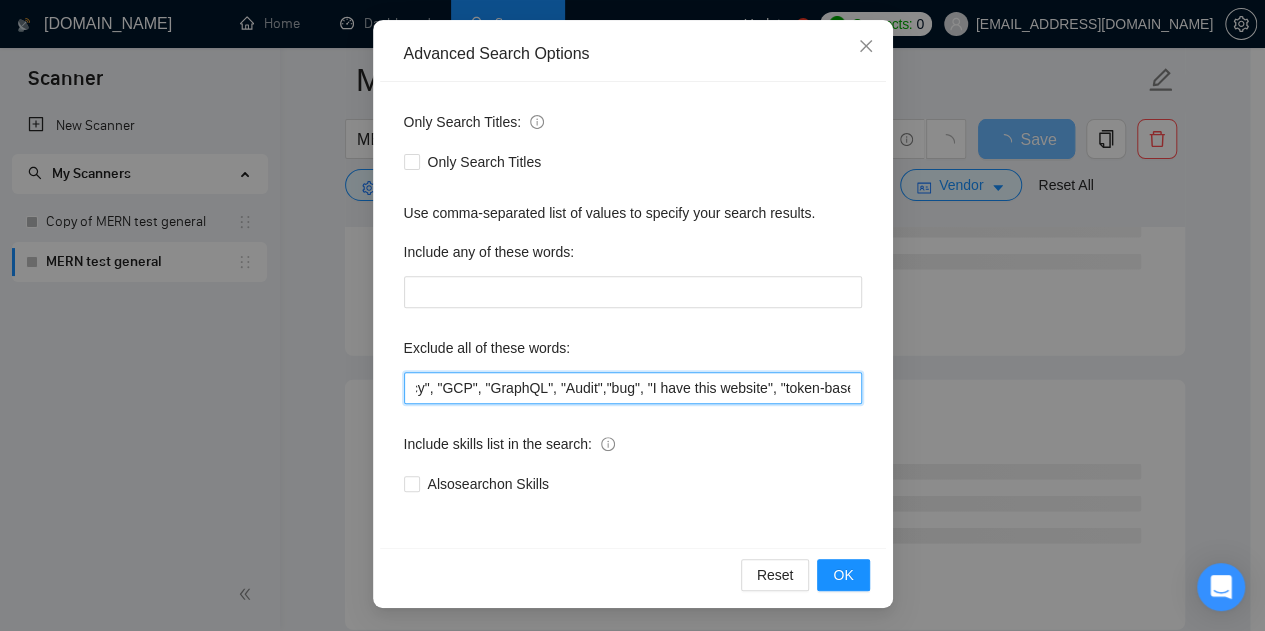 scroll, scrollTop: 0, scrollLeft: 315, axis: horizontal 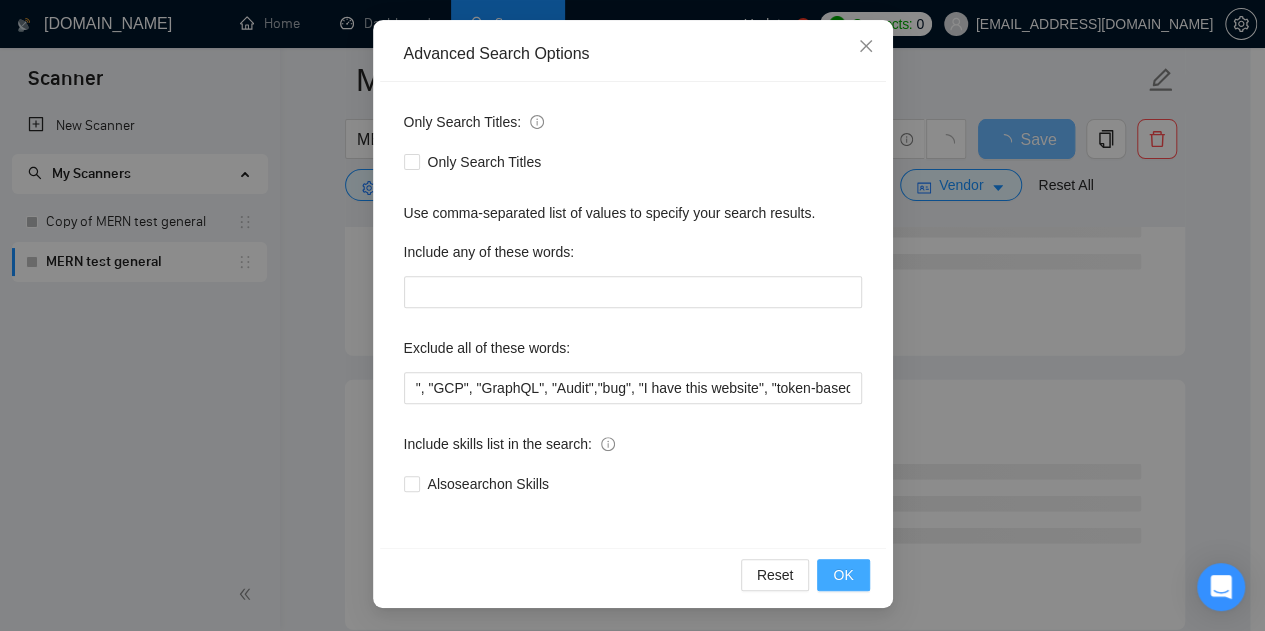 click on "OK" at bounding box center (843, 575) 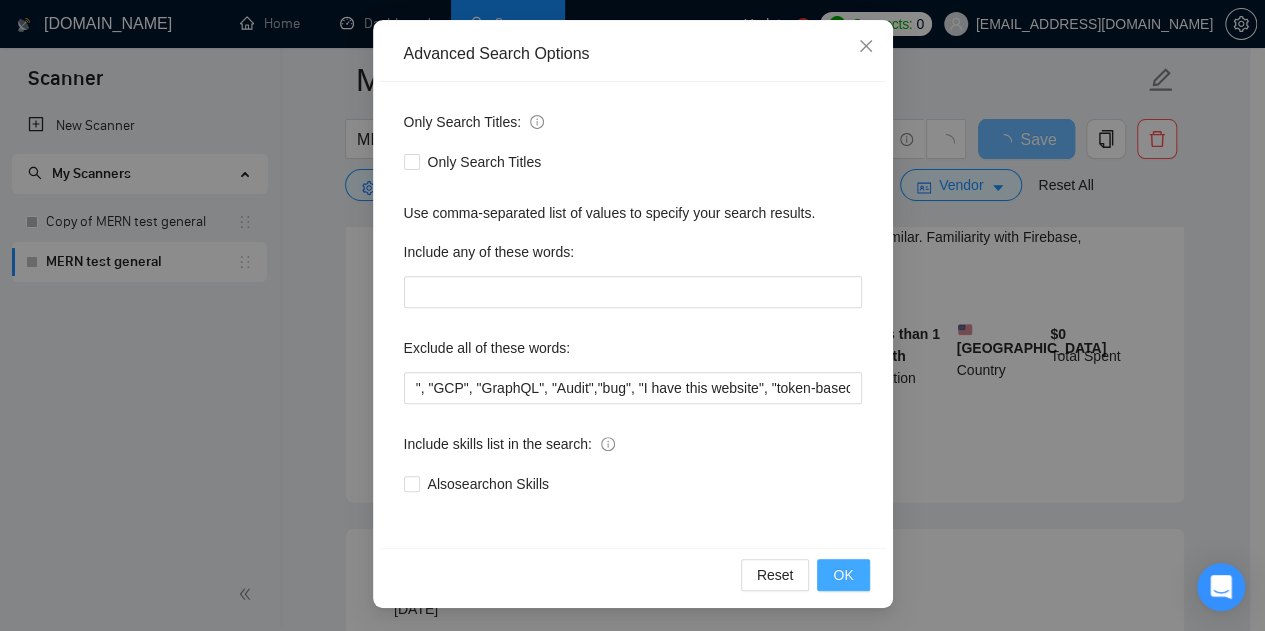 click on "OK" at bounding box center (843, 575) 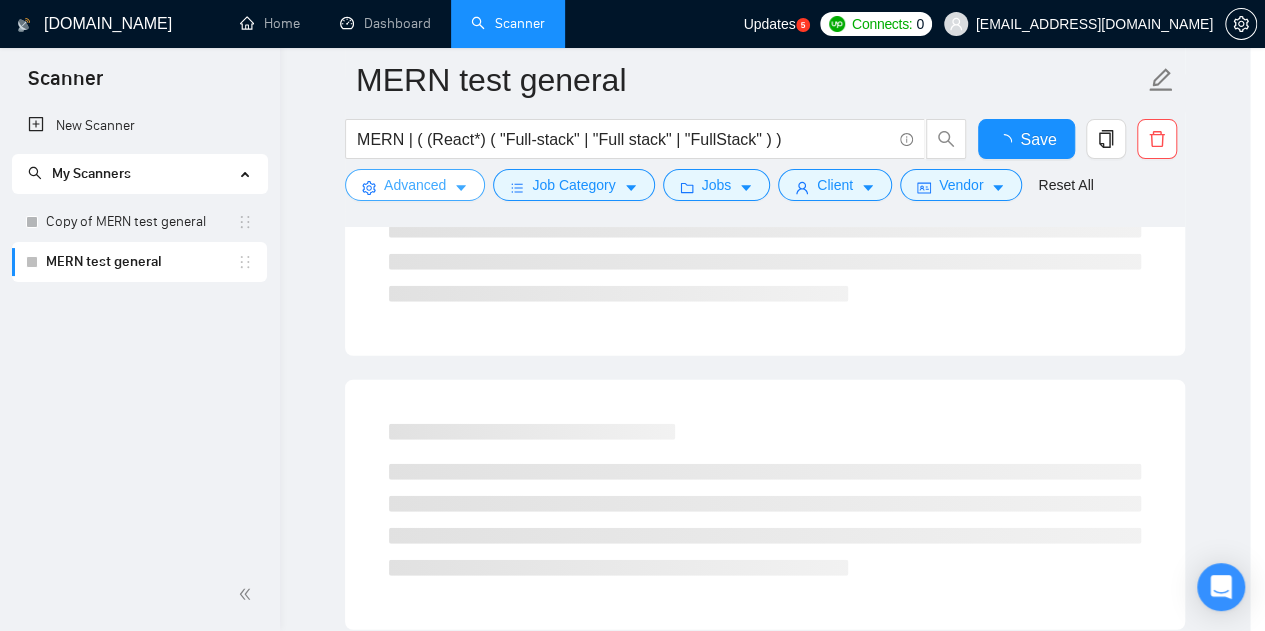 scroll, scrollTop: 0, scrollLeft: 0, axis: both 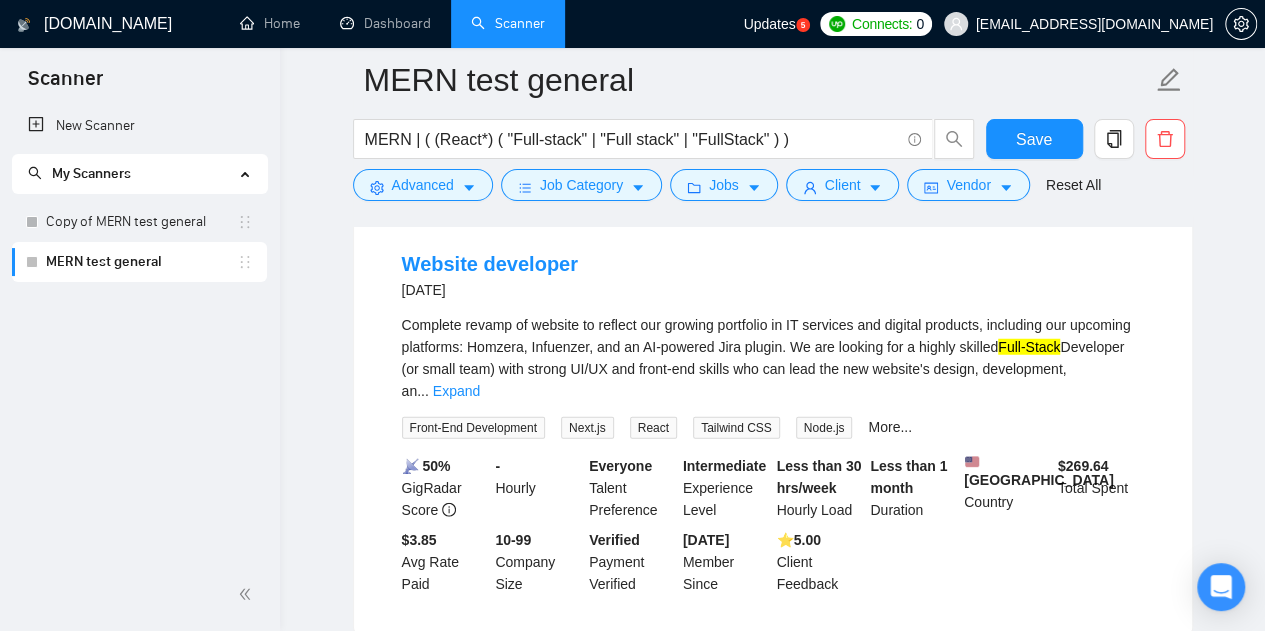 click on "Expand" at bounding box center [456, 391] 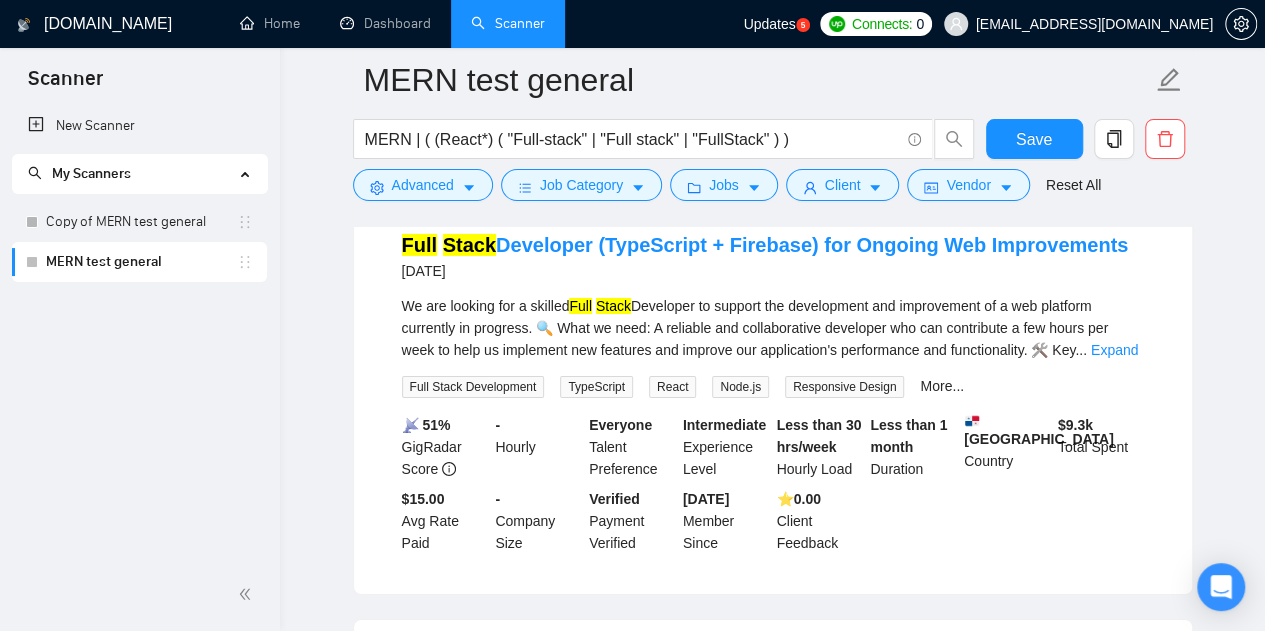 scroll, scrollTop: 3204, scrollLeft: 0, axis: vertical 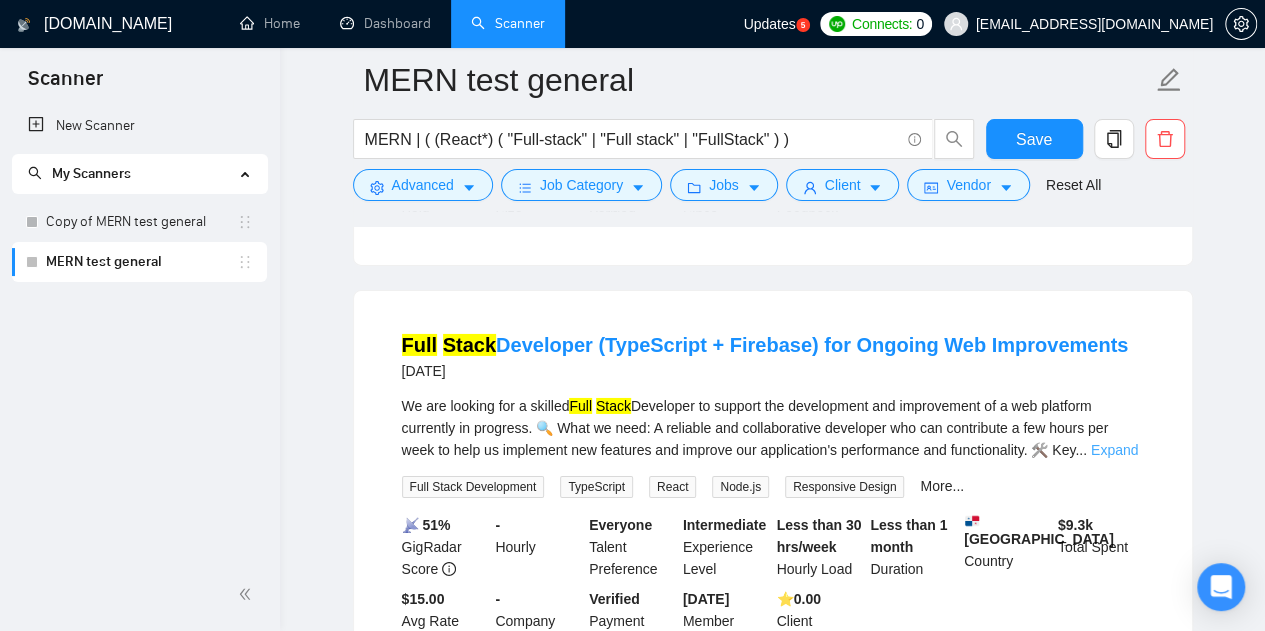 click on "Expand" at bounding box center [1114, 450] 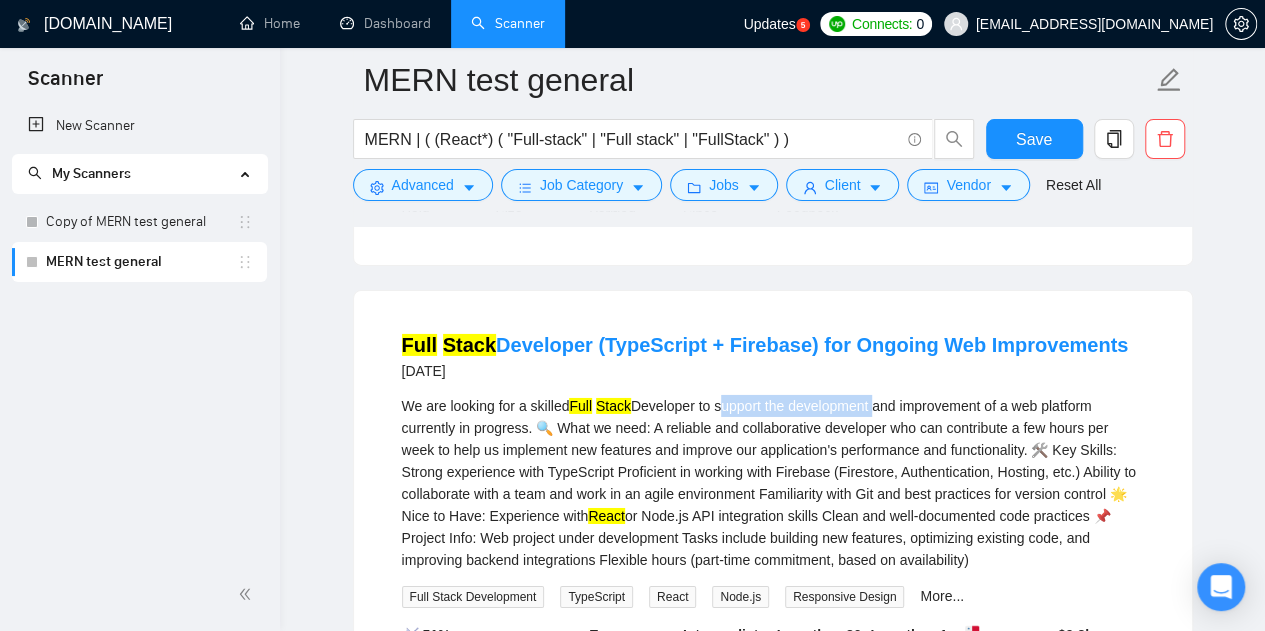 drag, startPoint x: 719, startPoint y: 391, endPoint x: 876, endPoint y: 395, distance: 157.05095 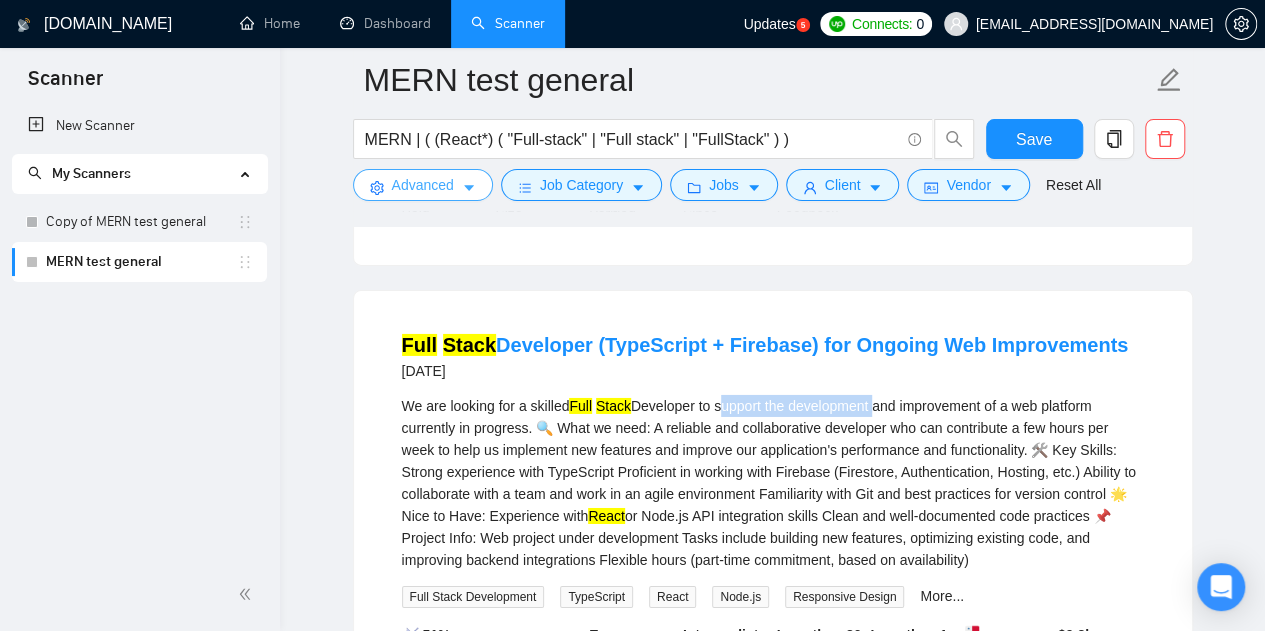 click on "Advanced" at bounding box center (423, 185) 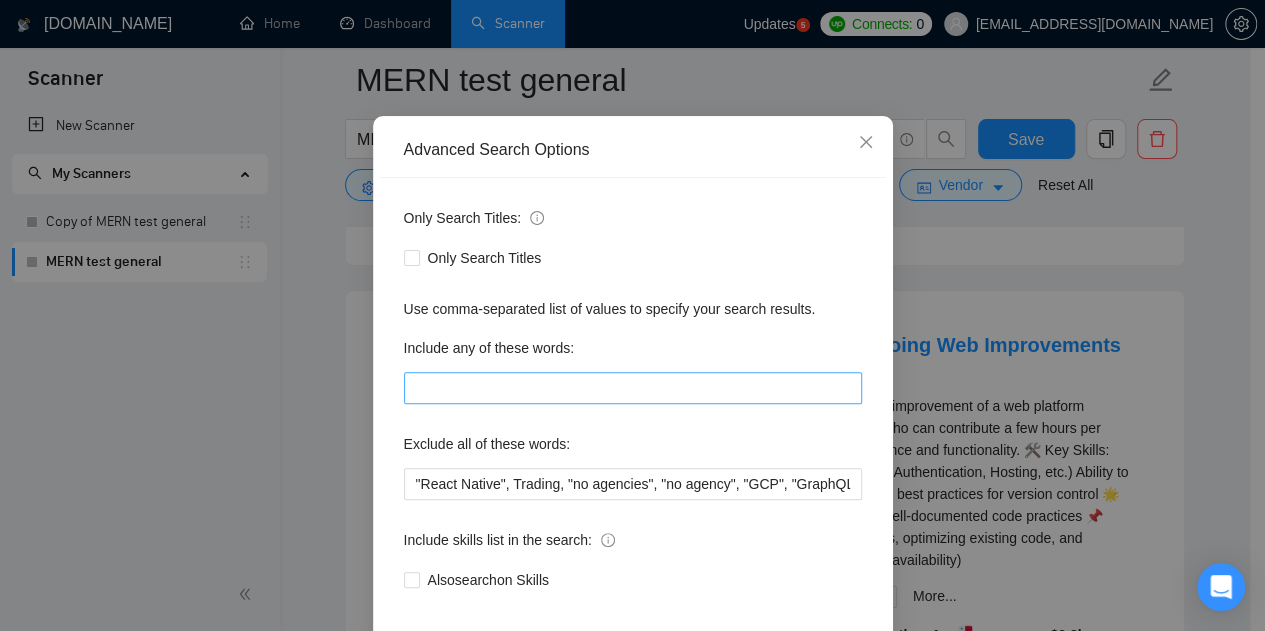 scroll, scrollTop: 200, scrollLeft: 0, axis: vertical 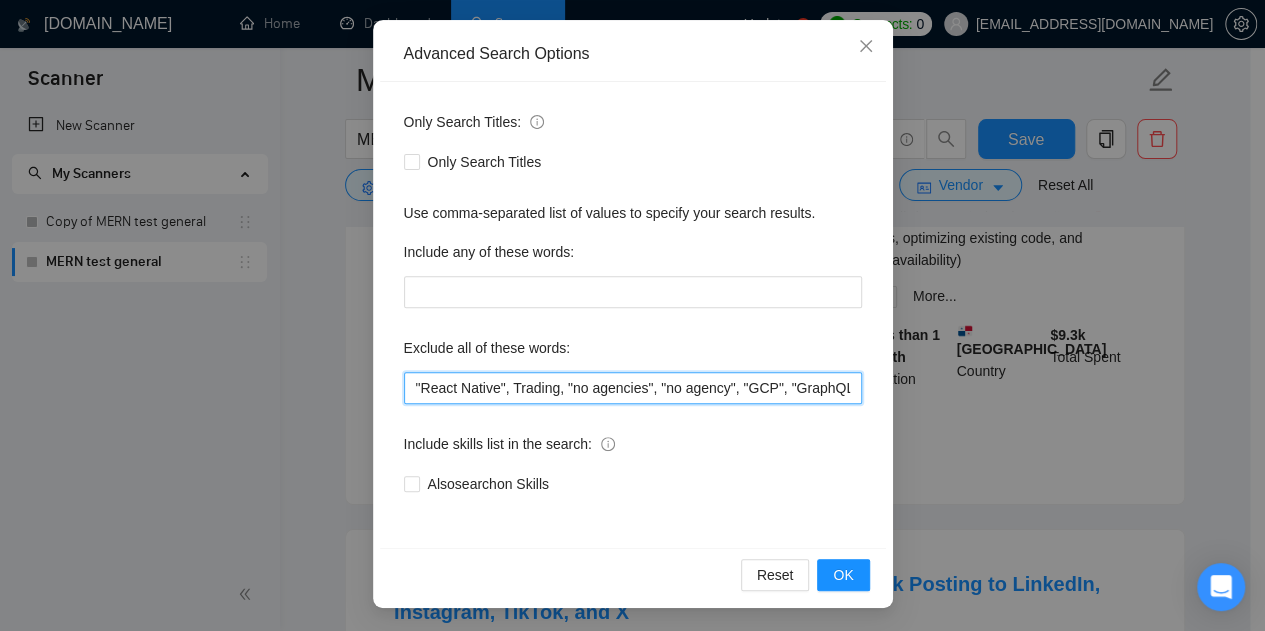 click on ""React Native", Trading, "no agencies", "no agency", "GCP", "GraphQL", "Audit","bug", "I have this website", "token-based"," at bounding box center (633, 388) 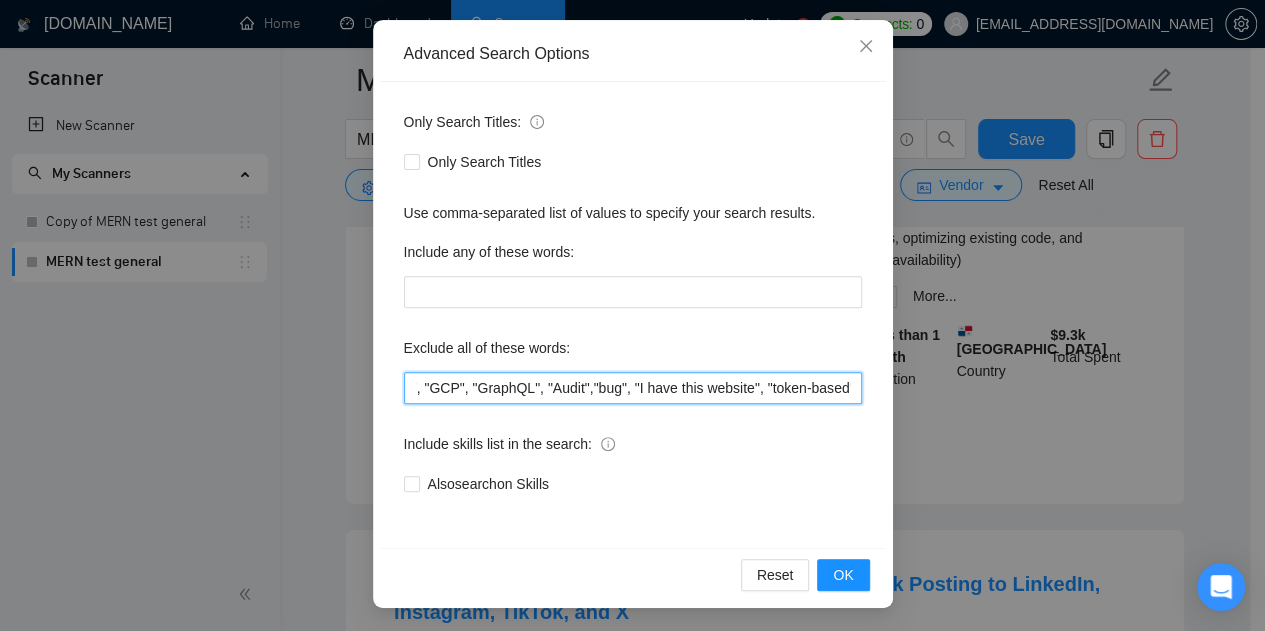 scroll, scrollTop: 0, scrollLeft: 324, axis: horizontal 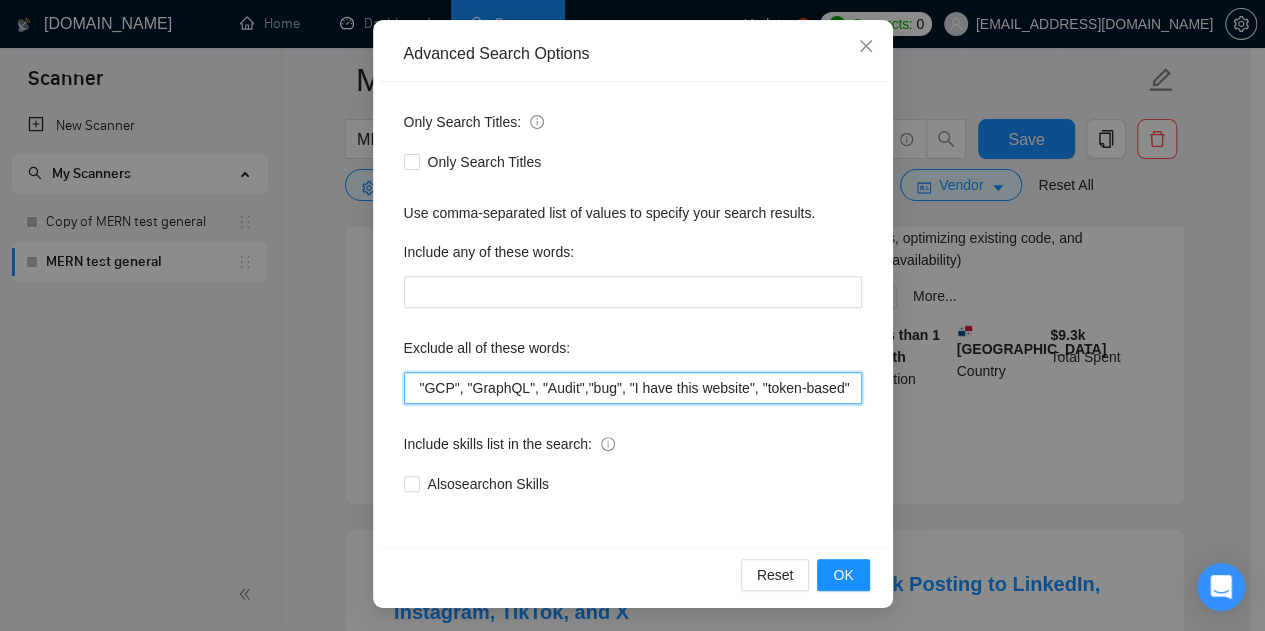 paste on "support the development" 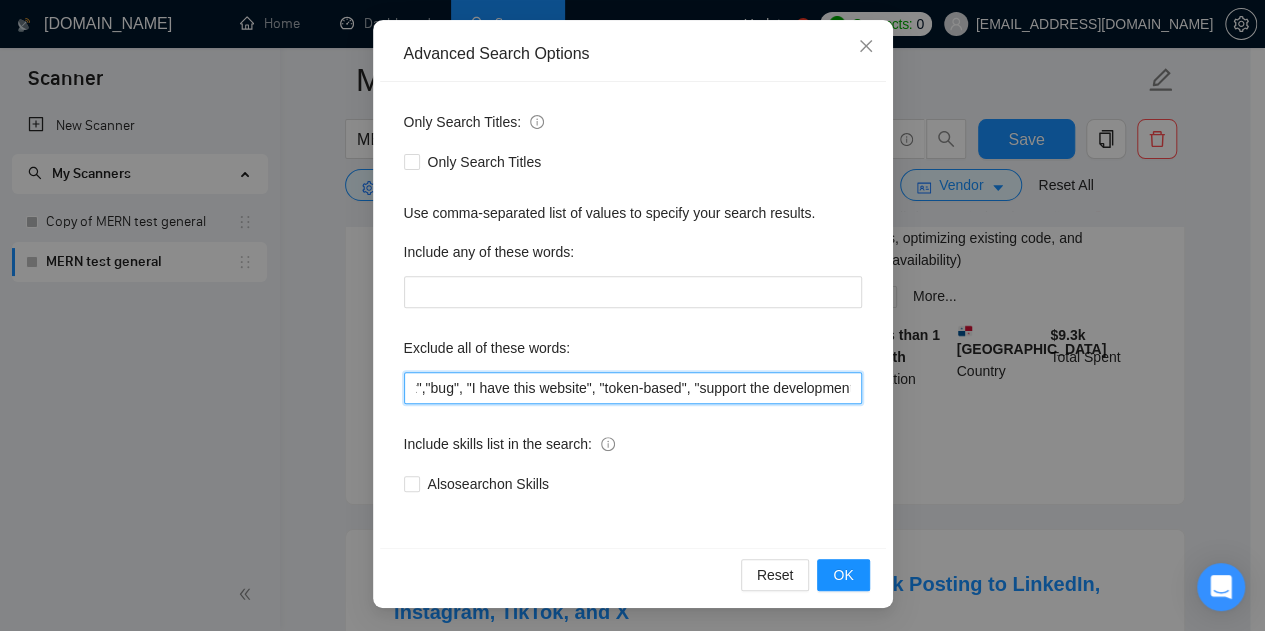scroll, scrollTop: 0, scrollLeft: 490, axis: horizontal 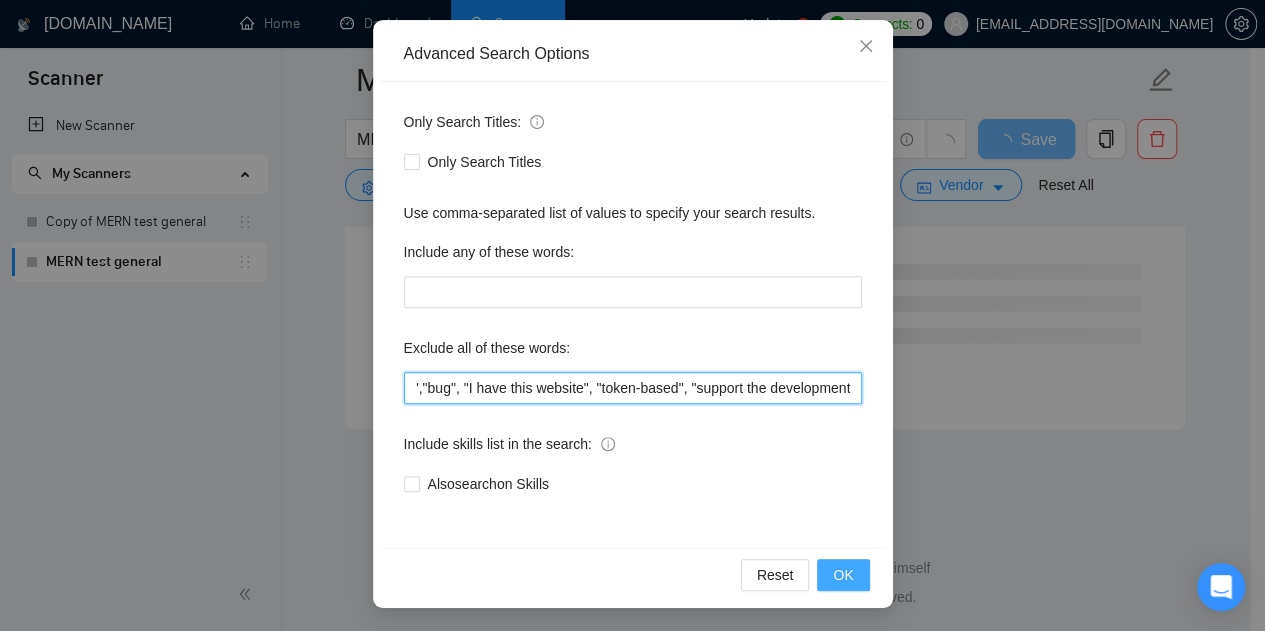 type on ""React Native", Trading, "no agencies", "no agency", "GCP", "GraphQL", "Audit","bug", "I have this website", "token-based", "support the development"," 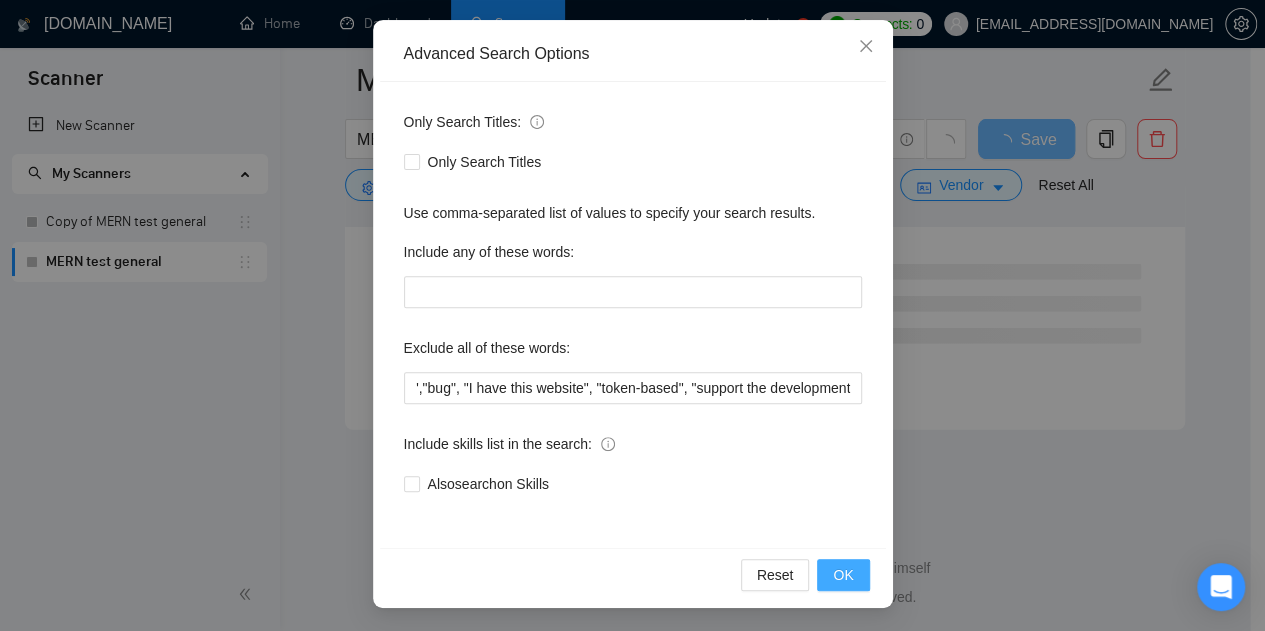 click on "OK" at bounding box center [843, 575] 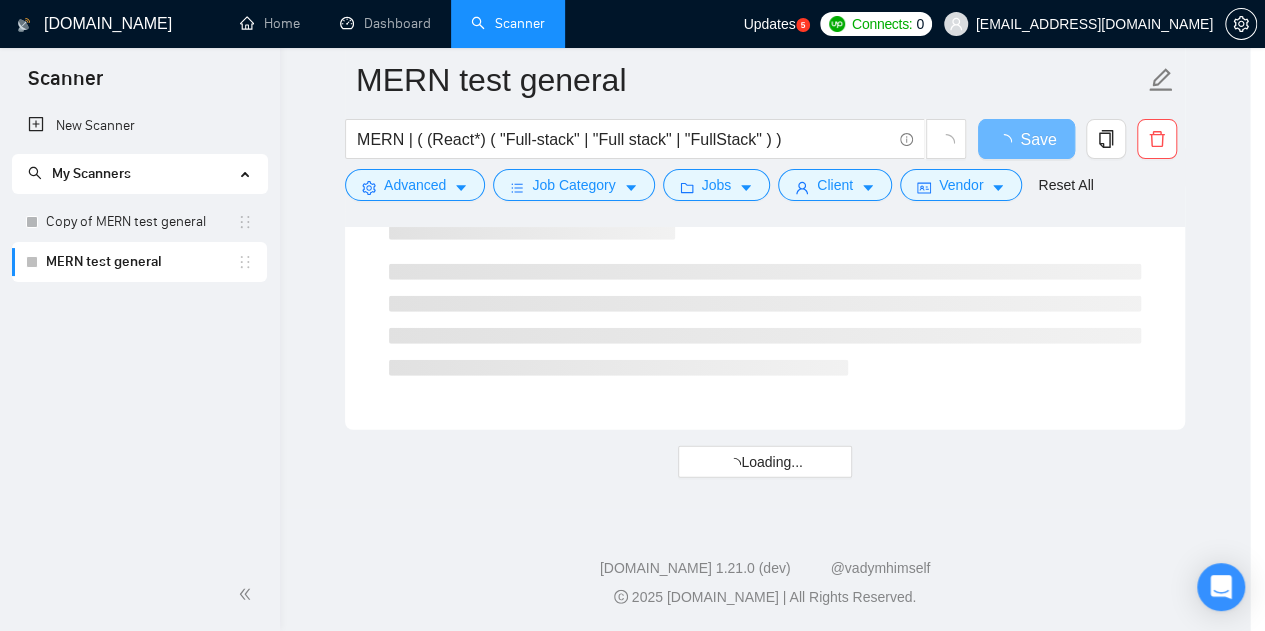 scroll, scrollTop: 100, scrollLeft: 0, axis: vertical 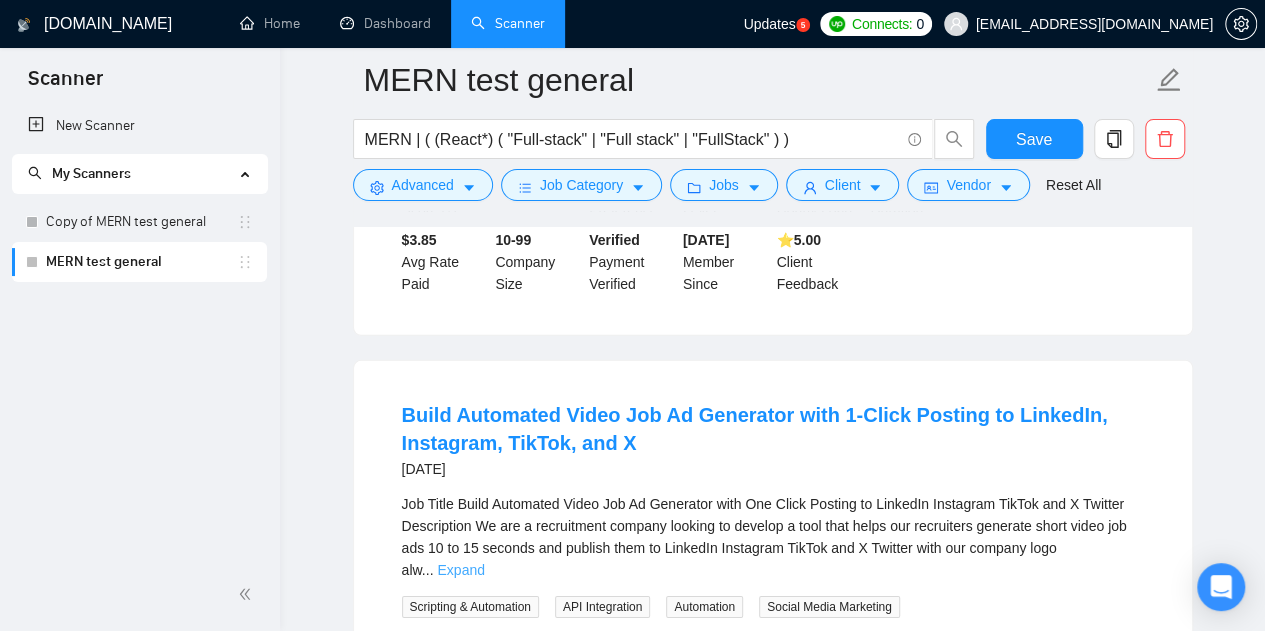 click on "Expand" at bounding box center [460, 570] 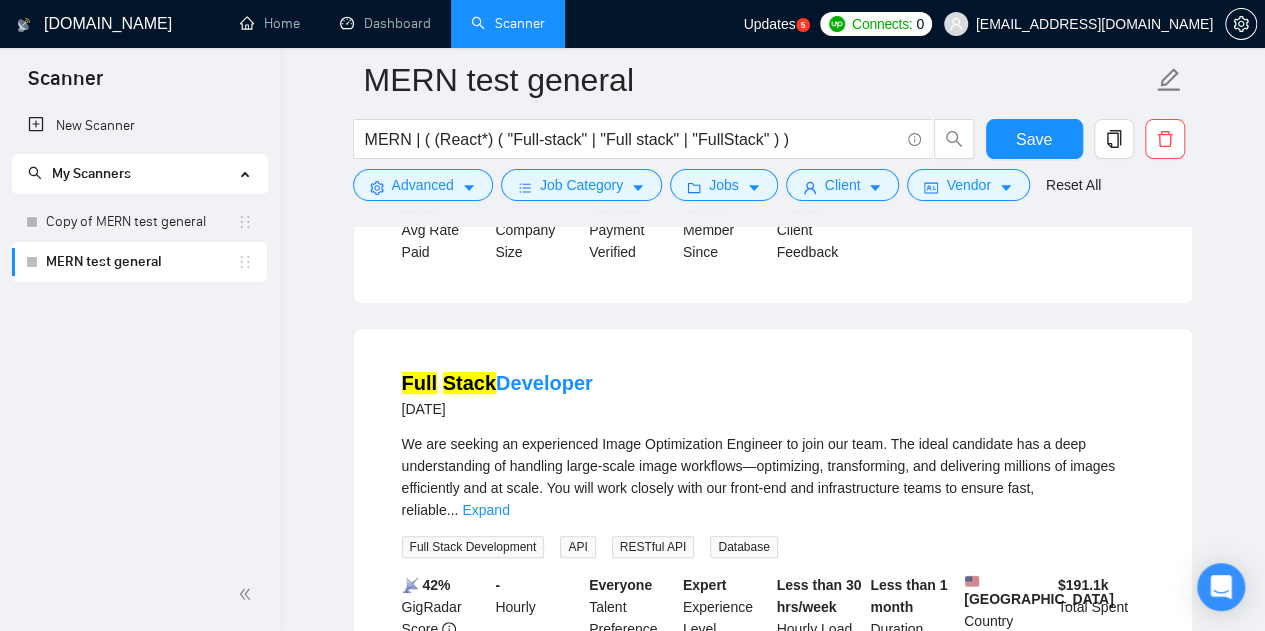 scroll, scrollTop: 4104, scrollLeft: 0, axis: vertical 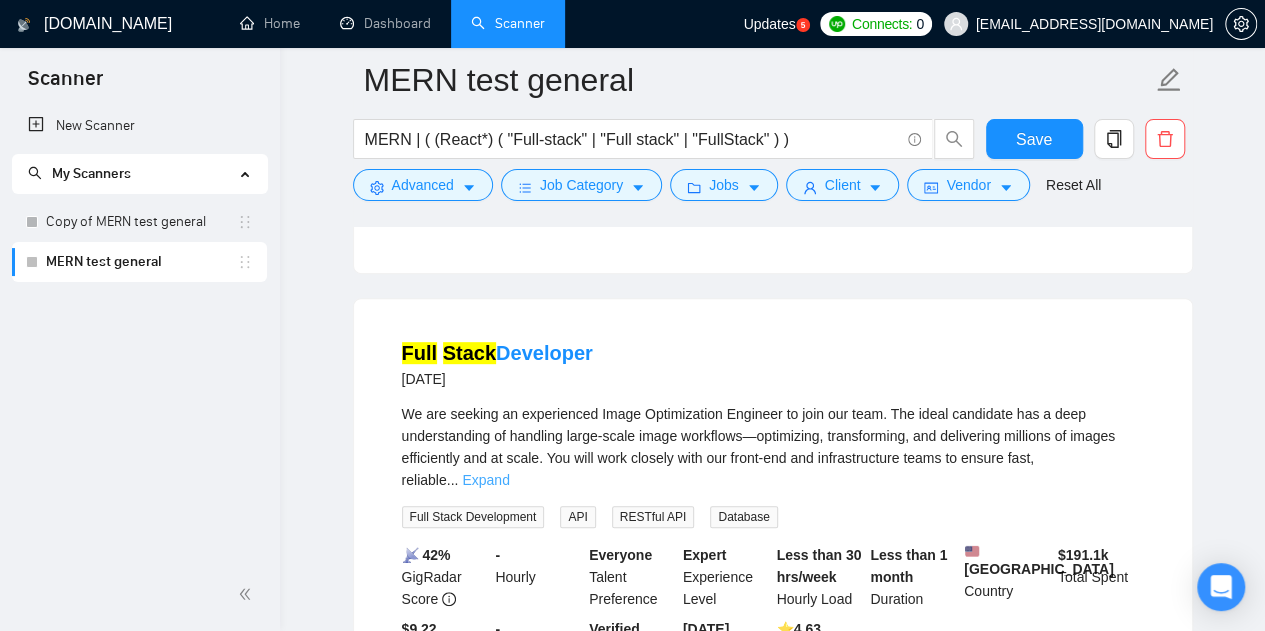 click on "Expand" at bounding box center [485, 480] 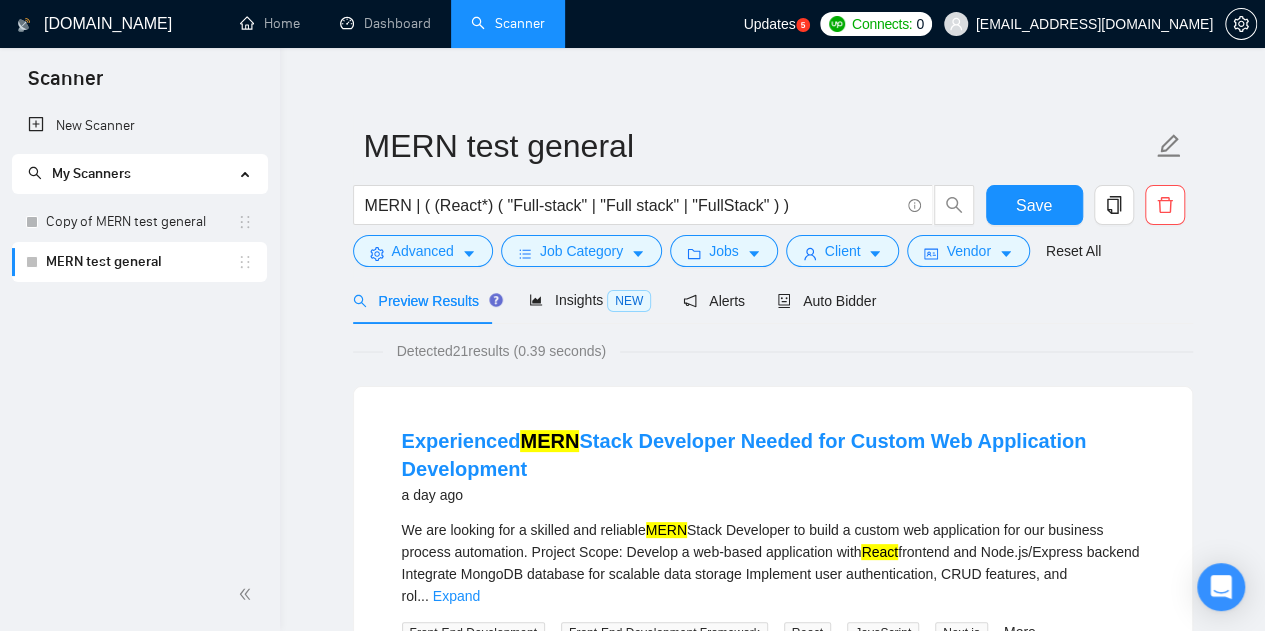 scroll, scrollTop: 0, scrollLeft: 0, axis: both 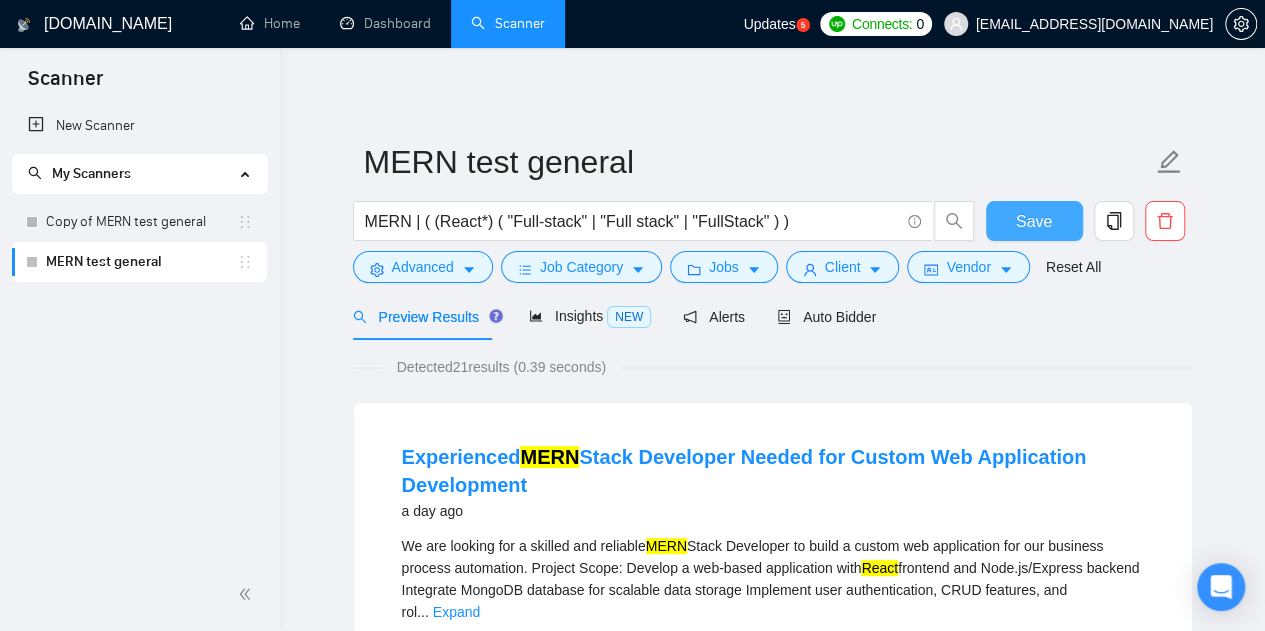 click on "Save" at bounding box center (1034, 221) 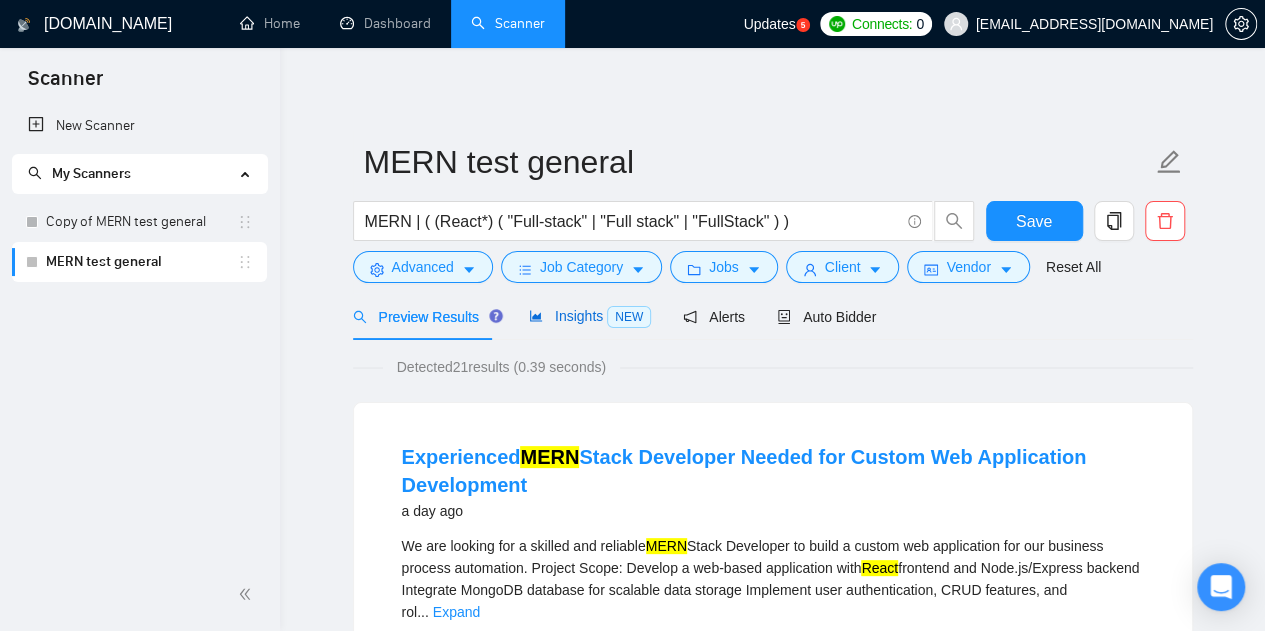 click on "Insights NEW" at bounding box center [590, 316] 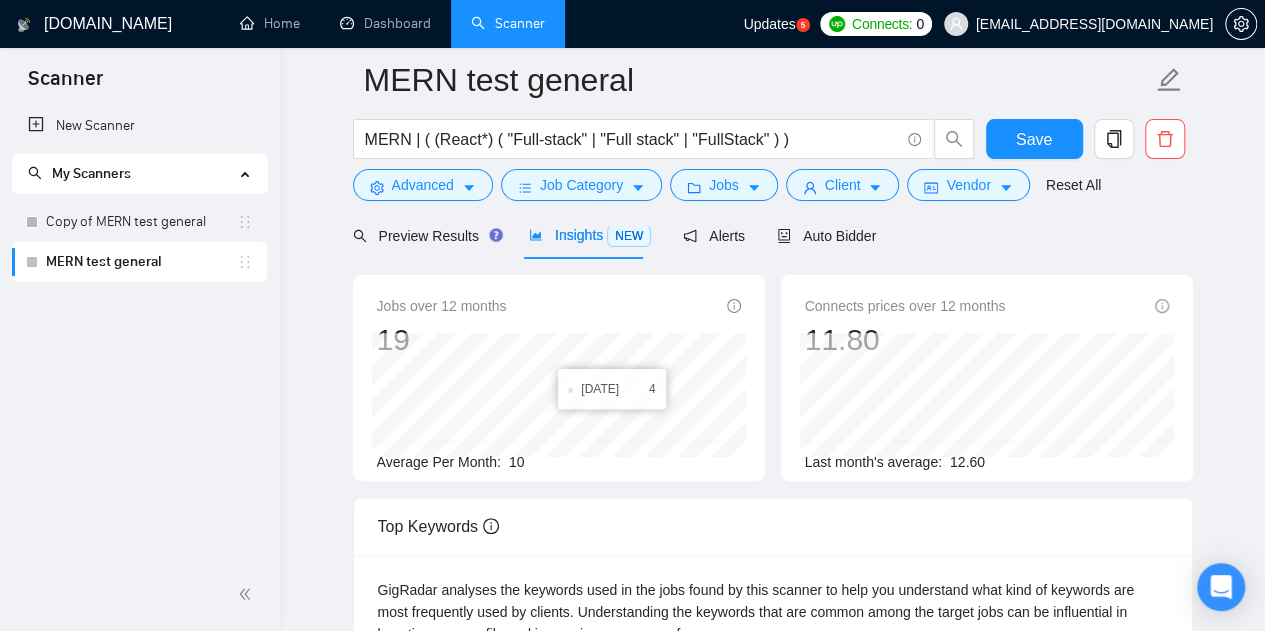 scroll, scrollTop: 100, scrollLeft: 0, axis: vertical 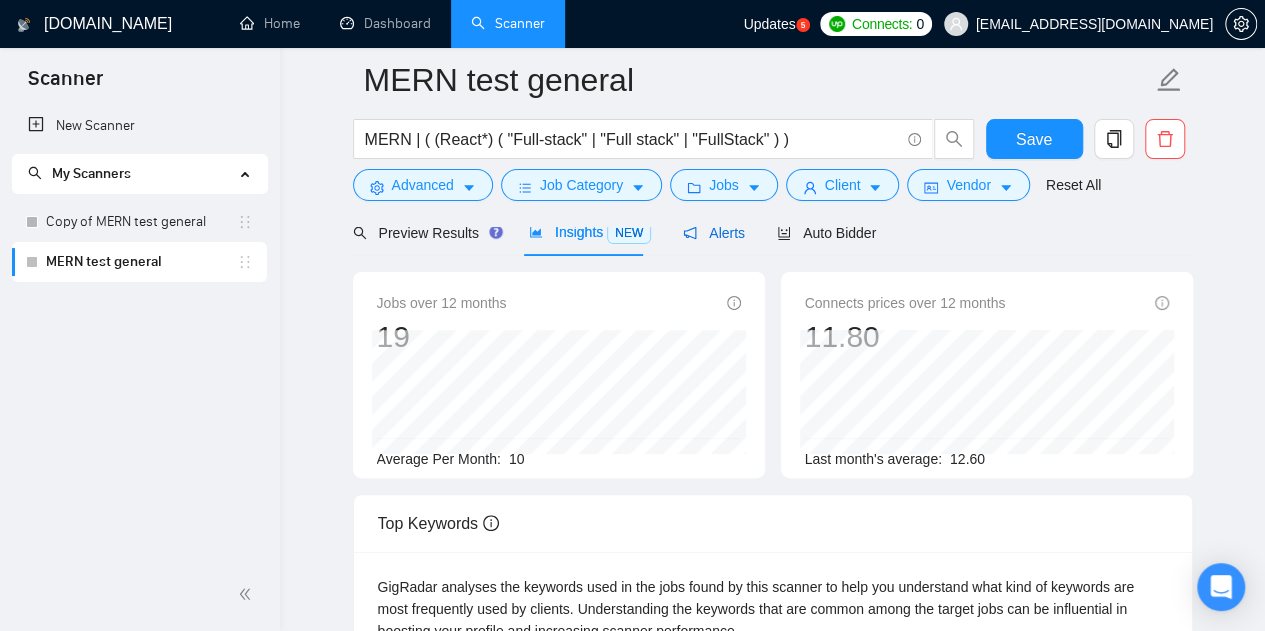 click on "Alerts" at bounding box center [714, 233] 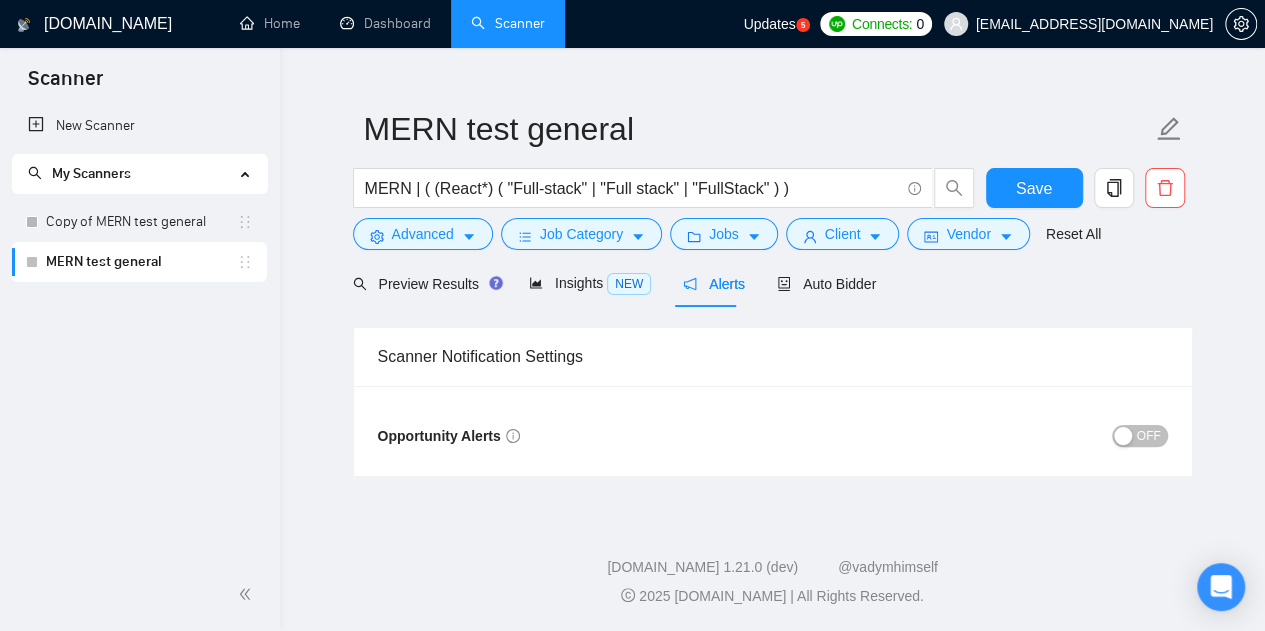scroll, scrollTop: 30, scrollLeft: 0, axis: vertical 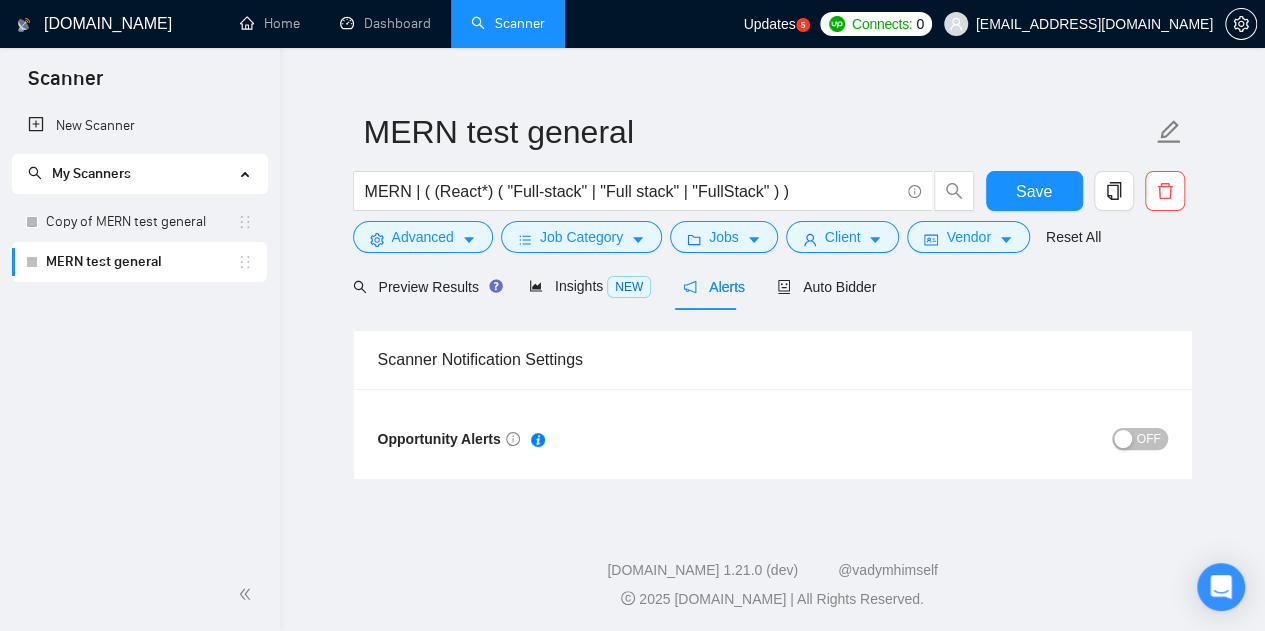 click on "OFF" at bounding box center (1149, 439) 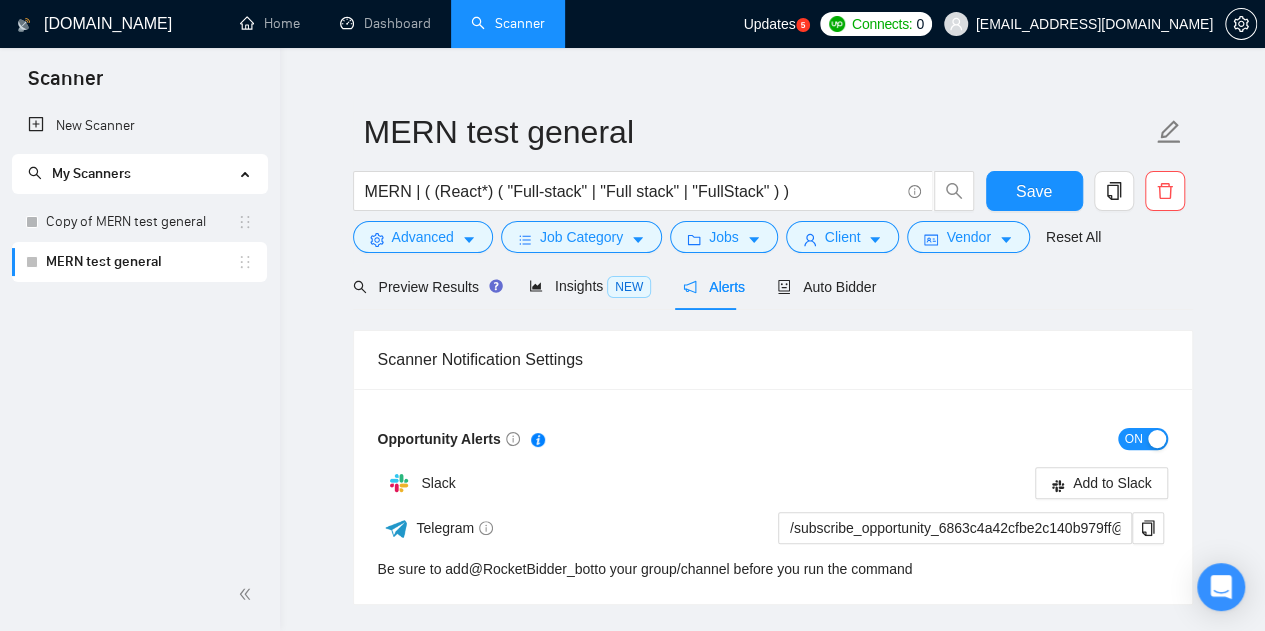 click on "ON" at bounding box center (1134, 439) 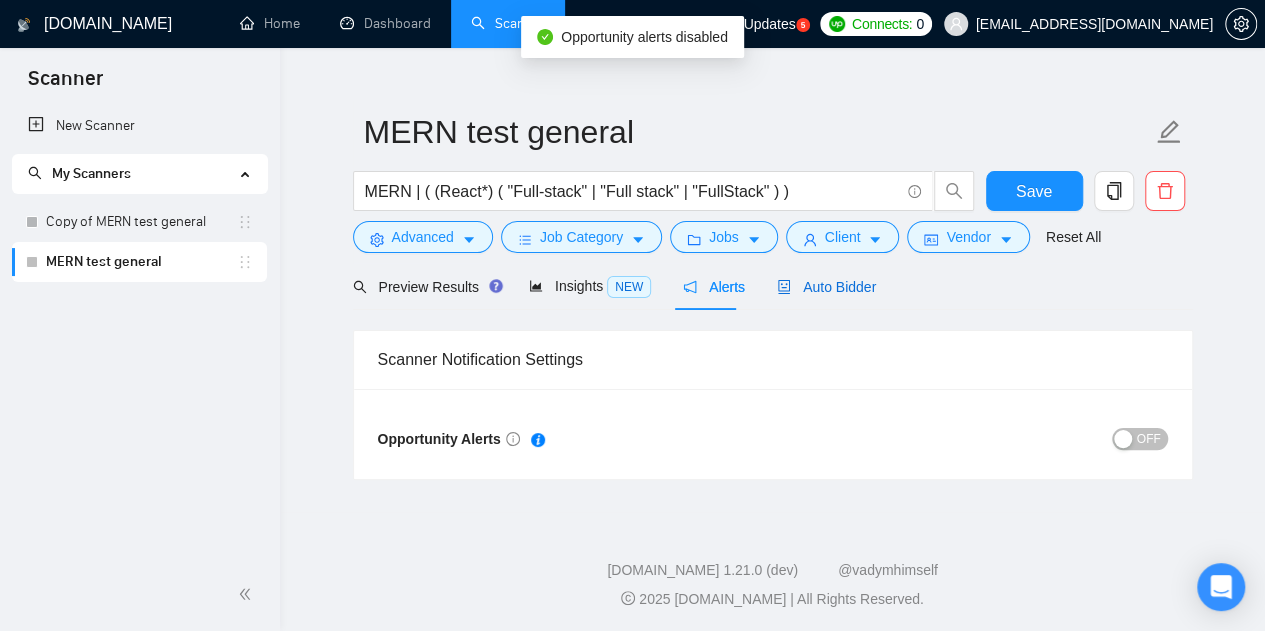 click on "Auto Bidder" at bounding box center (826, 287) 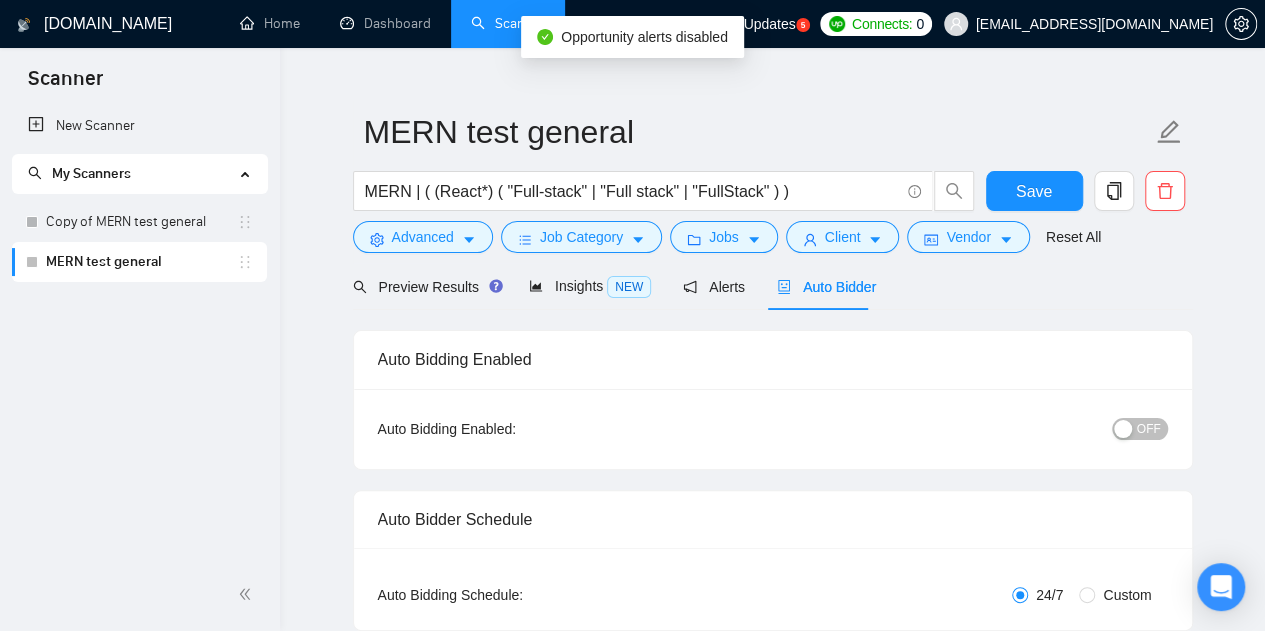 type 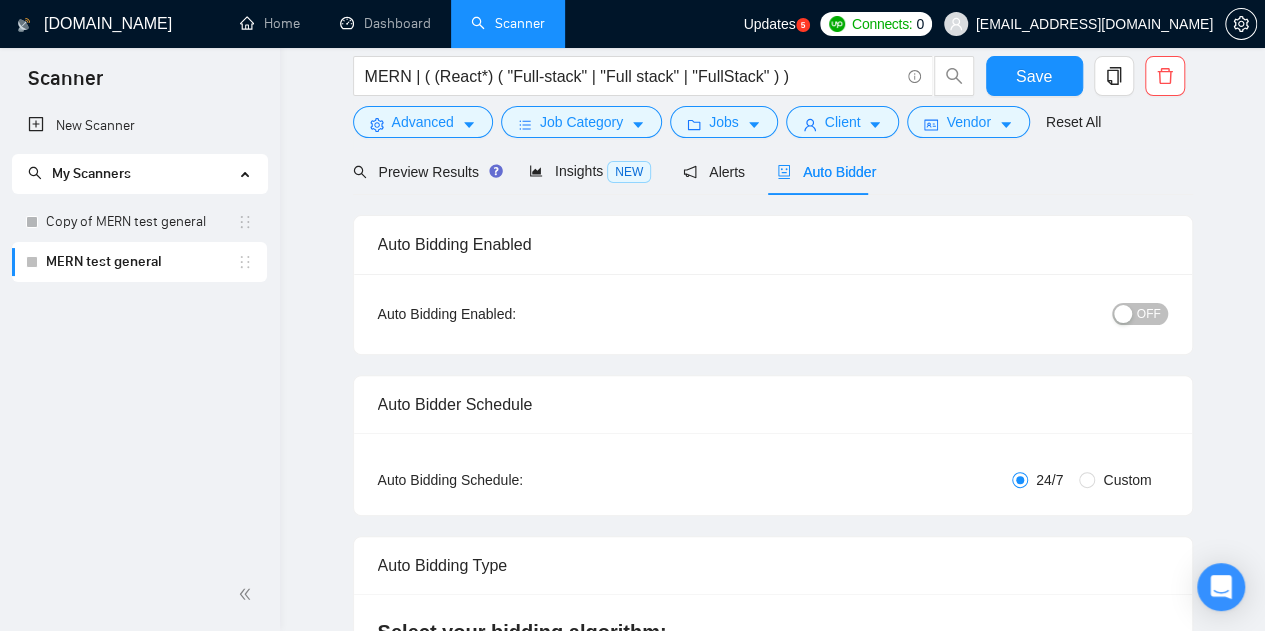 scroll, scrollTop: 30, scrollLeft: 0, axis: vertical 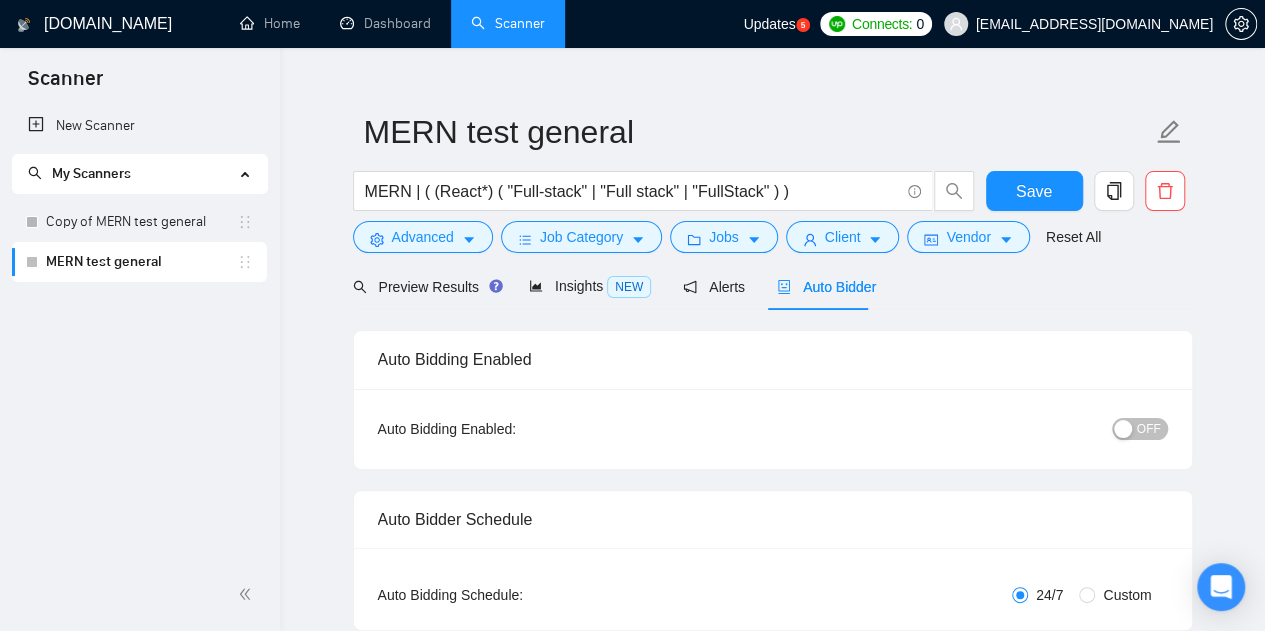 click on "OFF" at bounding box center [1149, 429] 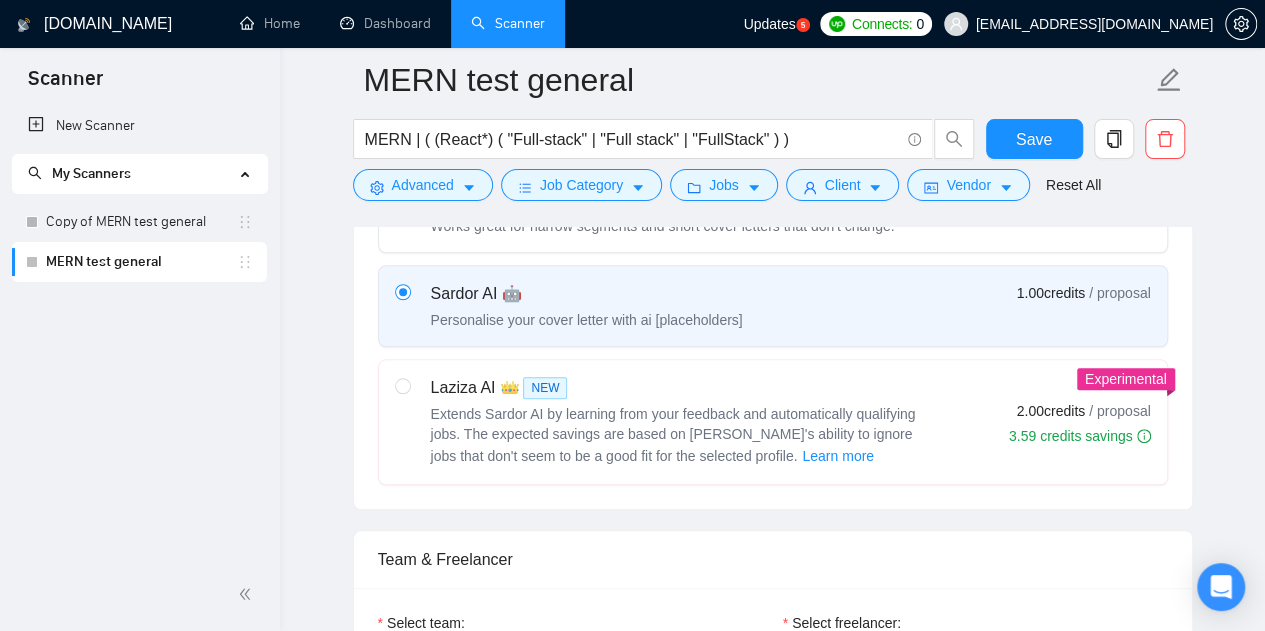 scroll, scrollTop: 730, scrollLeft: 0, axis: vertical 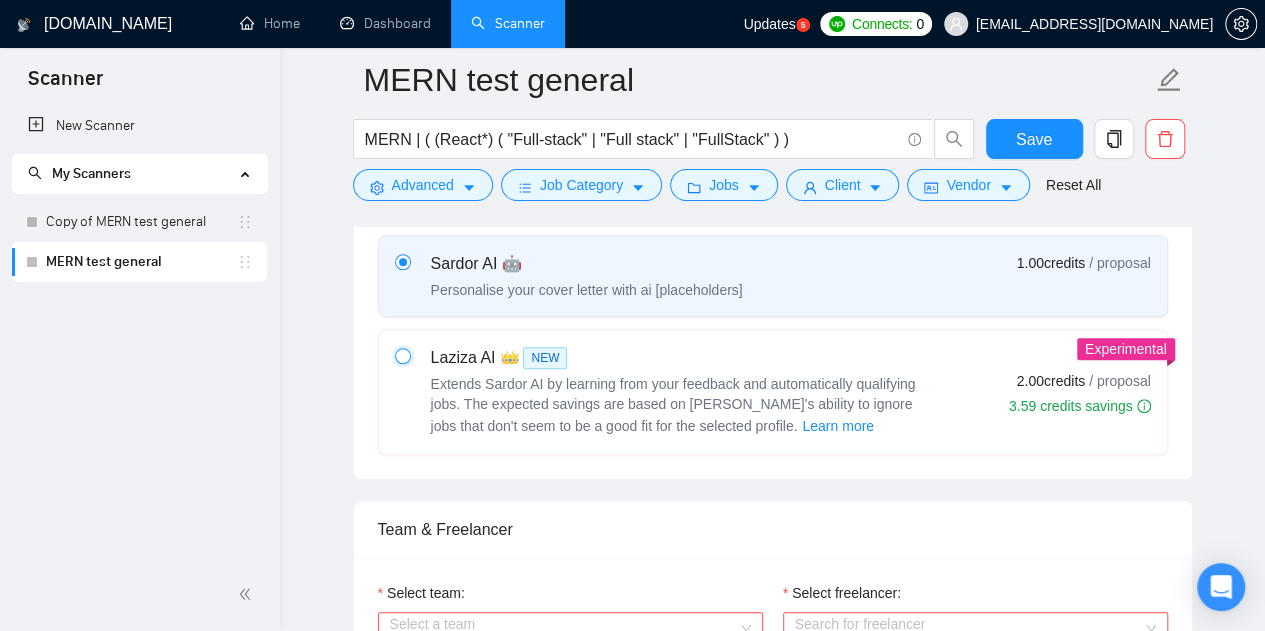 click at bounding box center (402, 355) 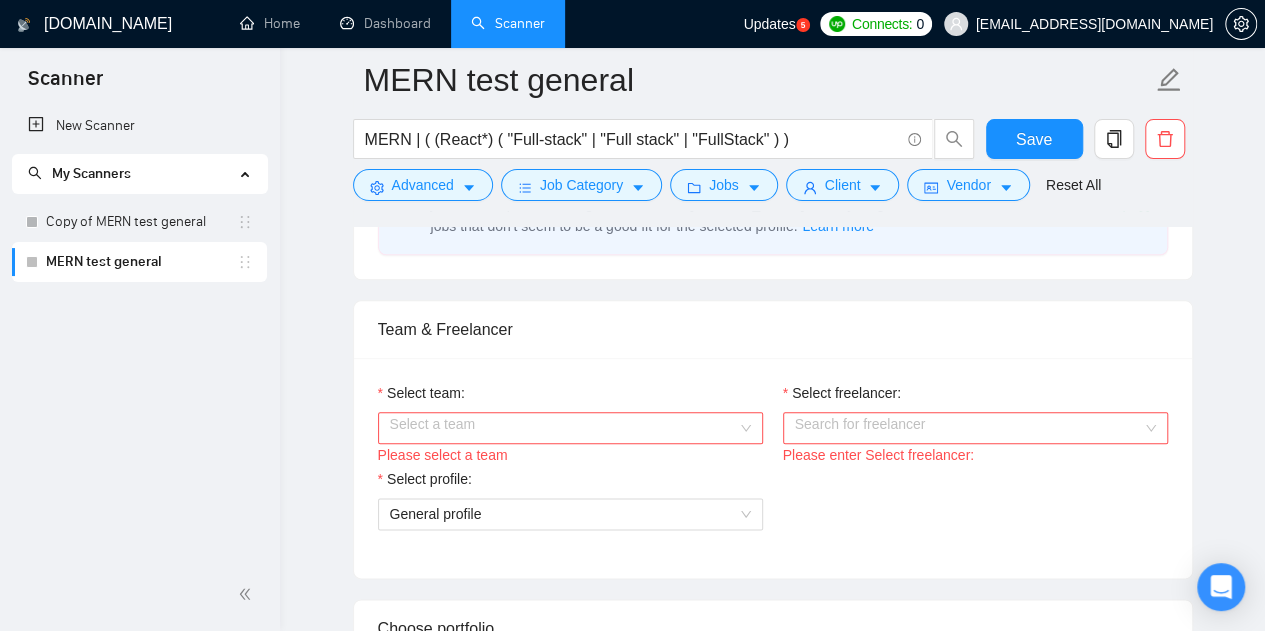 scroll, scrollTop: 1030, scrollLeft: 0, axis: vertical 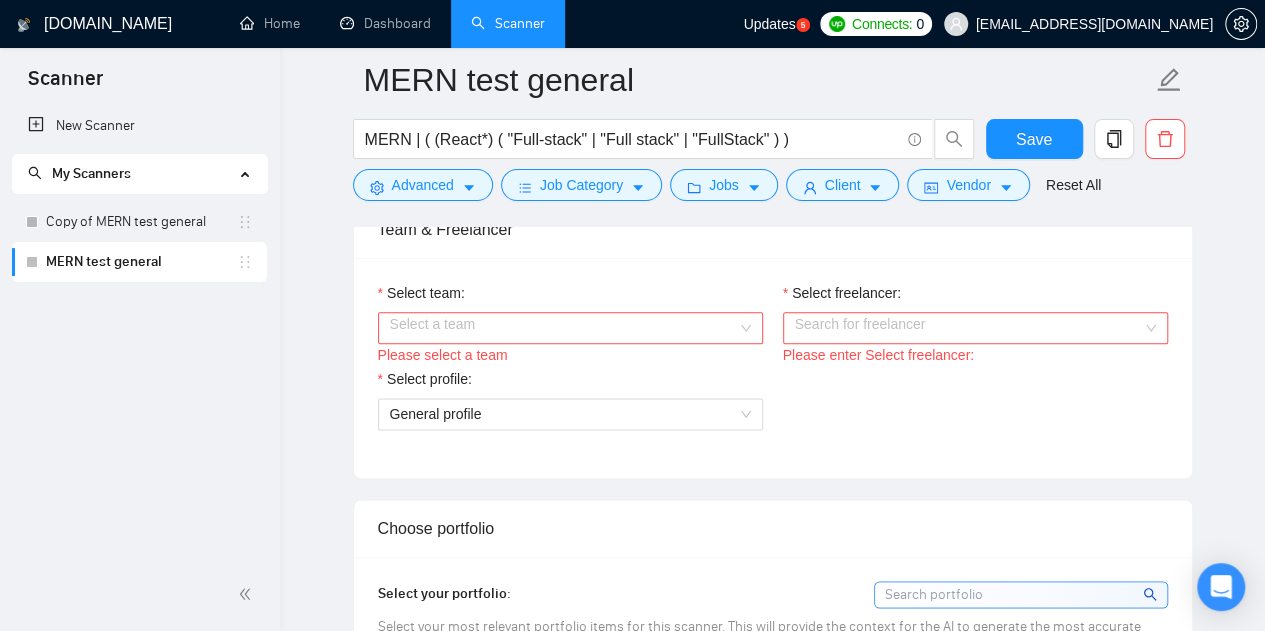 click on "Select team:" at bounding box center [563, 328] 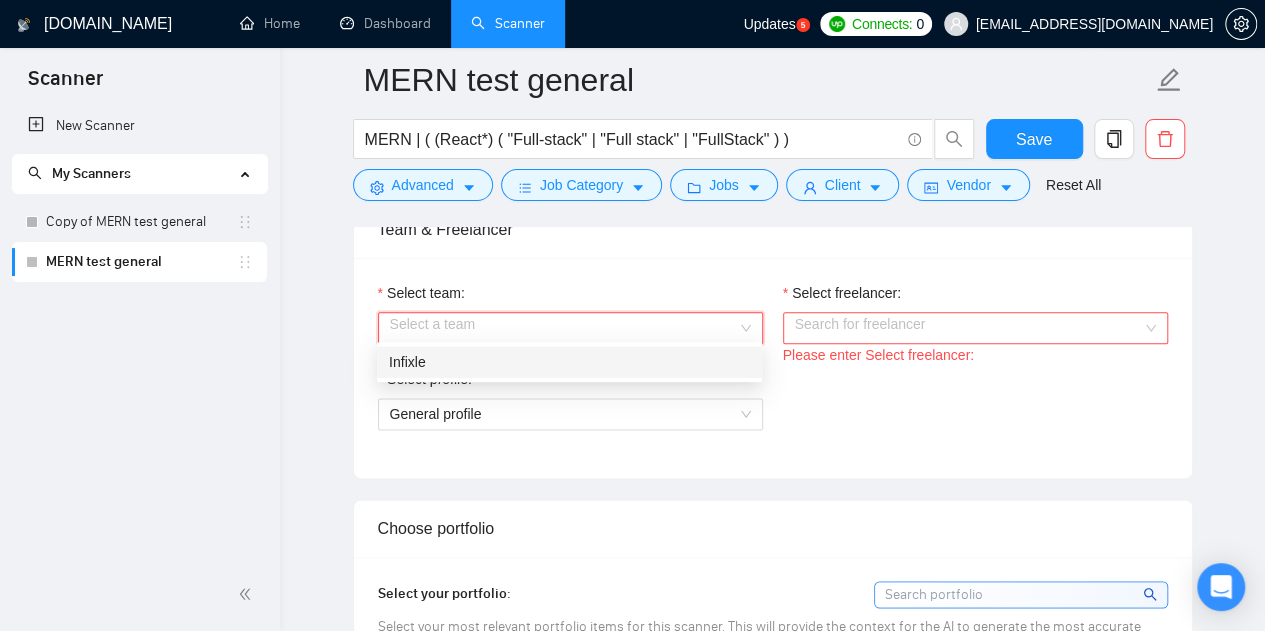 click on "Infixle" at bounding box center [569, 362] 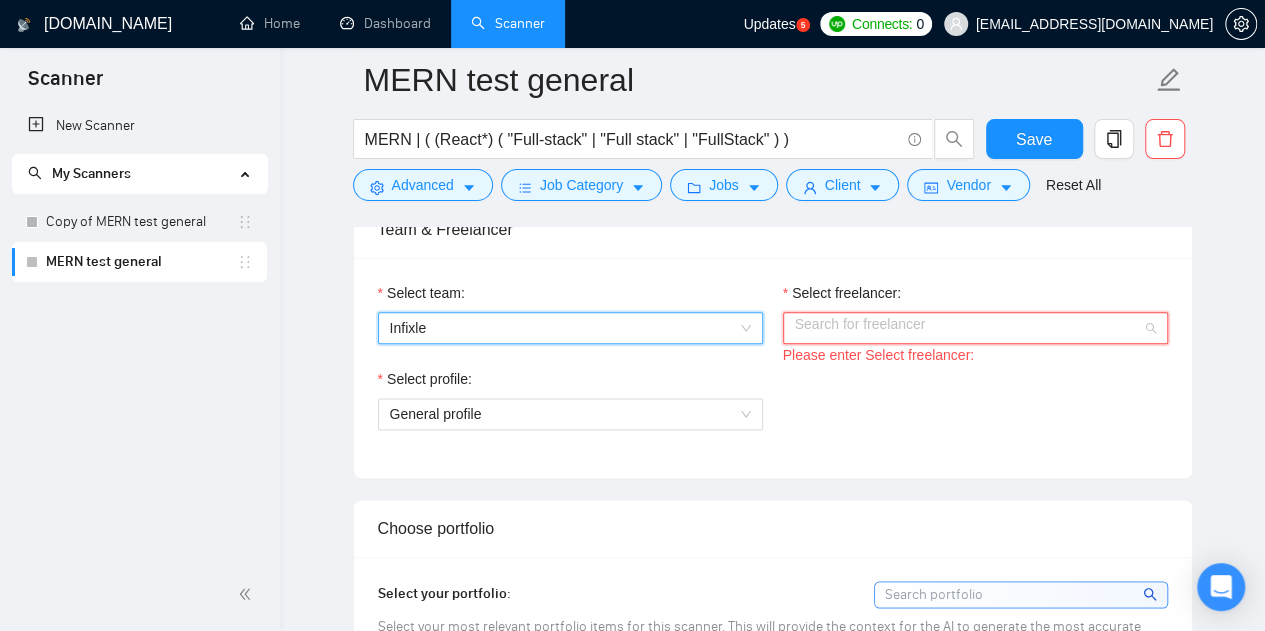 click on "Select freelancer:" at bounding box center (968, 328) 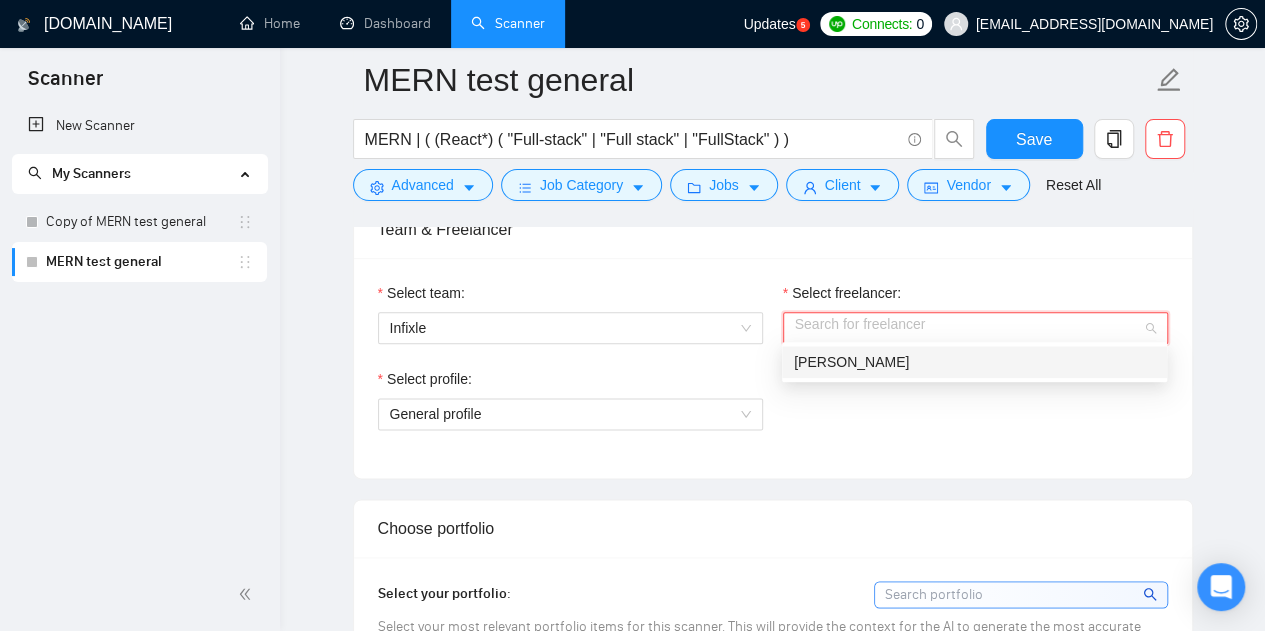 click on "[PERSON_NAME]" at bounding box center [851, 362] 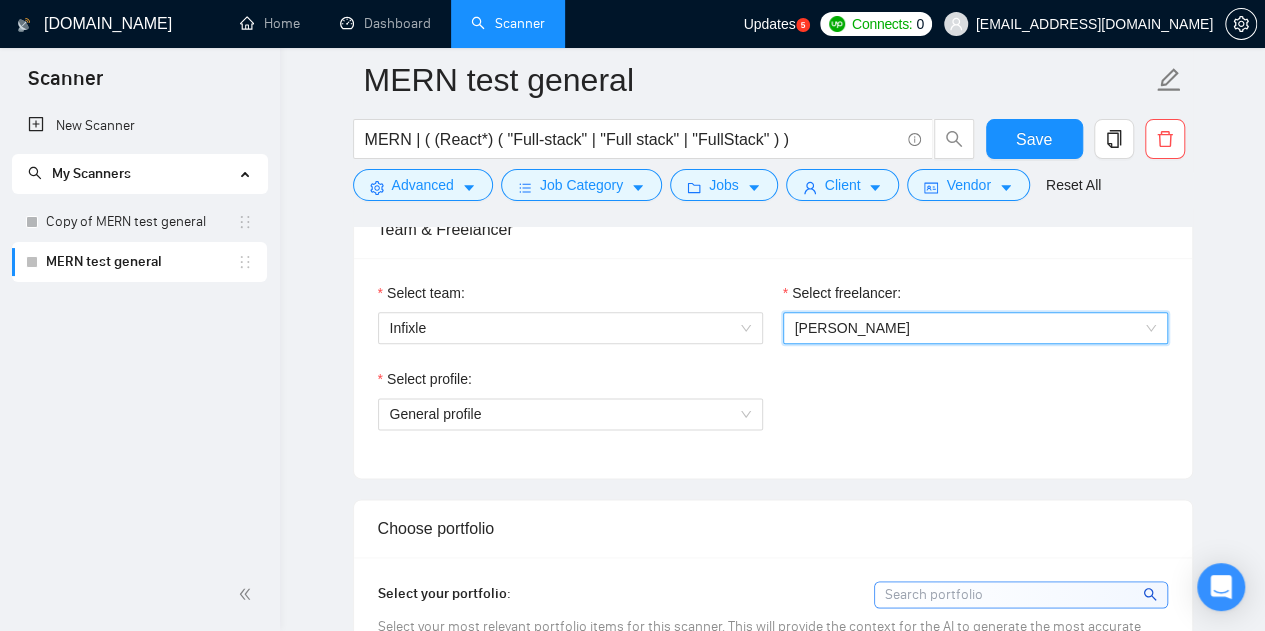 click on "Select profile: General profile" at bounding box center [773, 411] 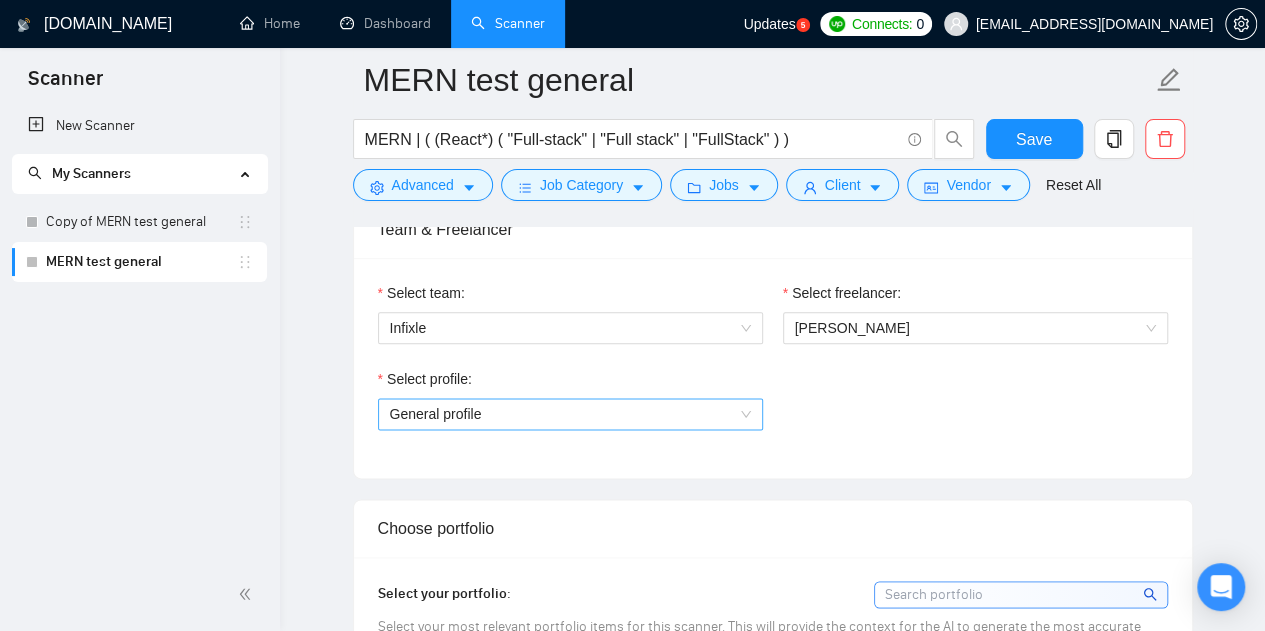click on "General profile" at bounding box center (570, 414) 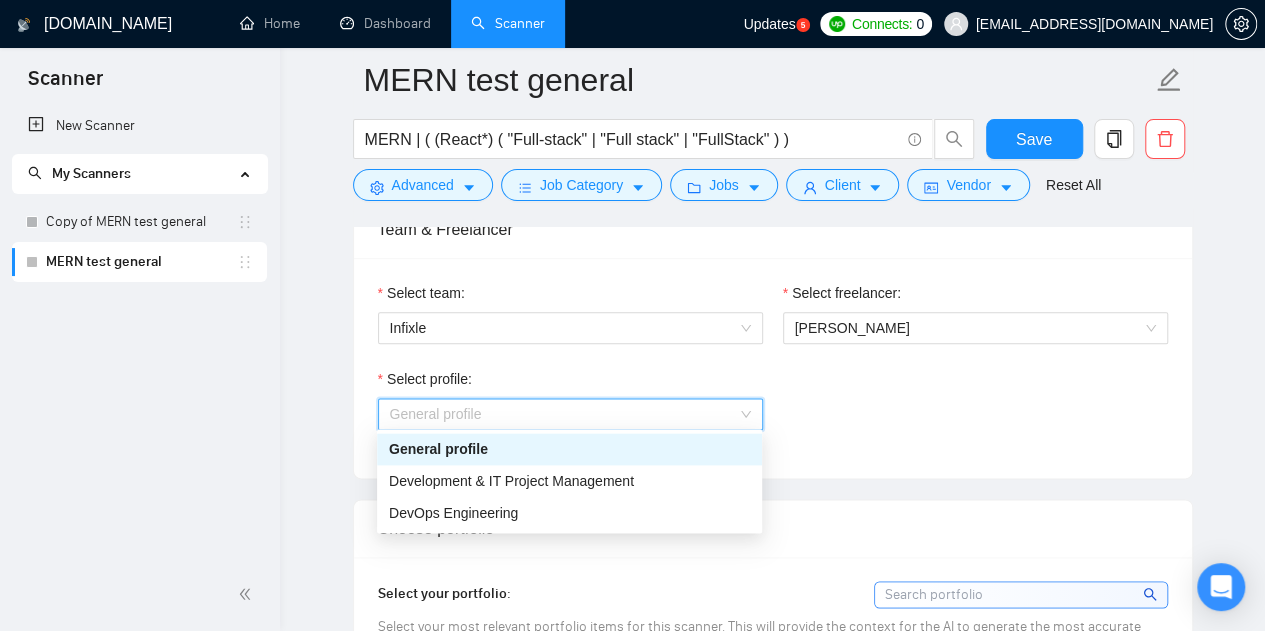 click on "General profile" at bounding box center [569, 449] 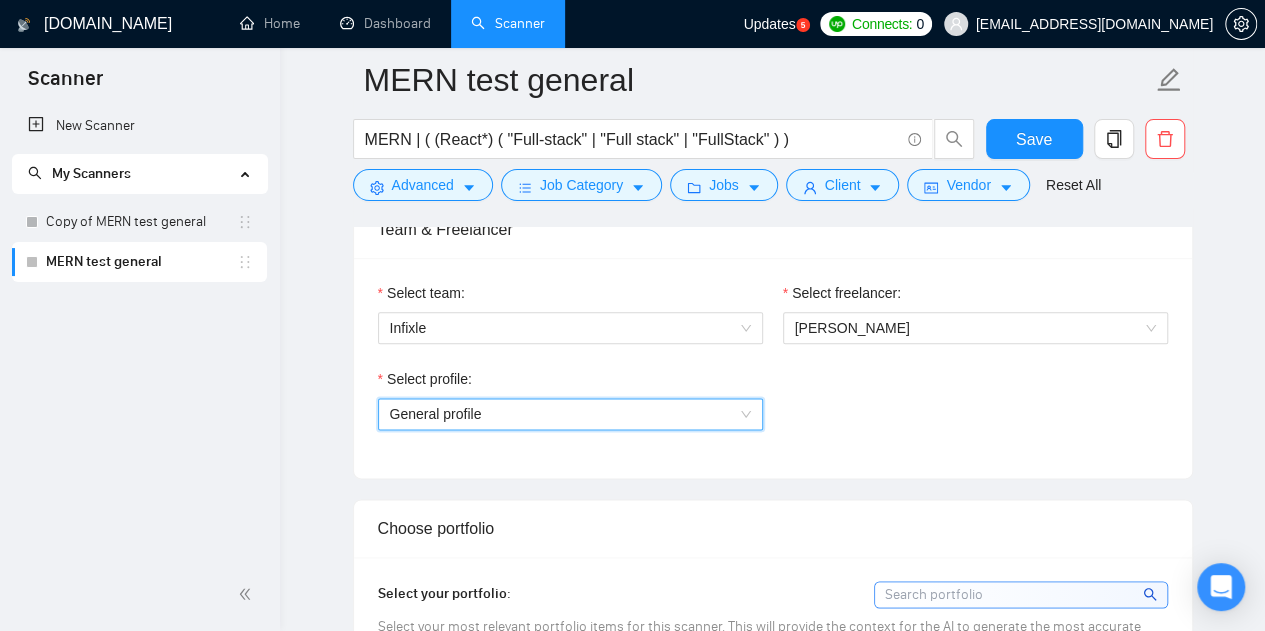 click on "Select profile: General profile General profile" at bounding box center (773, 411) 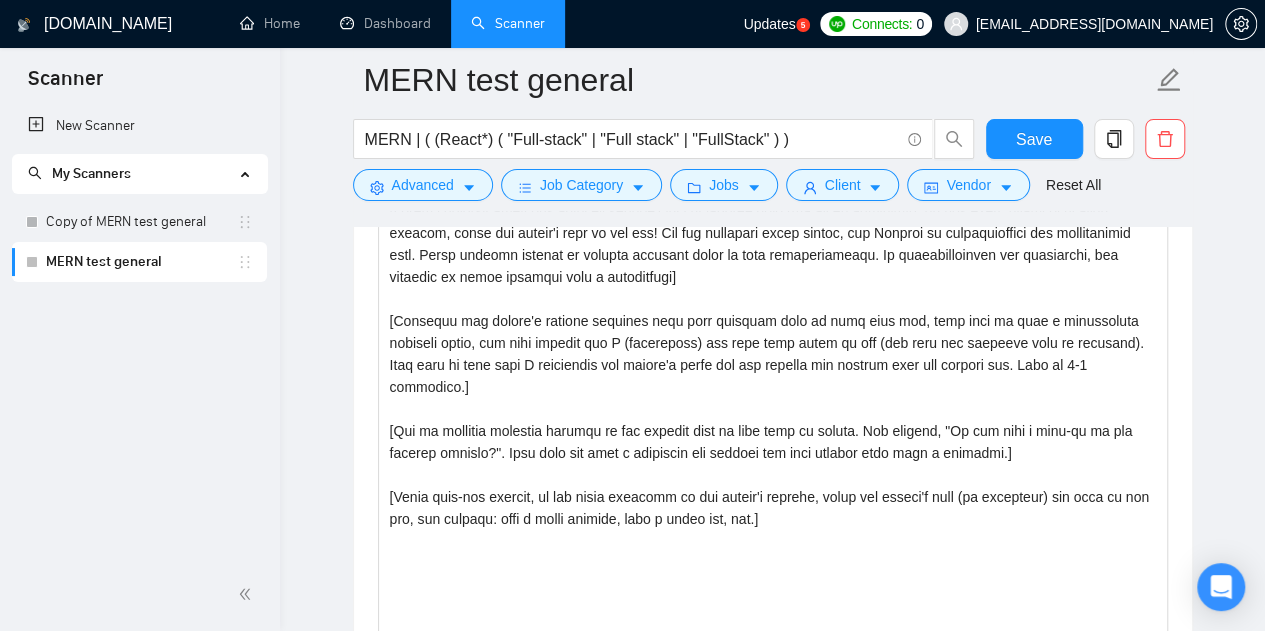 scroll, scrollTop: 1730, scrollLeft: 0, axis: vertical 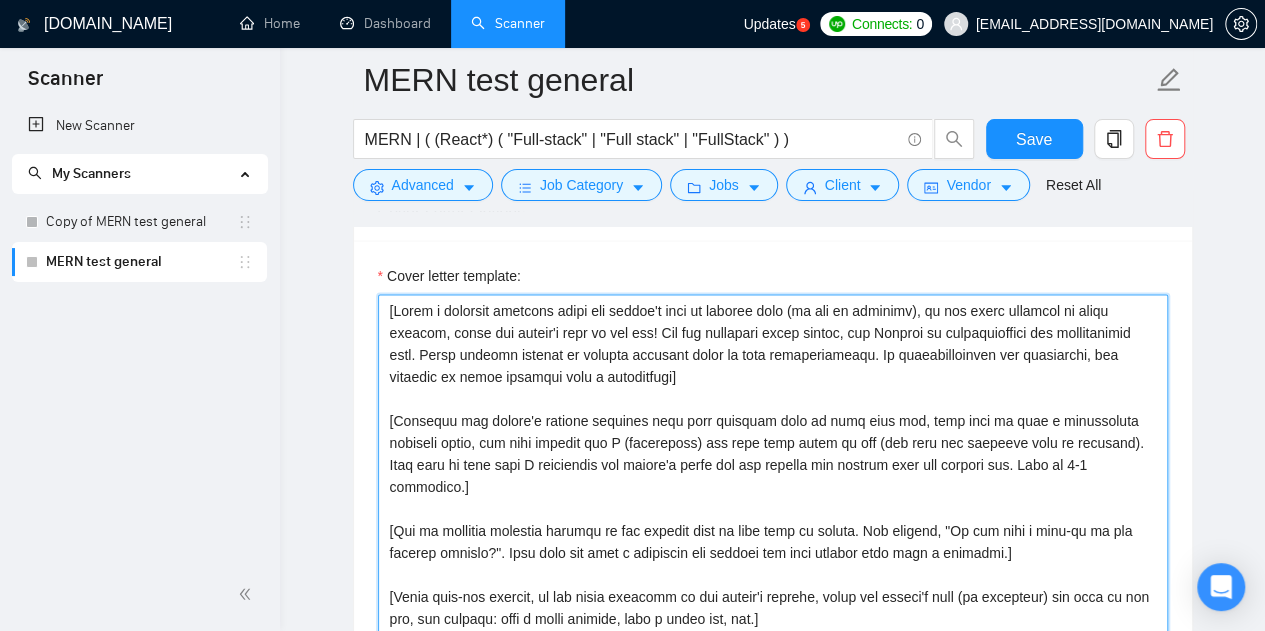 click on "Cover letter template:" at bounding box center [773, 519] 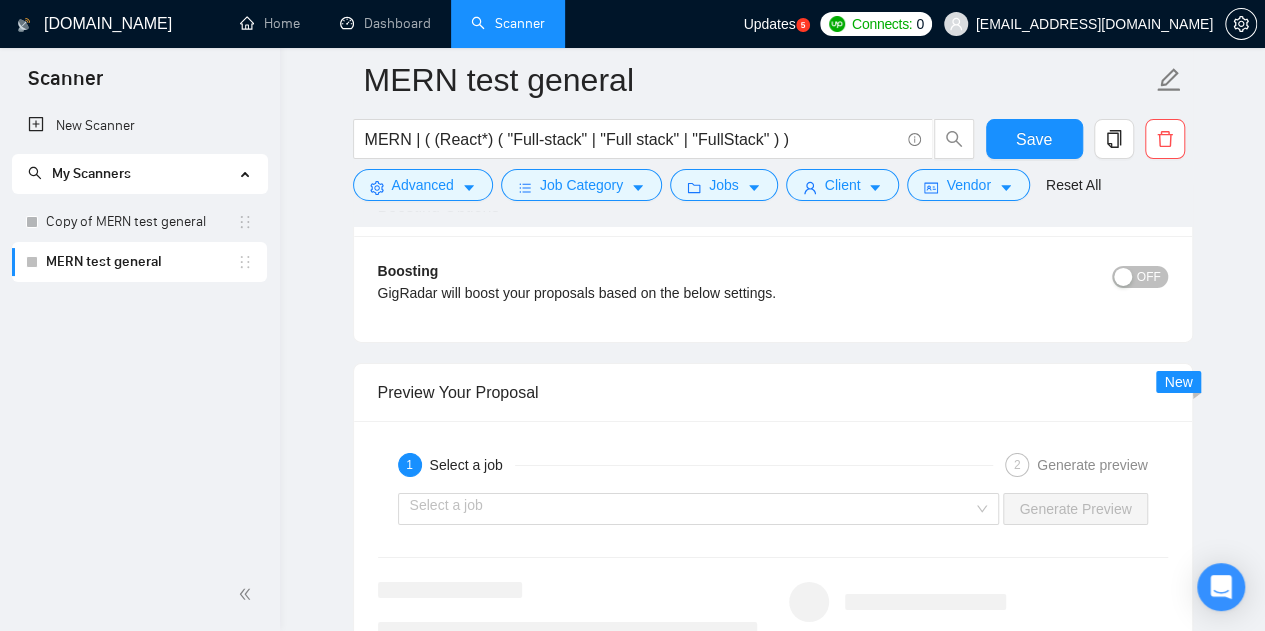 scroll, scrollTop: 3230, scrollLeft: 0, axis: vertical 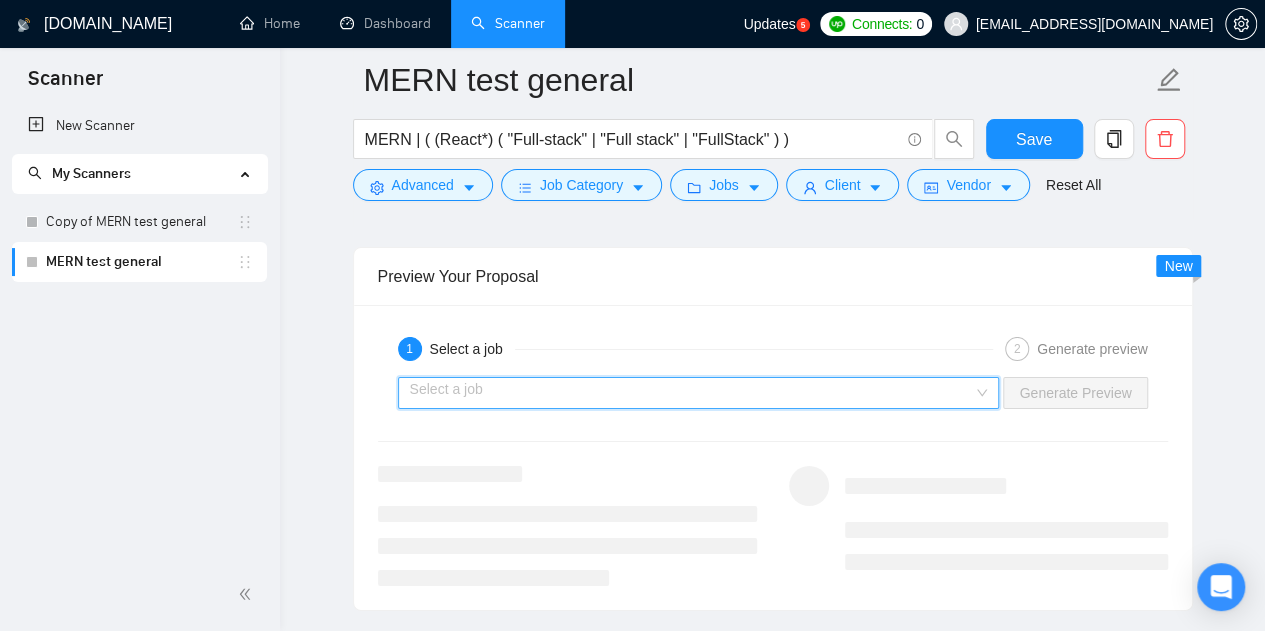 click at bounding box center (692, 393) 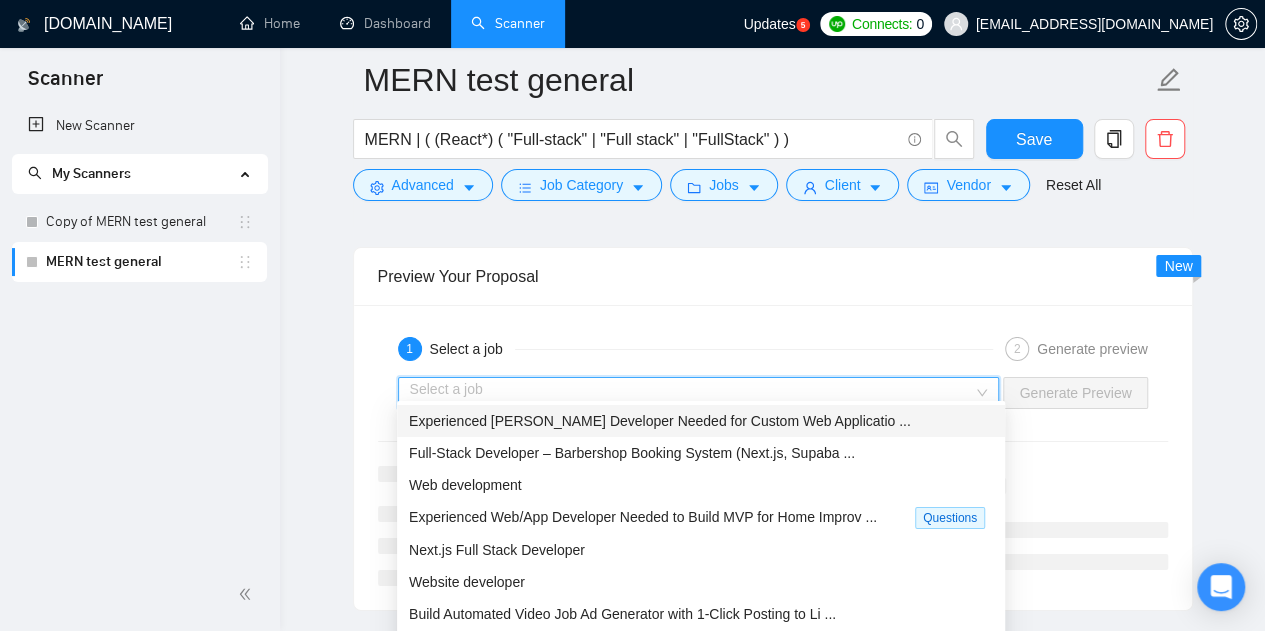scroll, scrollTop: 3330, scrollLeft: 0, axis: vertical 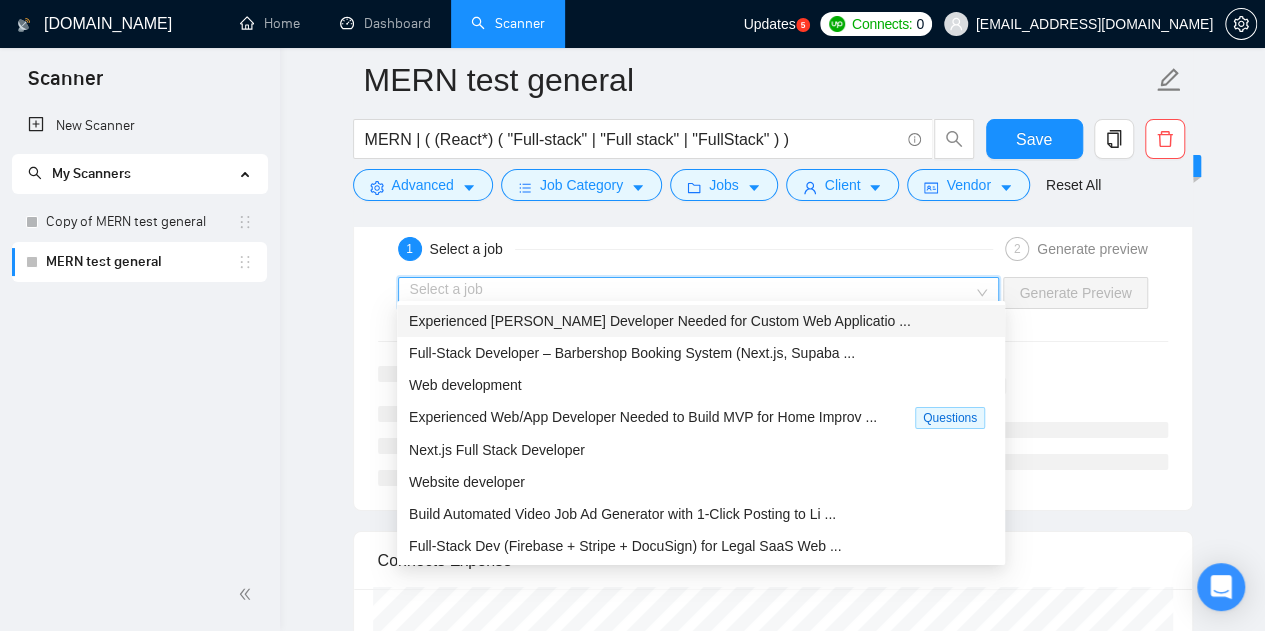click on "Experienced [PERSON_NAME] Developer Needed for Custom Web Applicatio ..." at bounding box center [660, 321] 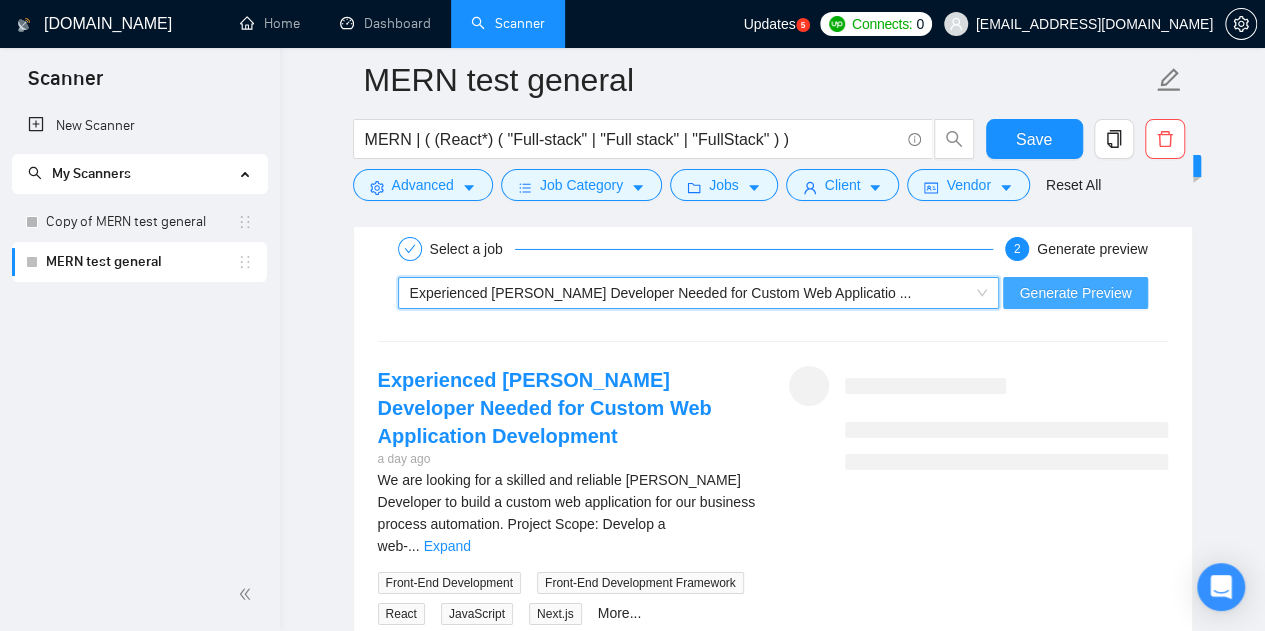 click on "Generate Preview" at bounding box center [1075, 293] 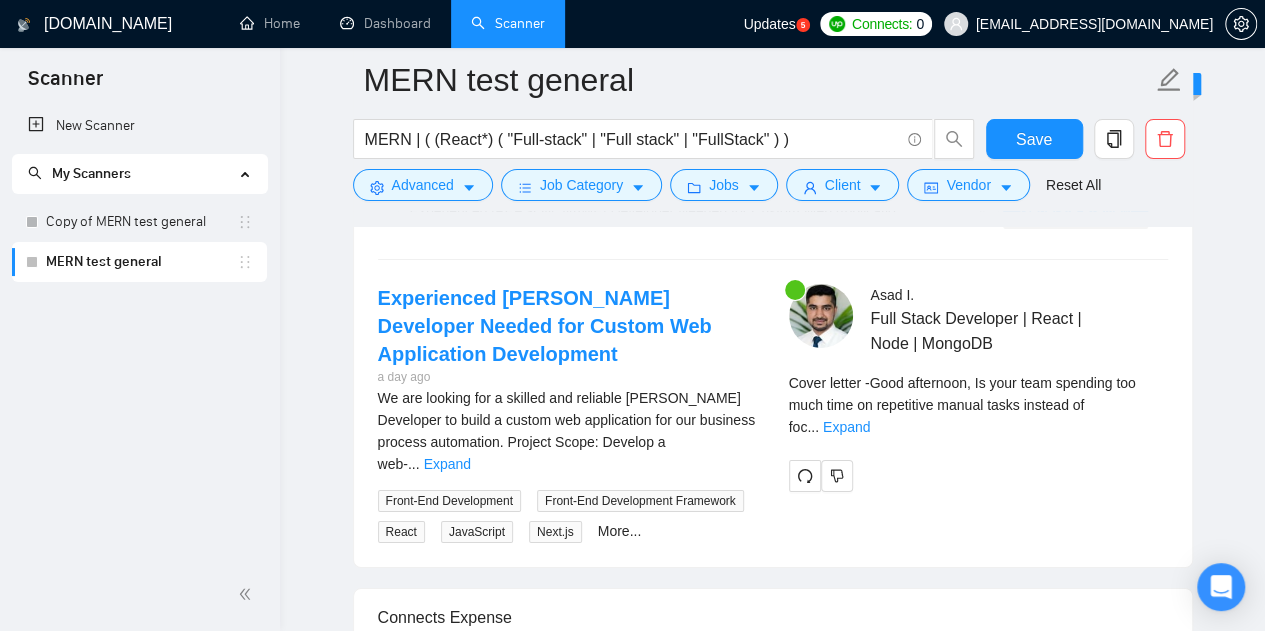 scroll, scrollTop: 3430, scrollLeft: 0, axis: vertical 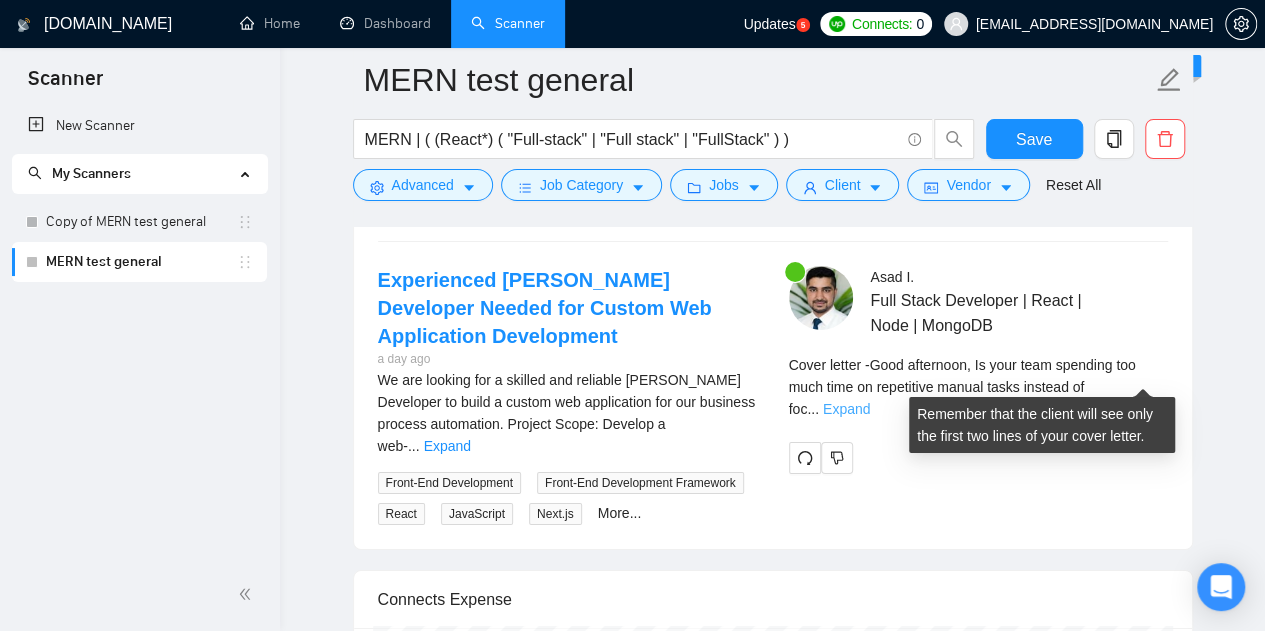 click on "Expand" at bounding box center [846, 409] 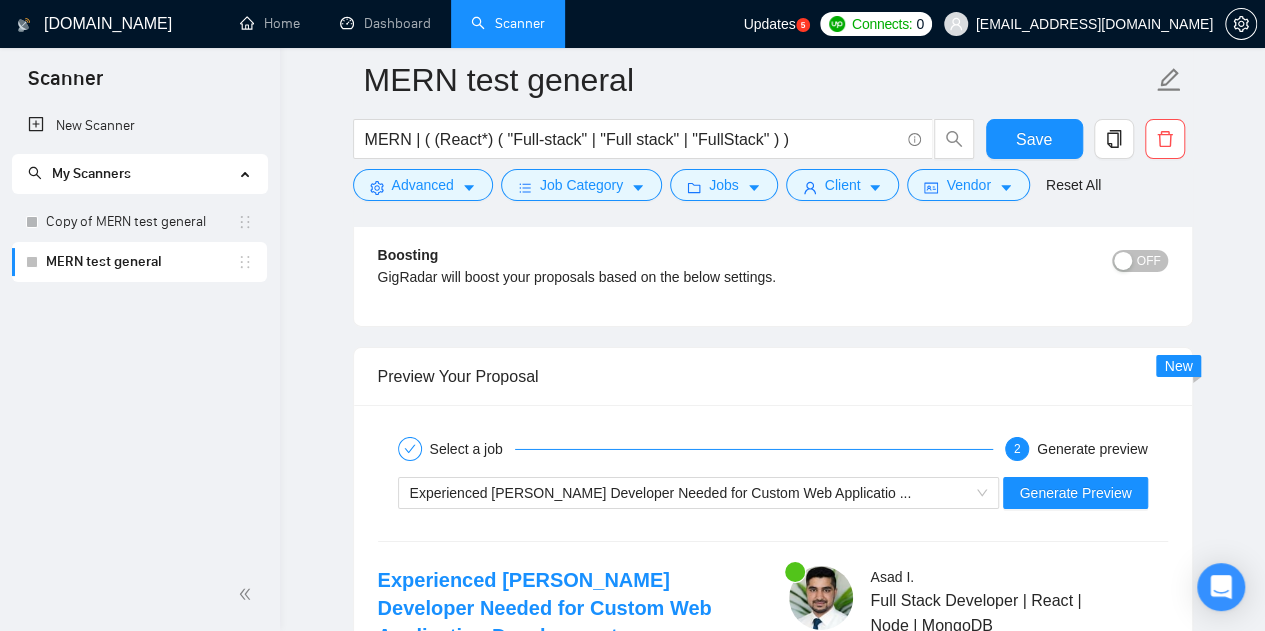 scroll, scrollTop: 3230, scrollLeft: 0, axis: vertical 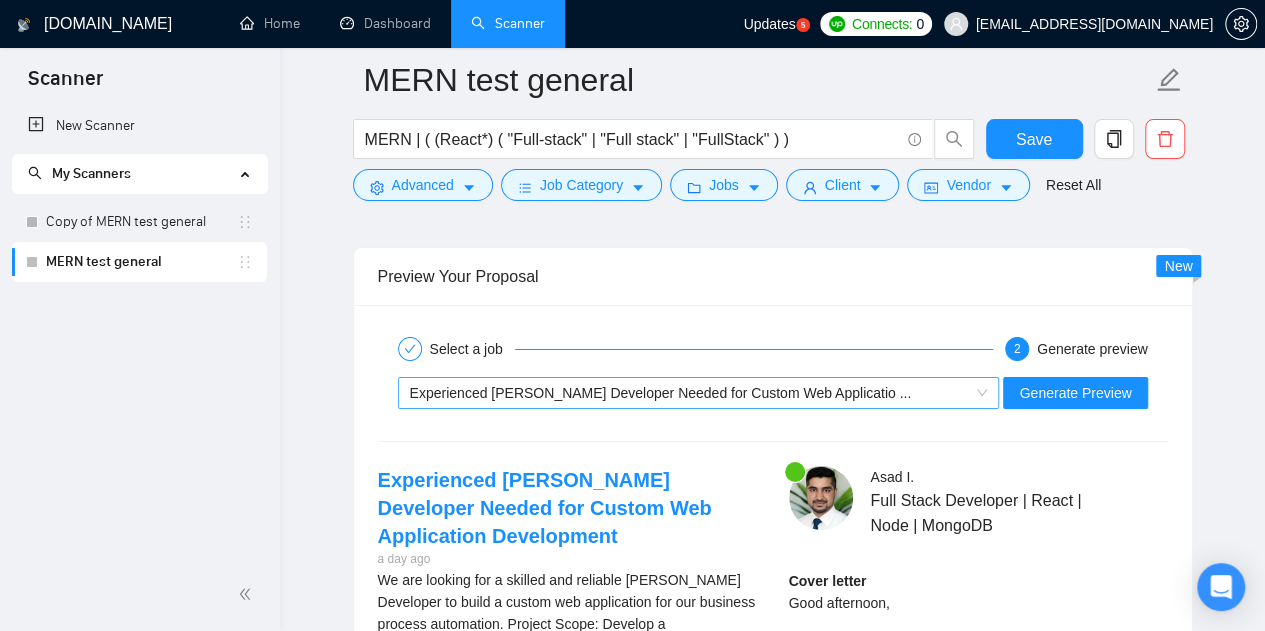 click on "Experienced [PERSON_NAME] Developer Needed for Custom Web Applicatio ..." at bounding box center [690, 393] 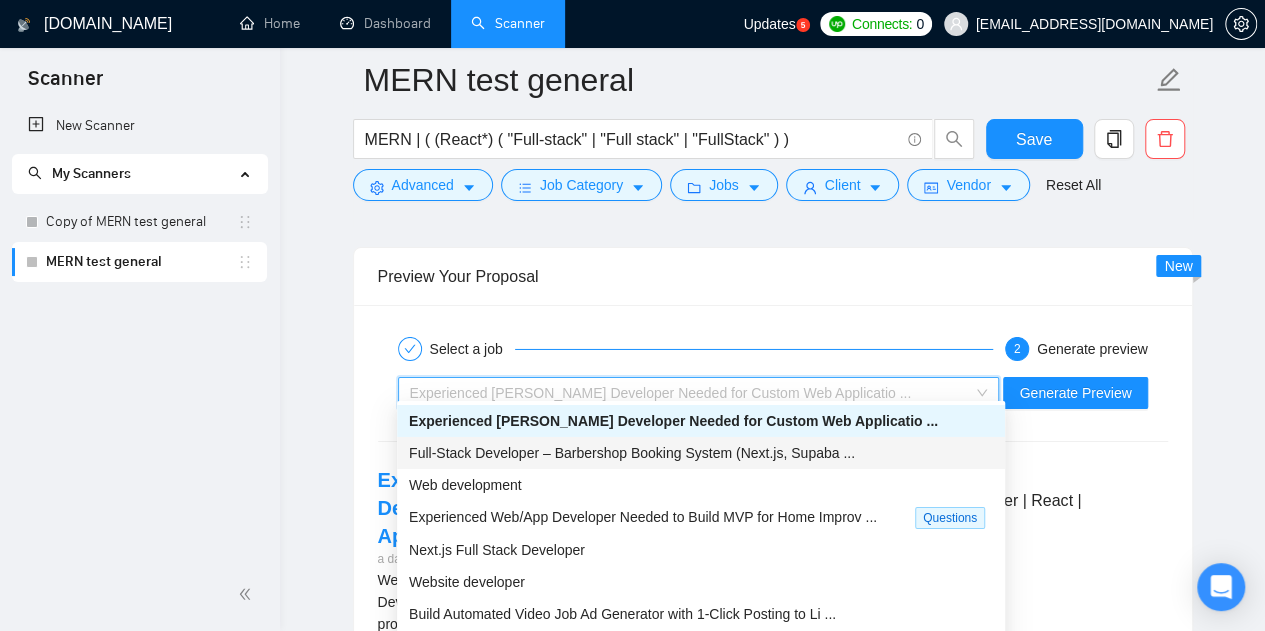 click on "Full-Stack Developer – Barbershop Booking System (Next.js, Supaba ..." at bounding box center [632, 453] 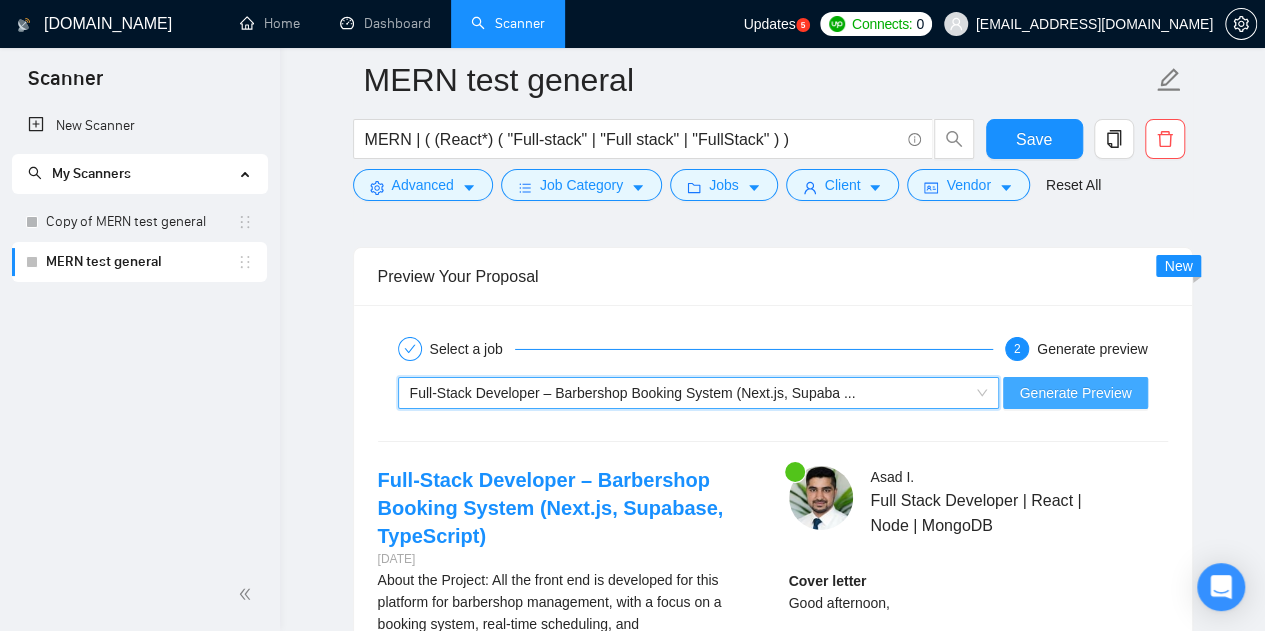 click on "Generate Preview" at bounding box center (1075, 393) 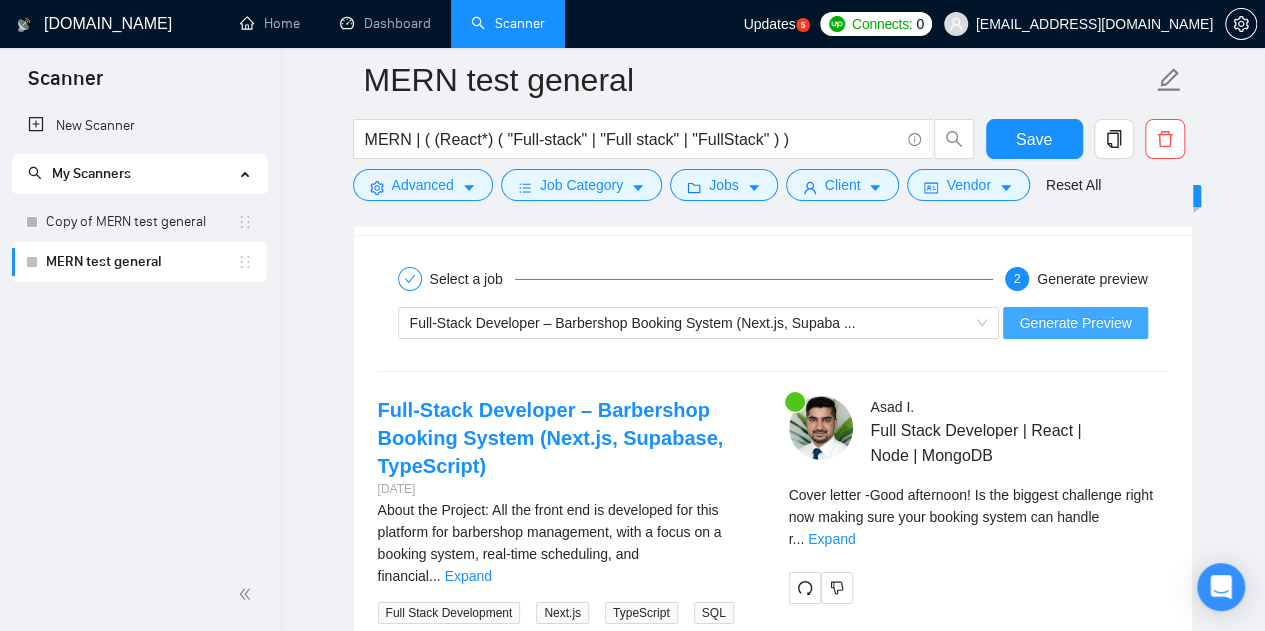 scroll, scrollTop: 3330, scrollLeft: 0, axis: vertical 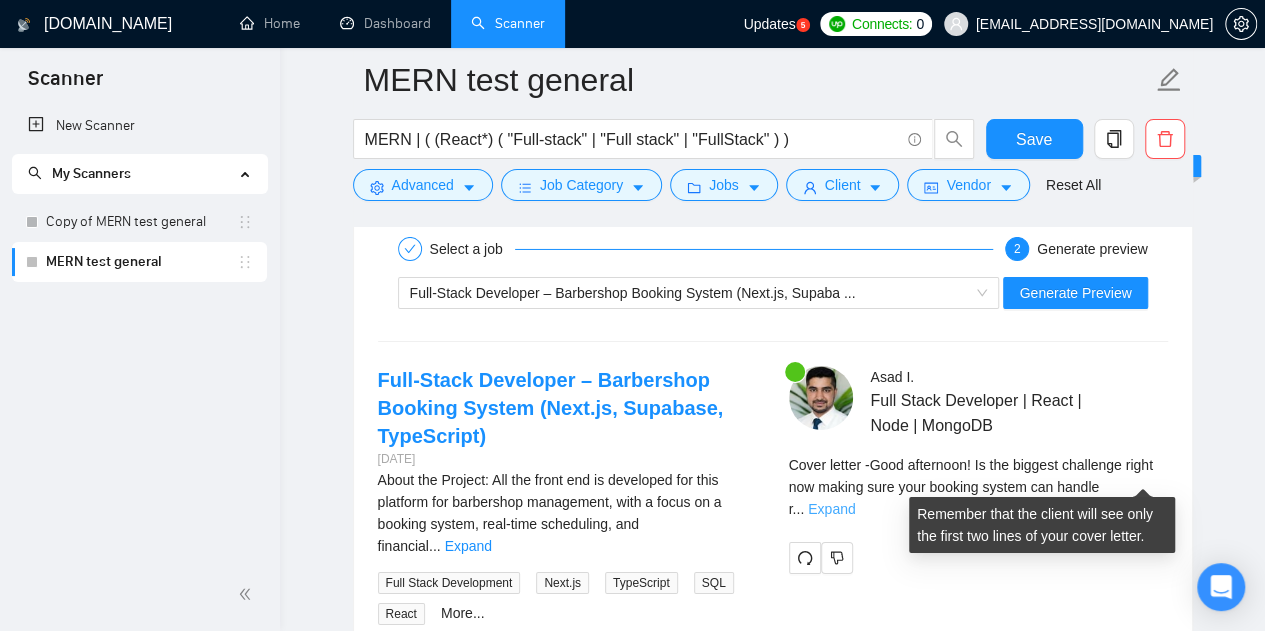 click on "Expand" at bounding box center [831, 509] 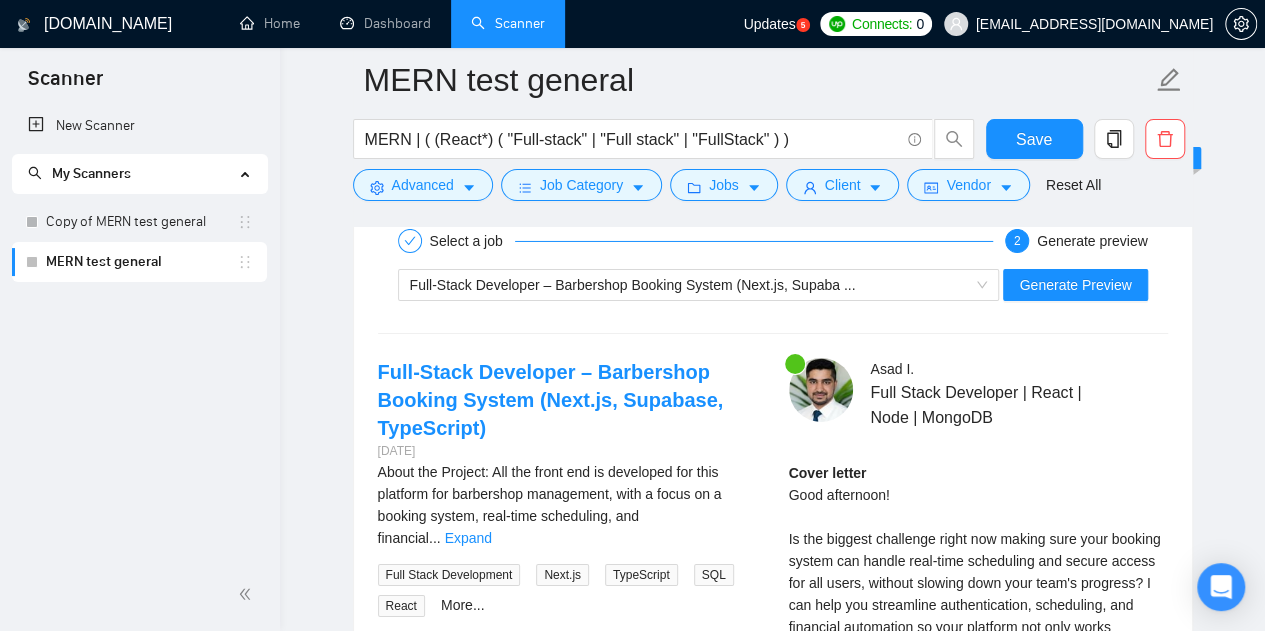 scroll, scrollTop: 3230, scrollLeft: 0, axis: vertical 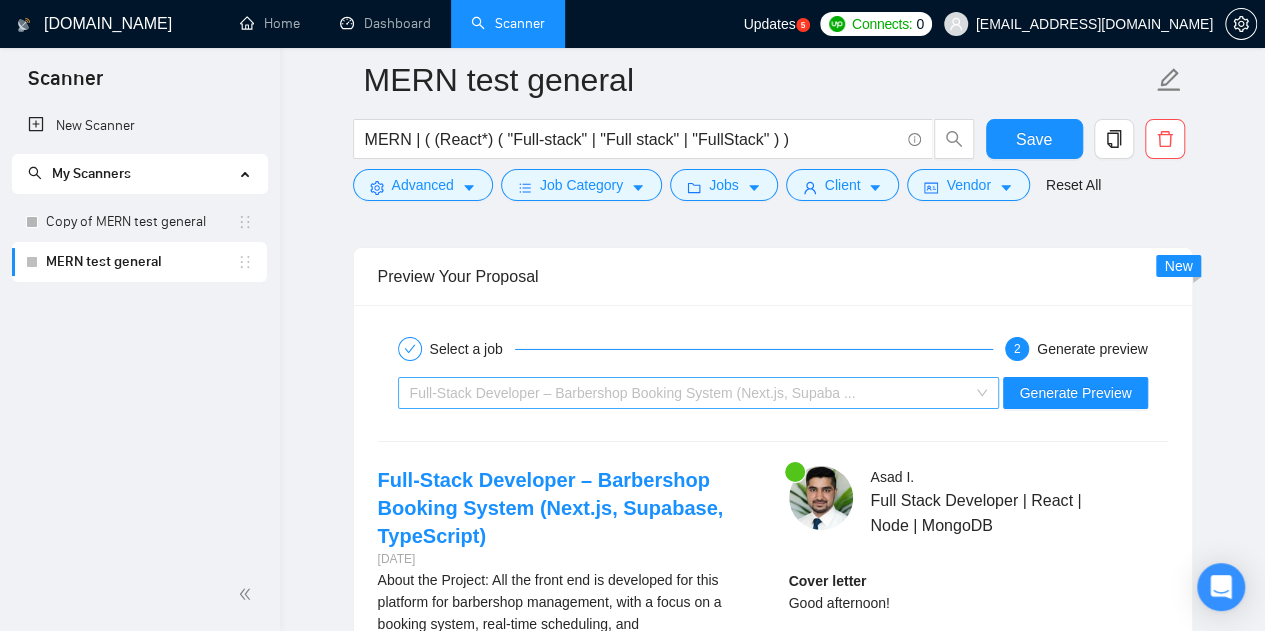 click on "Full-Stack Developer – Barbershop Booking System (Next.js, Supaba ..." at bounding box center [633, 393] 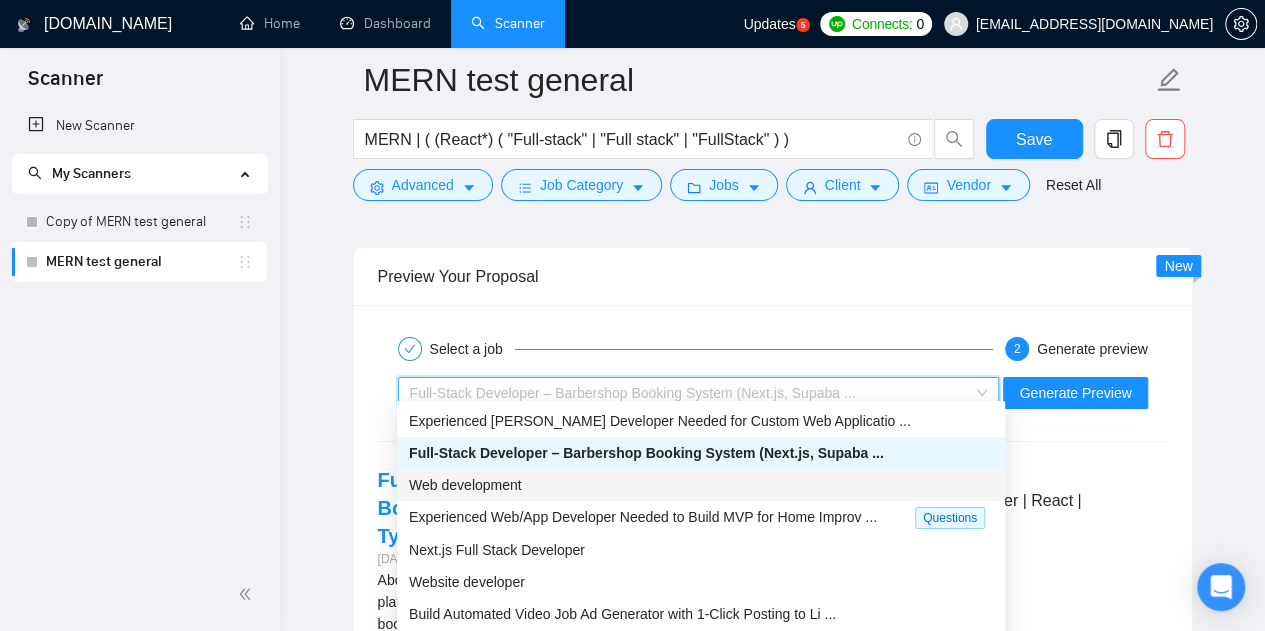 click on "Web development" at bounding box center [465, 485] 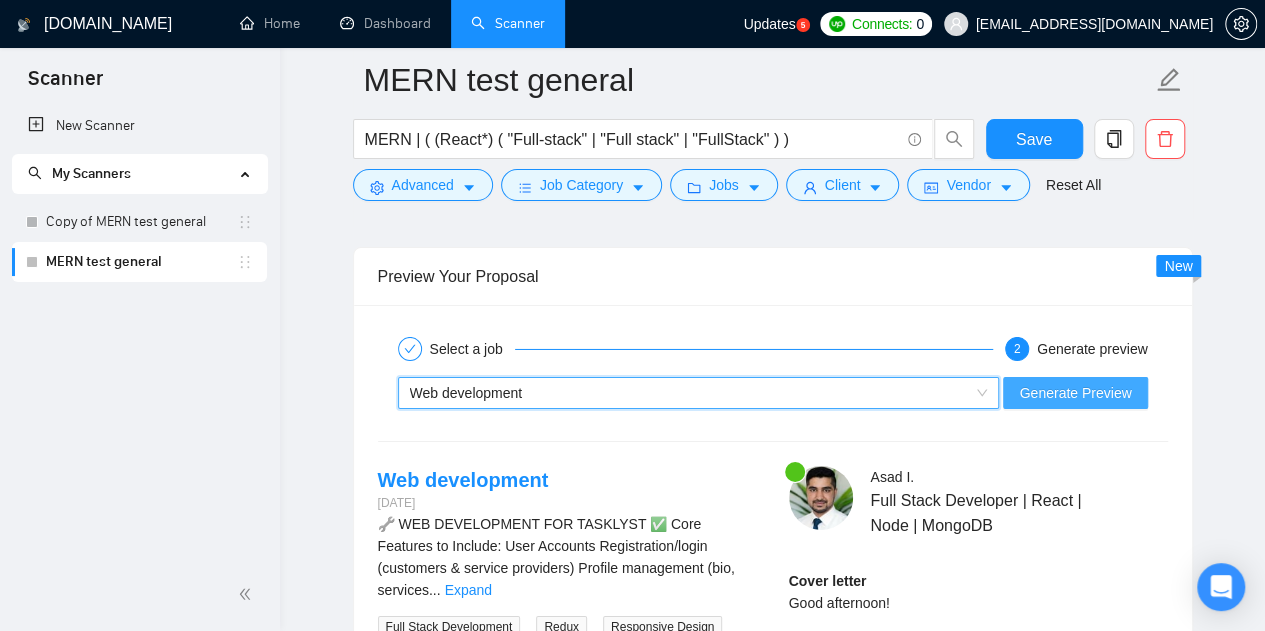 click on "Generate Preview" at bounding box center [1075, 393] 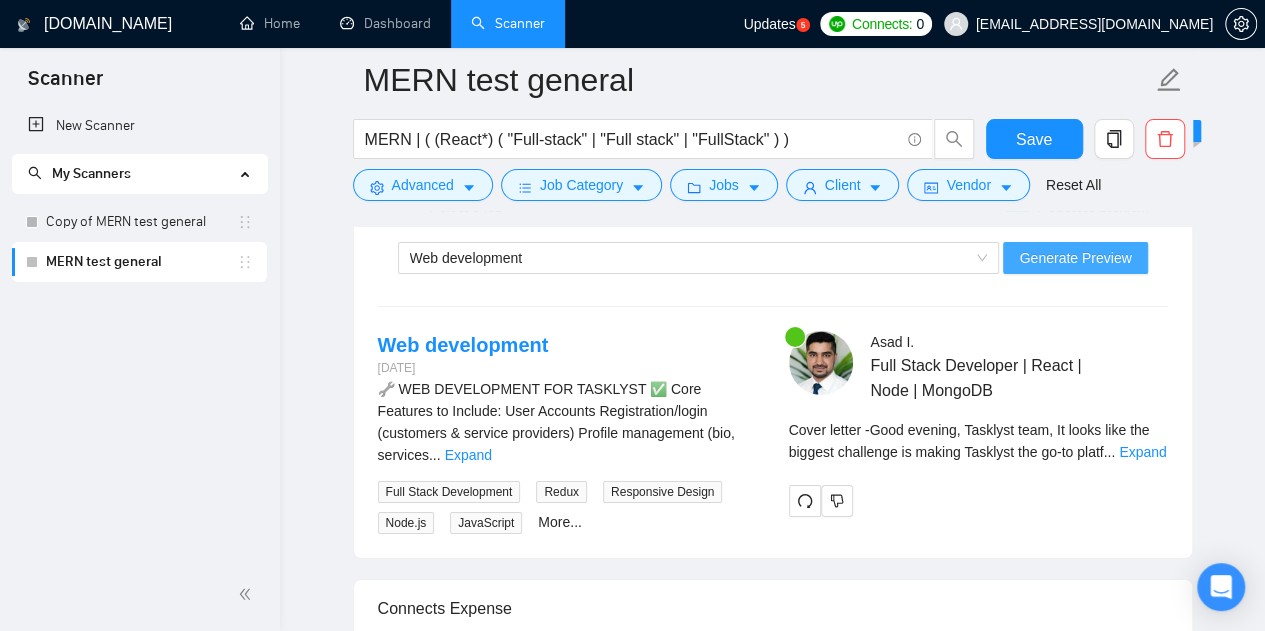scroll, scrollTop: 3430, scrollLeft: 0, axis: vertical 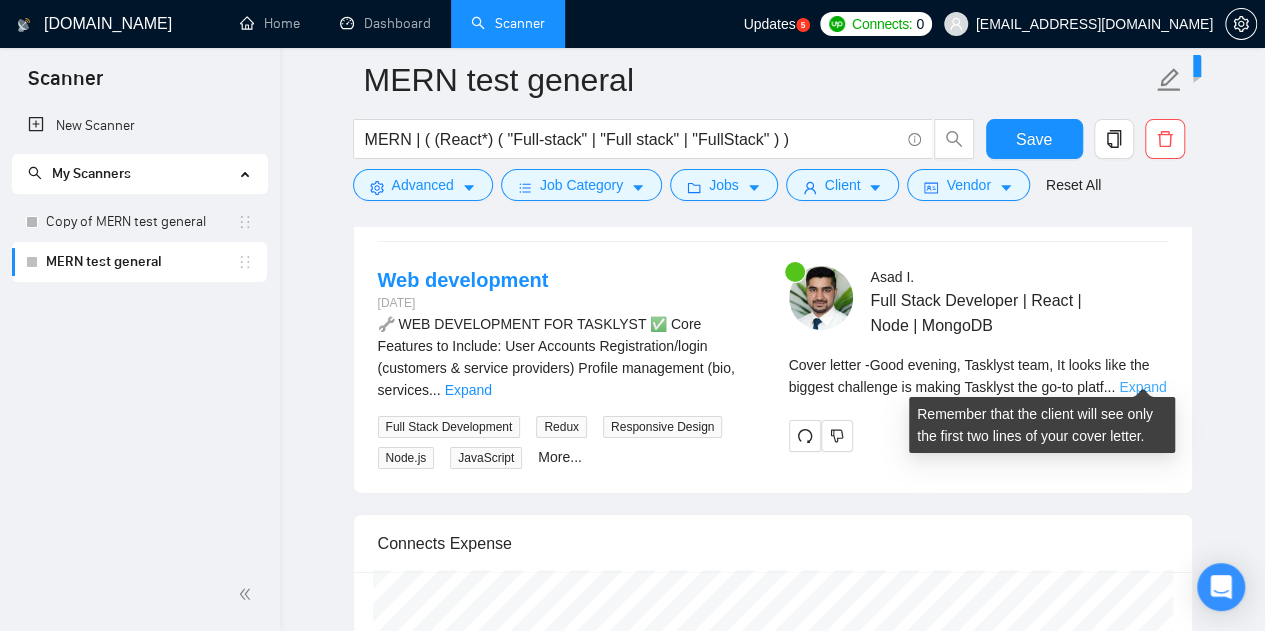 click on "Expand" at bounding box center (1142, 387) 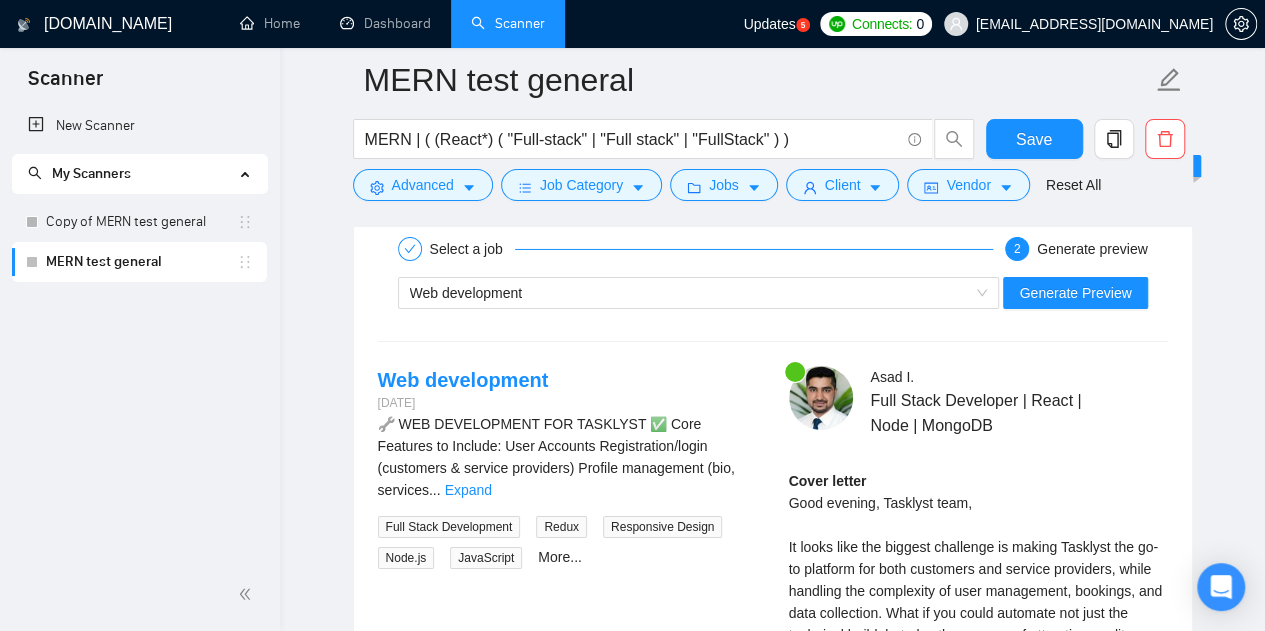 scroll, scrollTop: 3230, scrollLeft: 0, axis: vertical 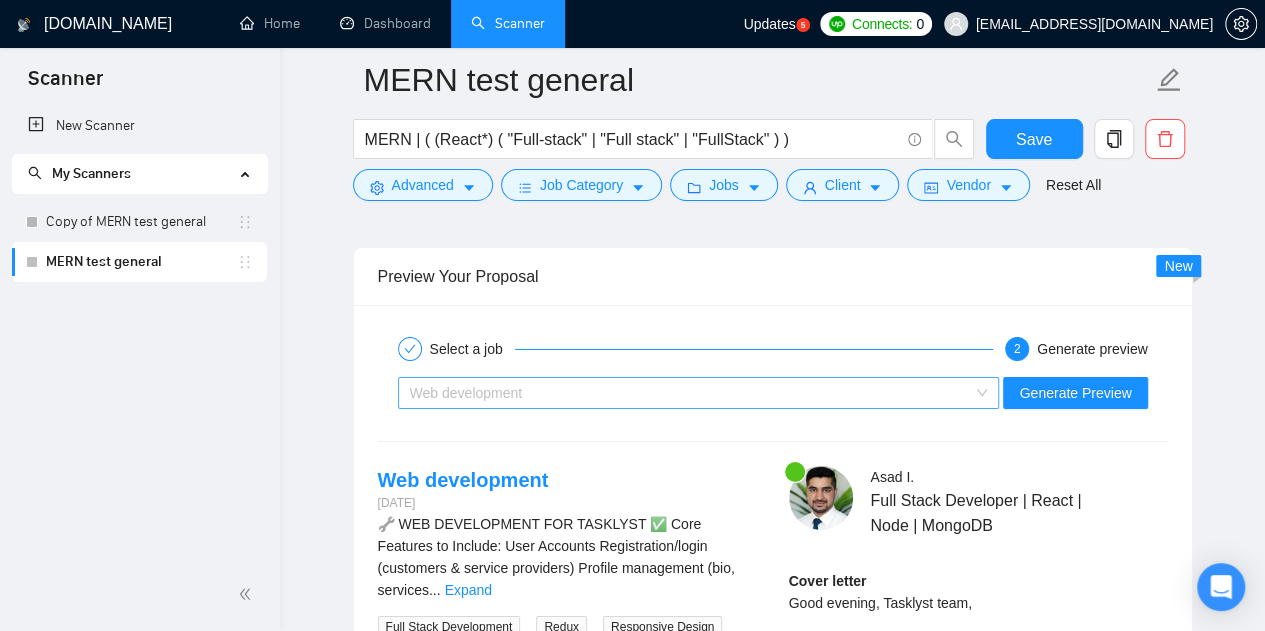 click on "Web development" at bounding box center (690, 393) 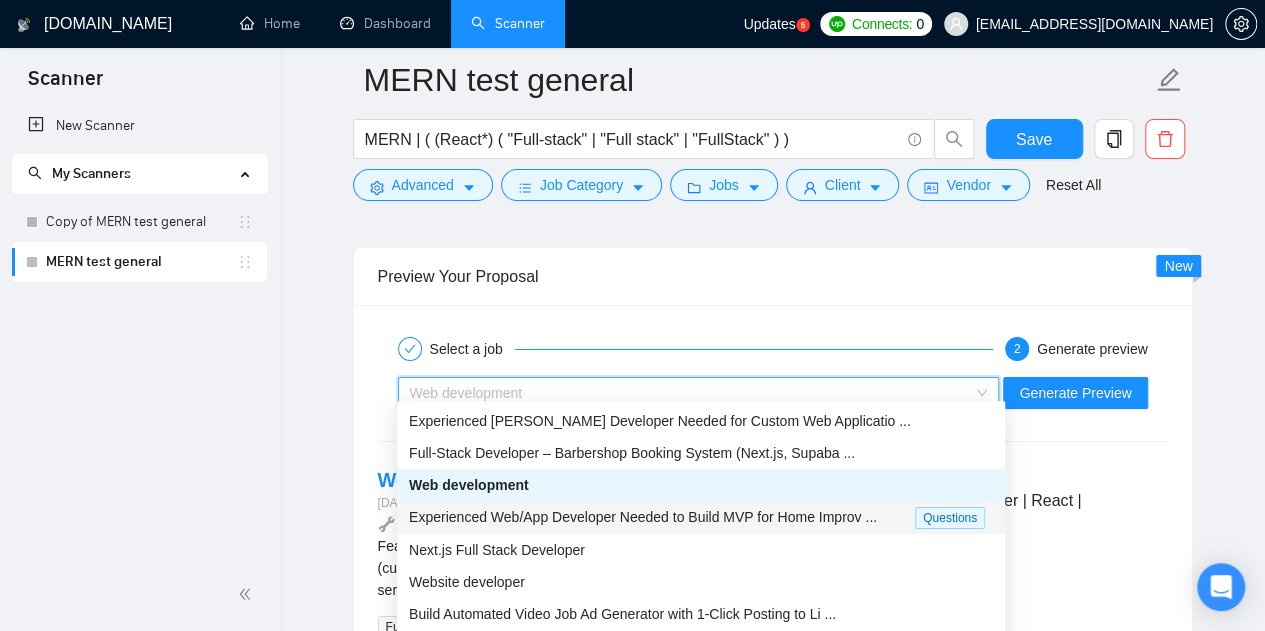 click on "Experienced Web/App Developer Needed to Build MVP for Home Improv ..." at bounding box center (643, 517) 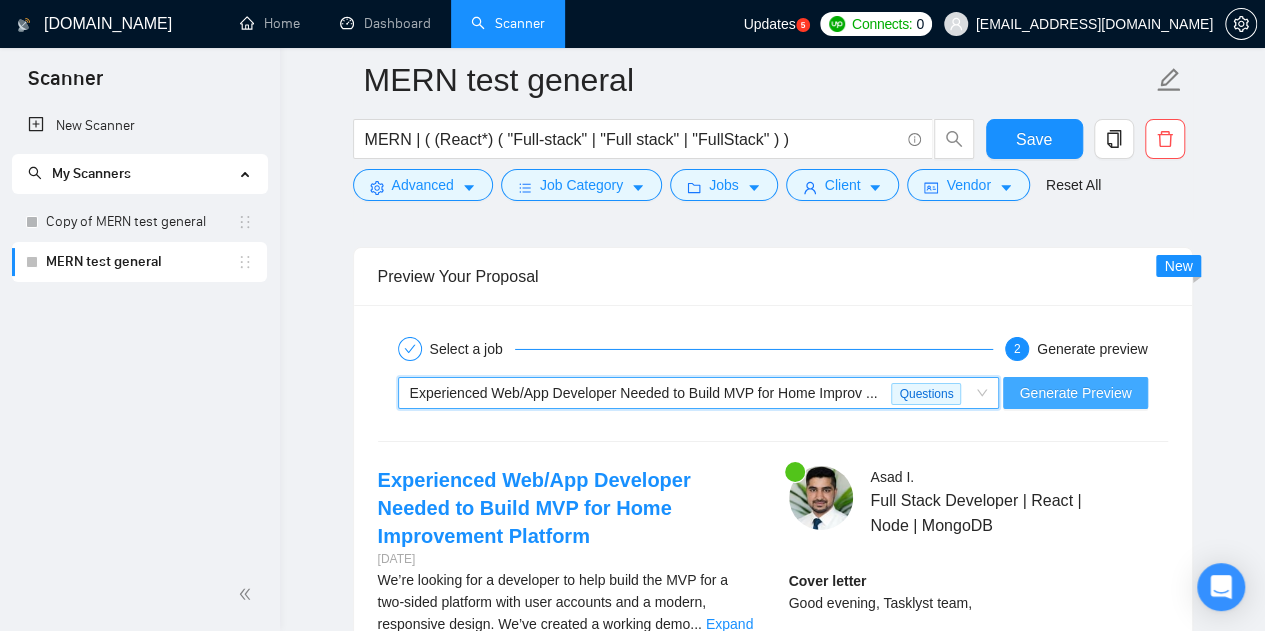 click on "Generate Preview" at bounding box center (1075, 393) 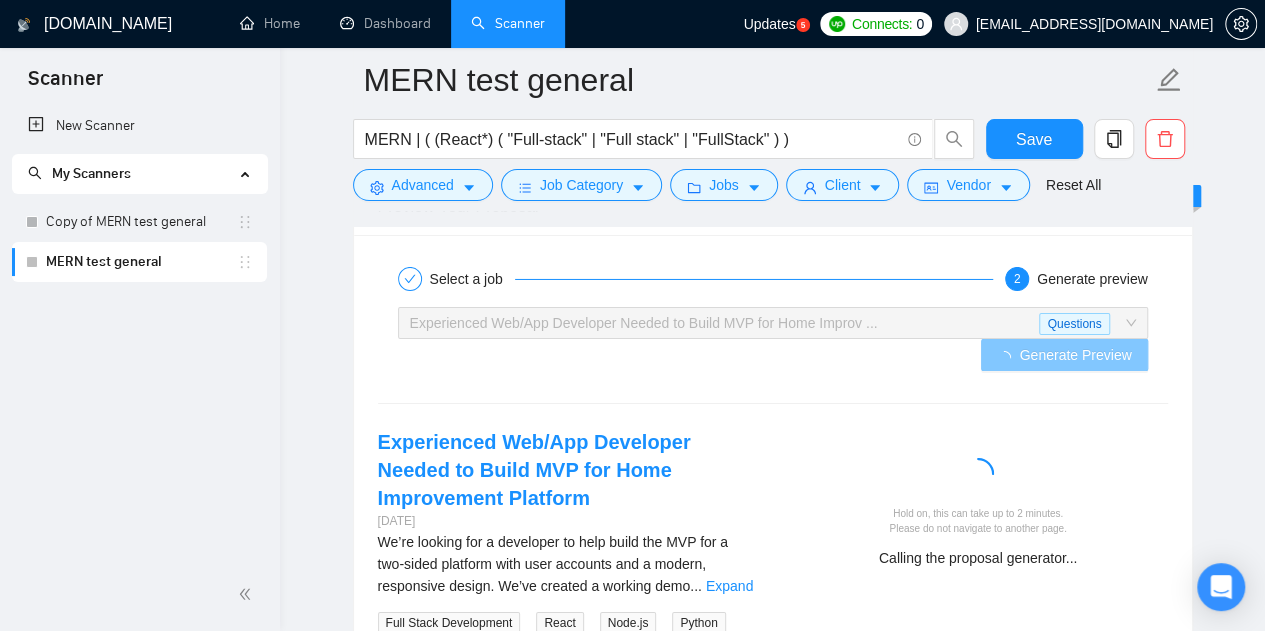 scroll, scrollTop: 3330, scrollLeft: 0, axis: vertical 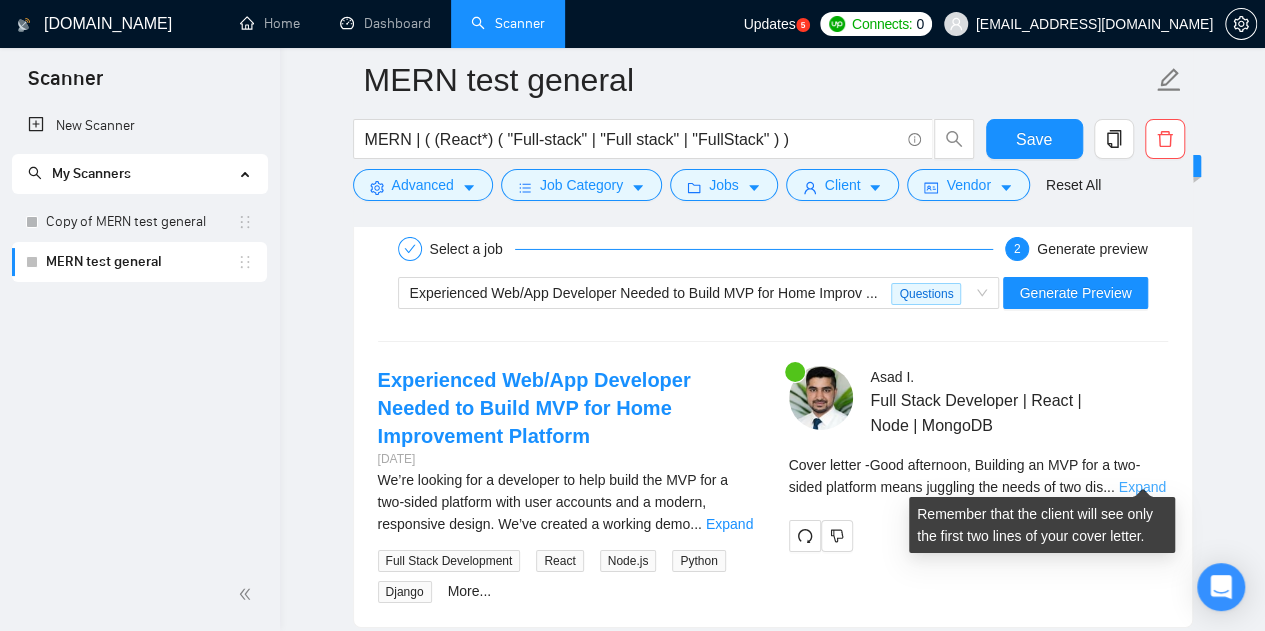 click on "Expand" at bounding box center [1142, 487] 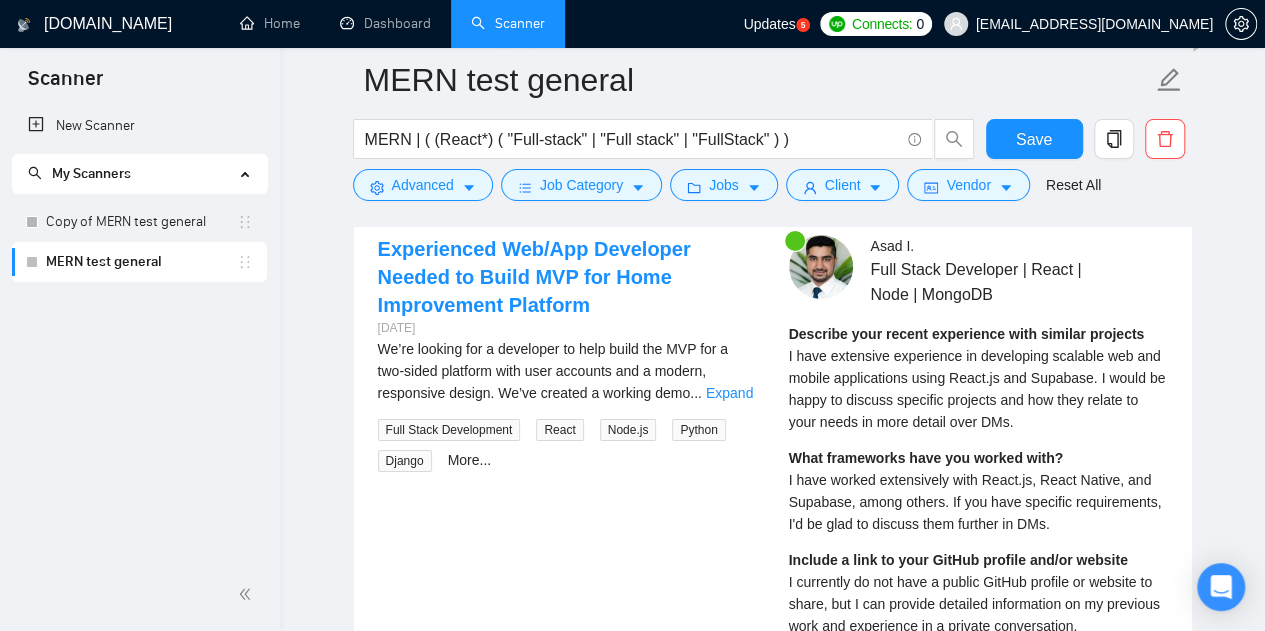 scroll, scrollTop: 3430, scrollLeft: 0, axis: vertical 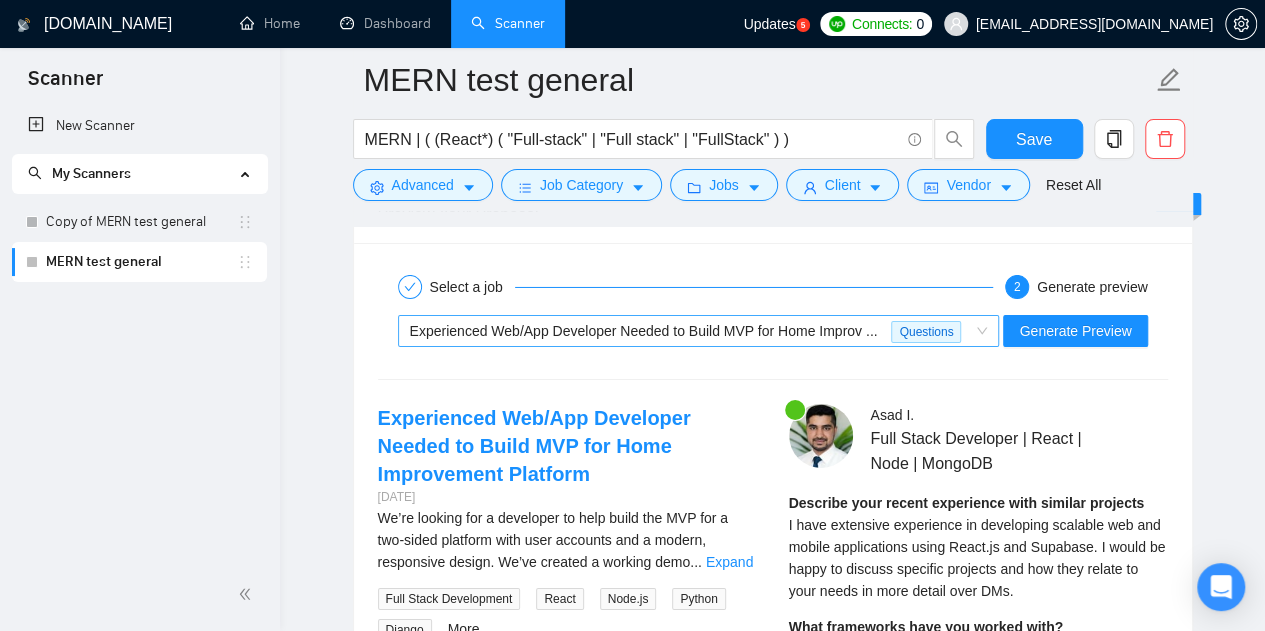 click on "Experienced Web/App Developer Needed to Build MVP for Home Improv ..." at bounding box center [644, 331] 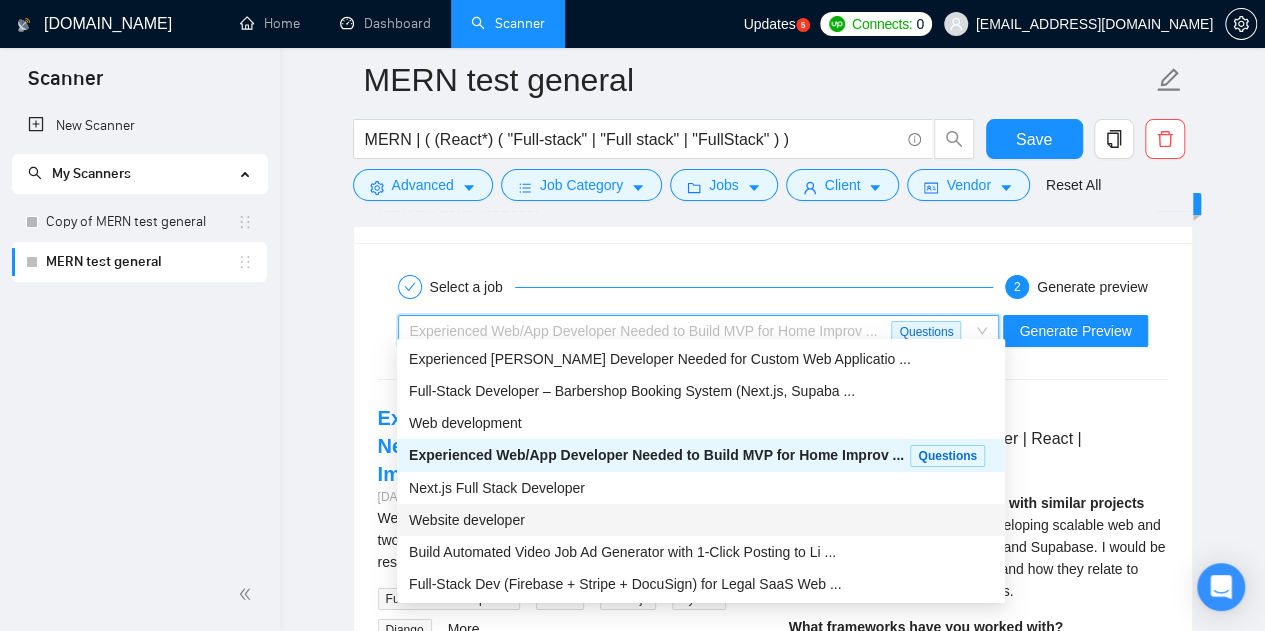 scroll, scrollTop: 64, scrollLeft: 0, axis: vertical 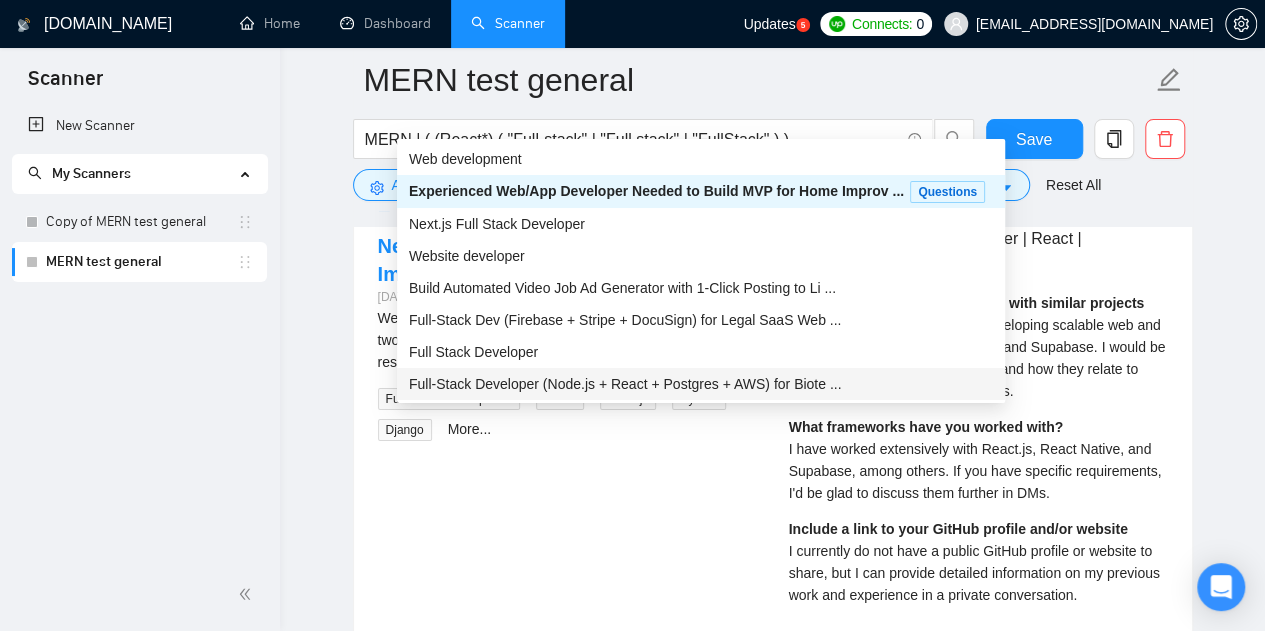 click on "Full-Stack Developer (Node.js + React + Postgres + AWS) for Biote ..." at bounding box center [625, 384] 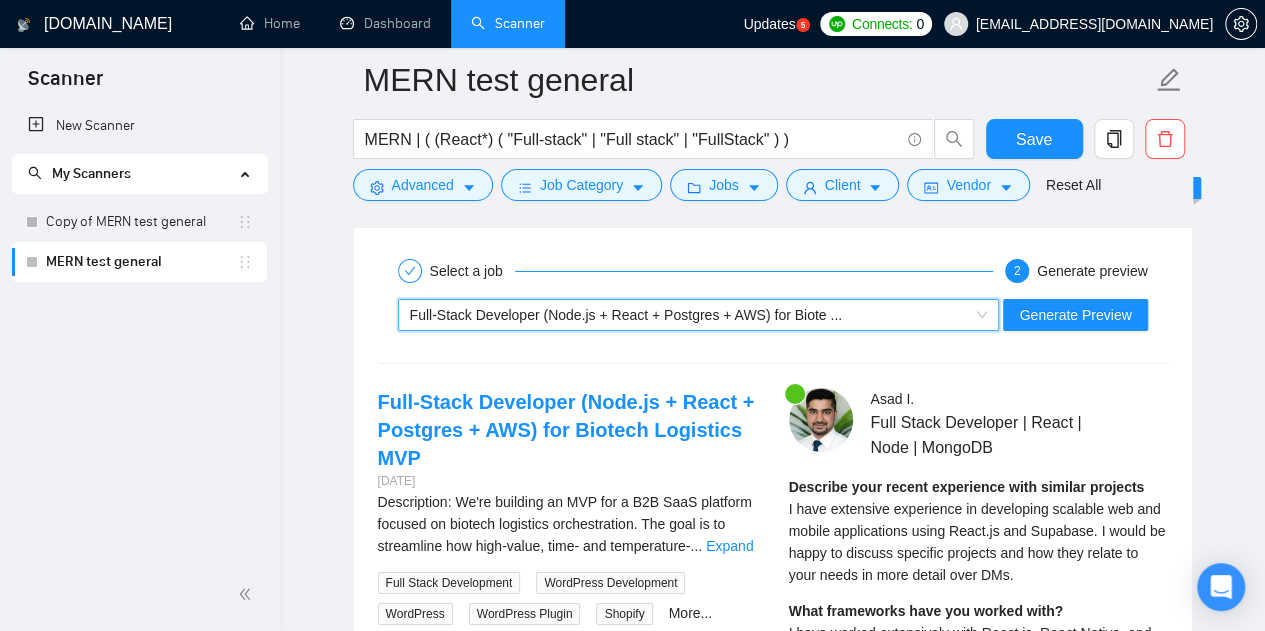 scroll, scrollTop: 3192, scrollLeft: 0, axis: vertical 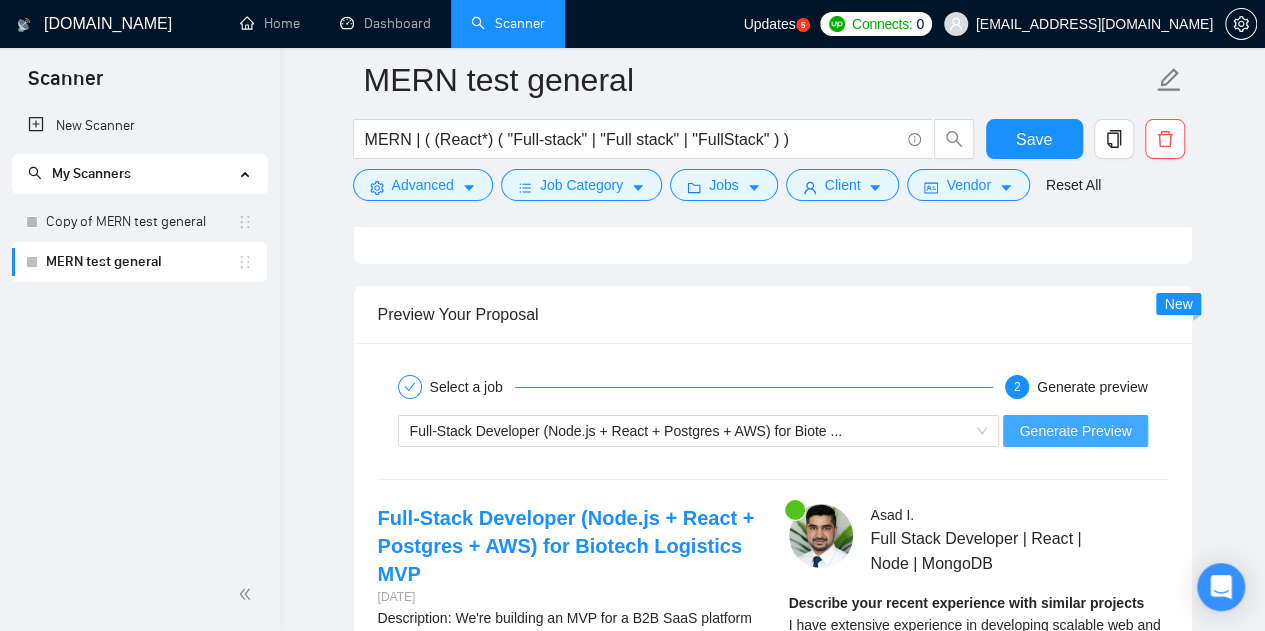 click on "Generate Preview" at bounding box center (1075, 431) 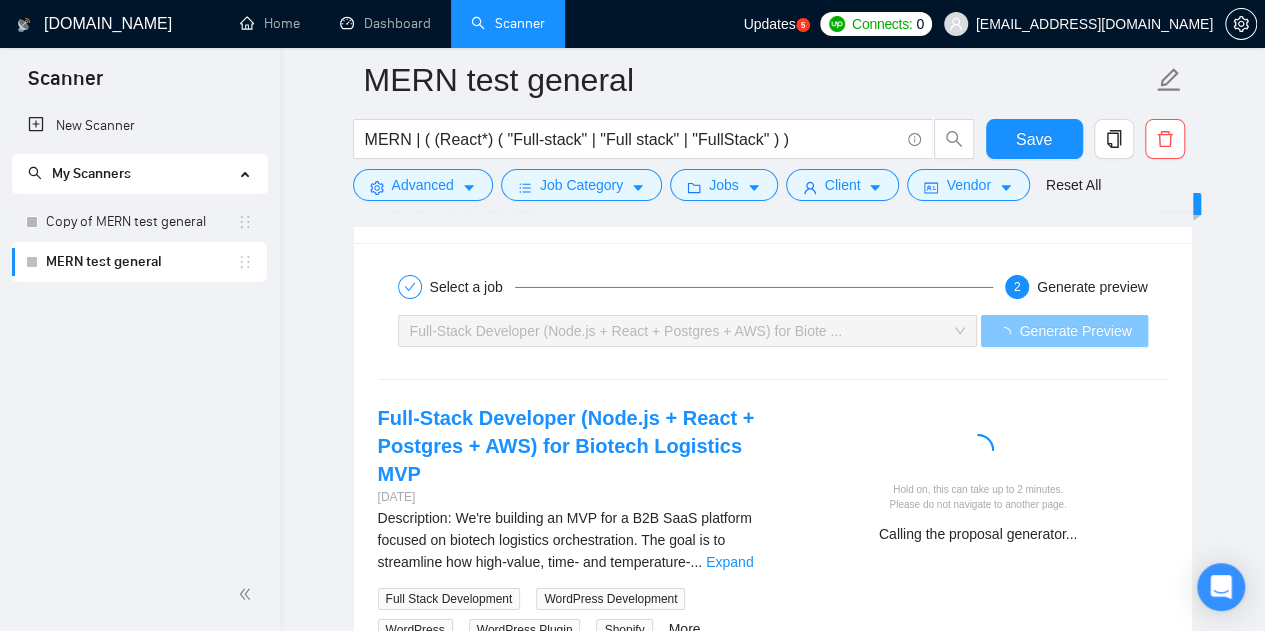 scroll, scrollTop: 3392, scrollLeft: 0, axis: vertical 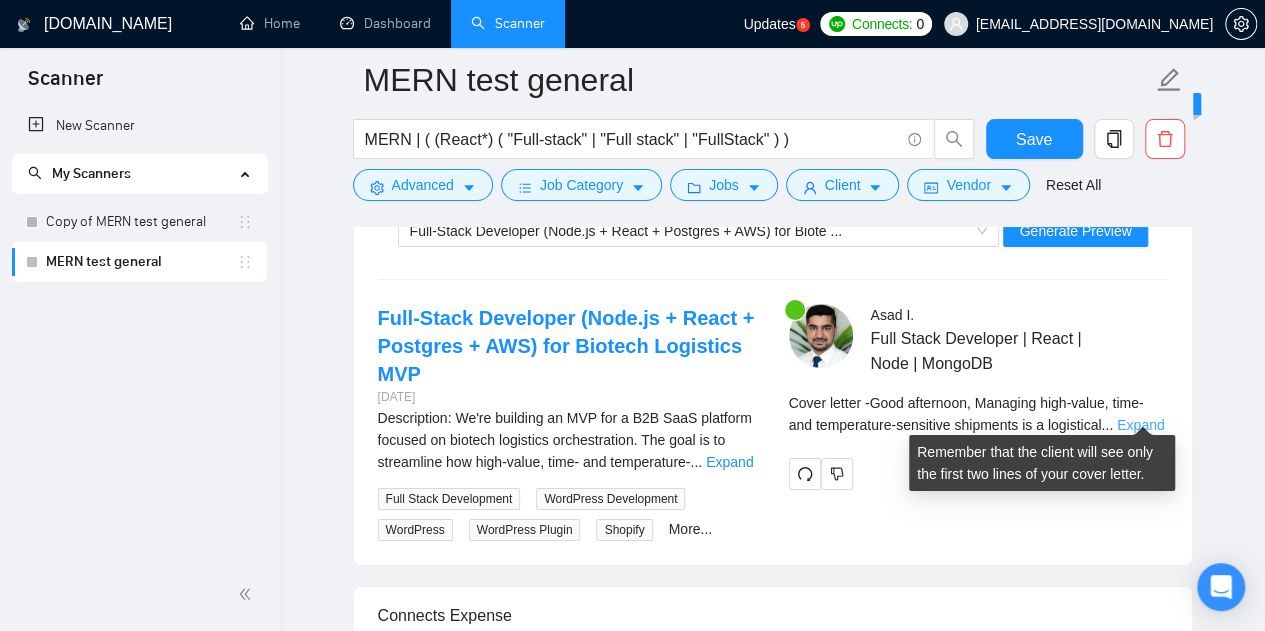 click on "Expand" at bounding box center (1140, 425) 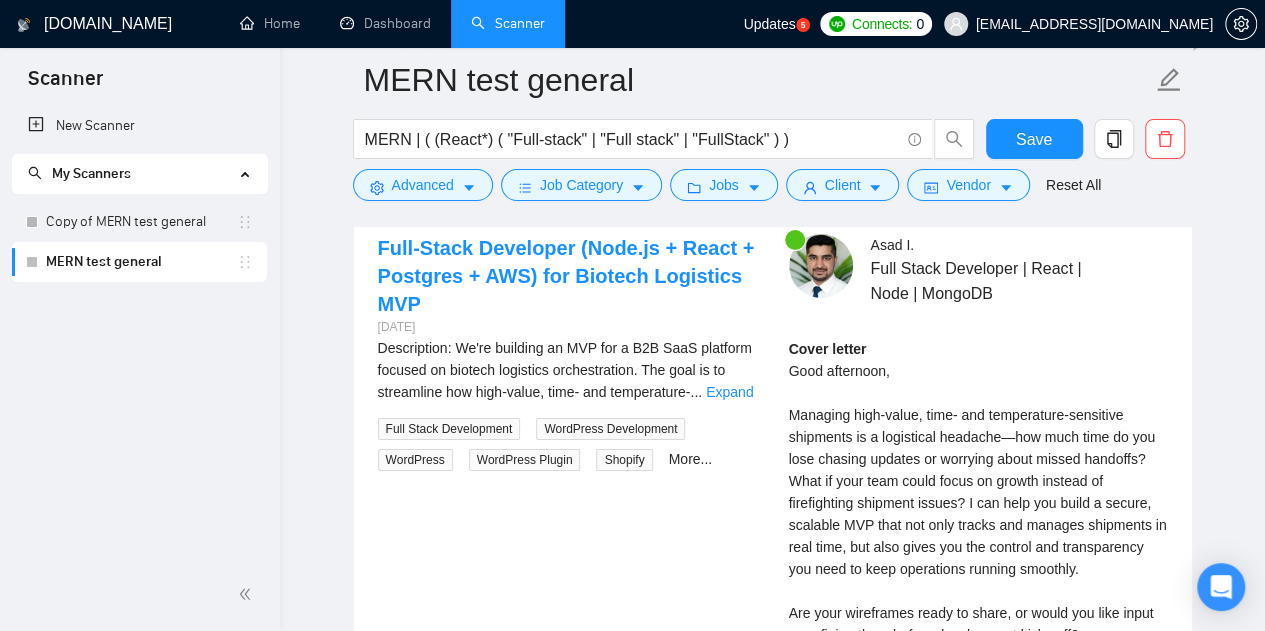 scroll, scrollTop: 3492, scrollLeft: 0, axis: vertical 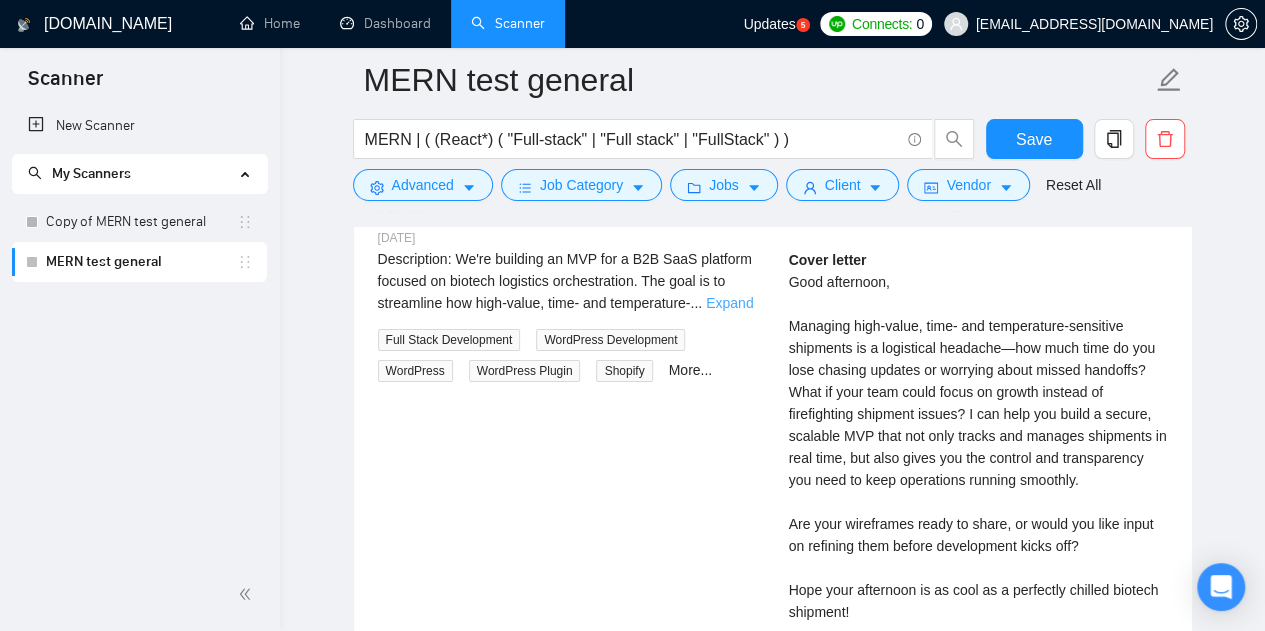 click on "Expand" at bounding box center [729, 303] 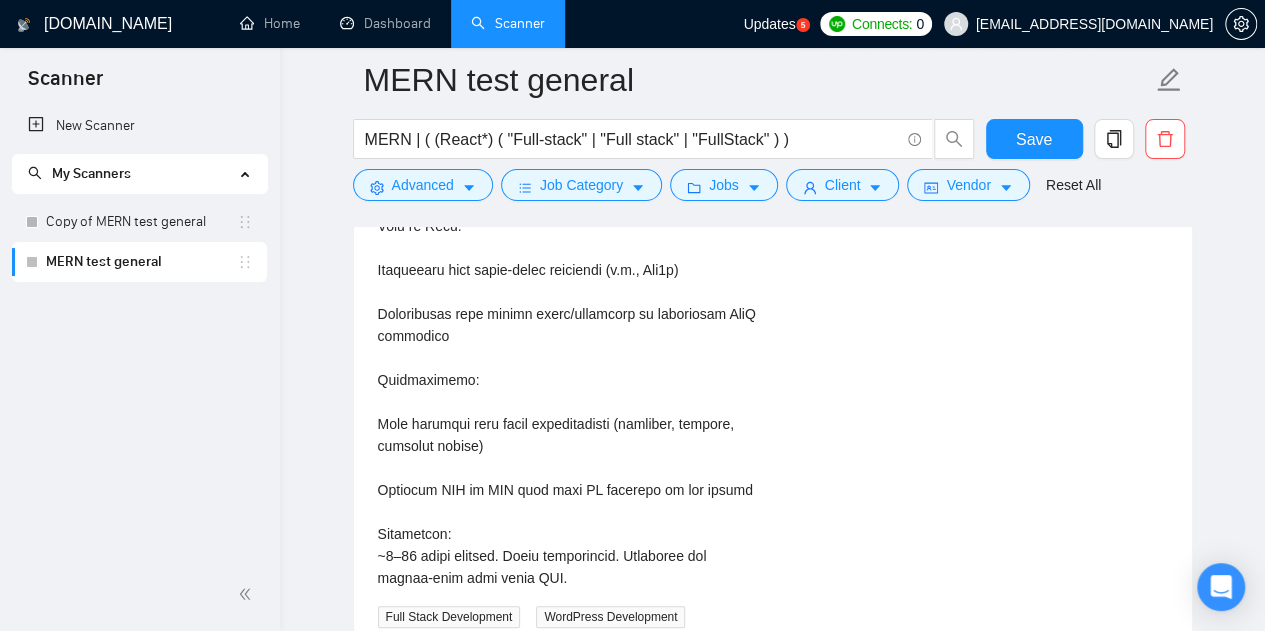 scroll, scrollTop: 4089, scrollLeft: 0, axis: vertical 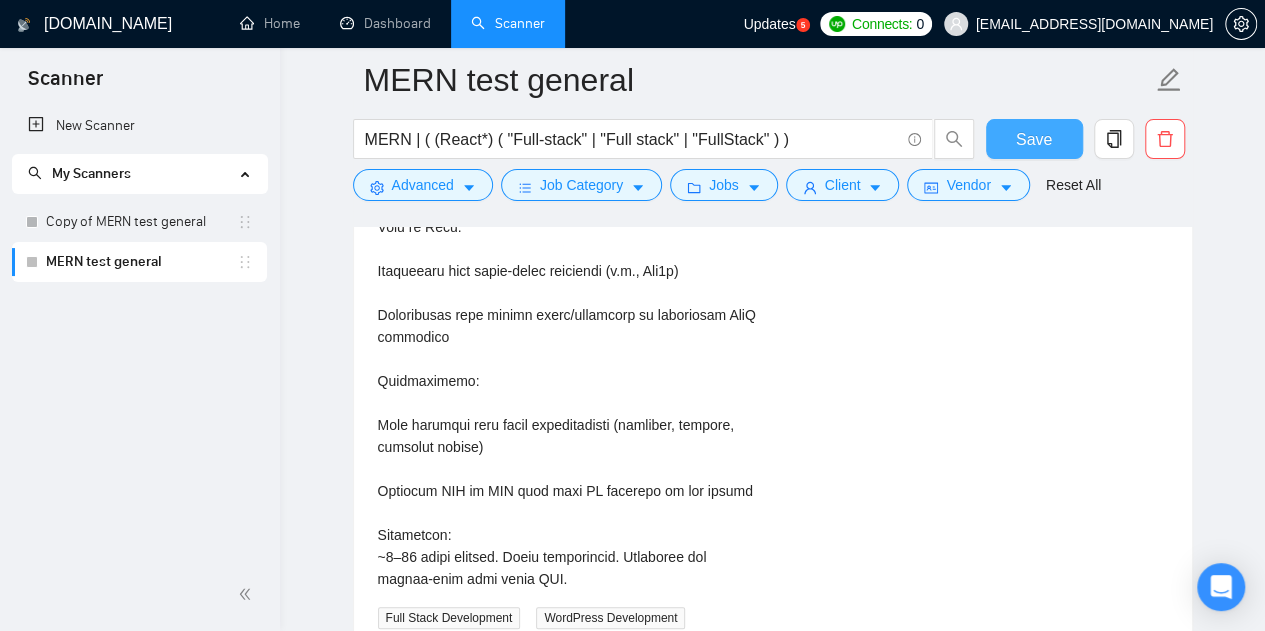 click on "Save" at bounding box center [1034, 139] 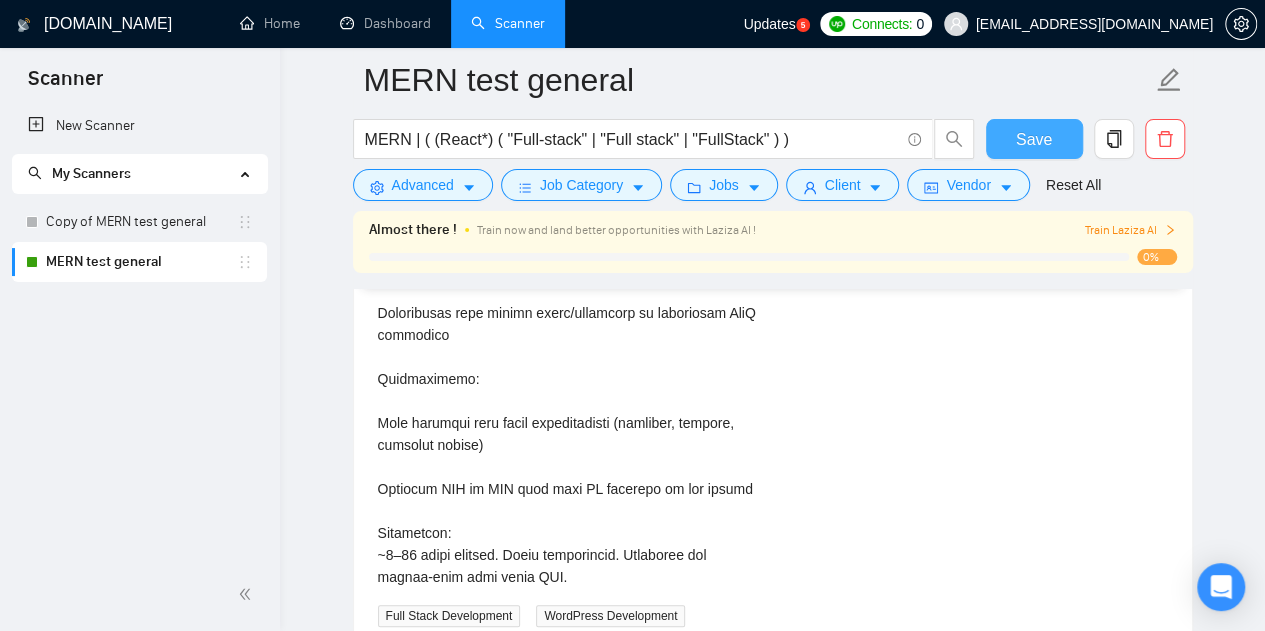 type 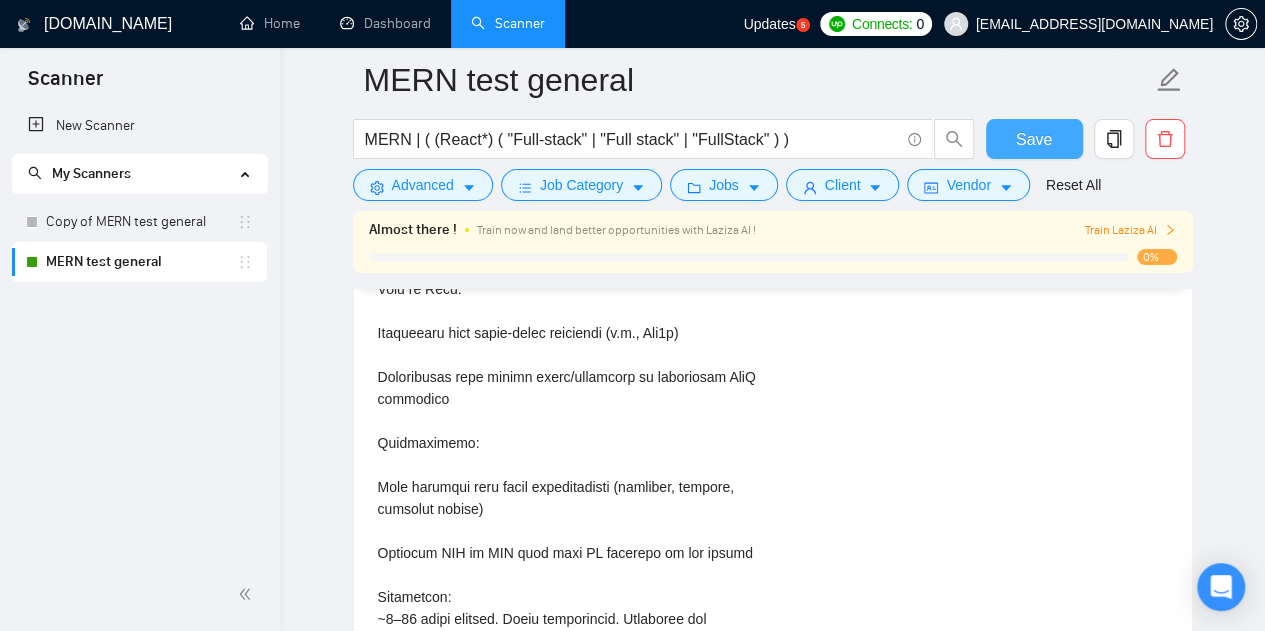 scroll, scrollTop: 0, scrollLeft: 0, axis: both 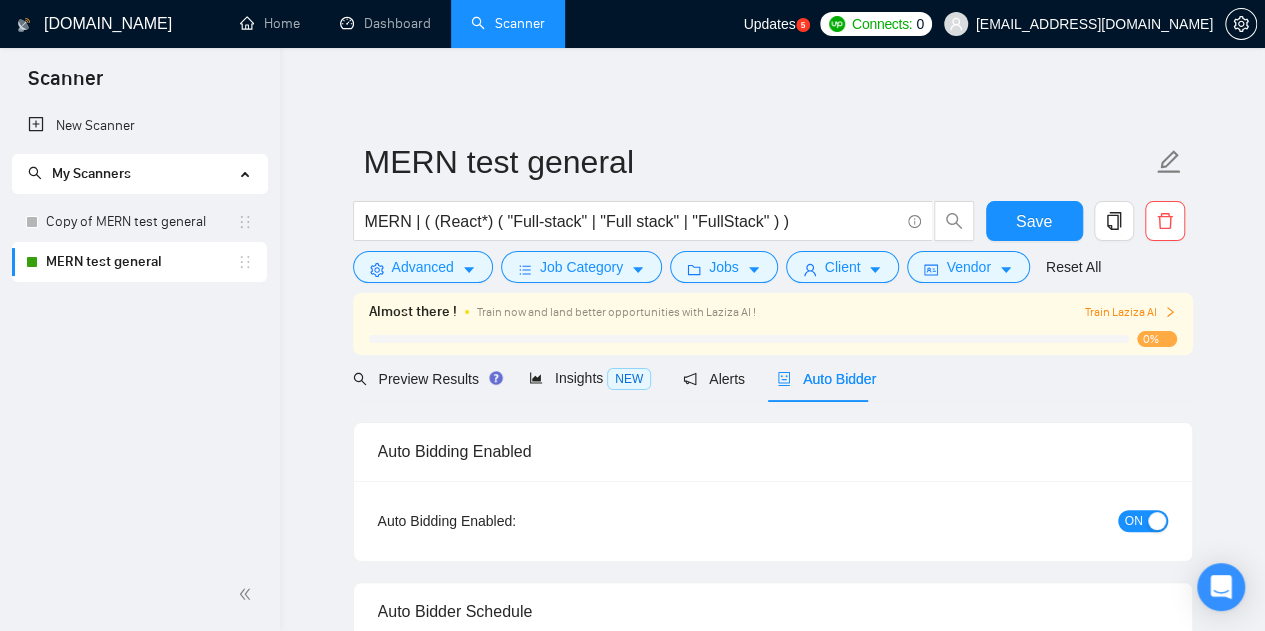 click on "Train Laziza AI" at bounding box center [1130, 312] 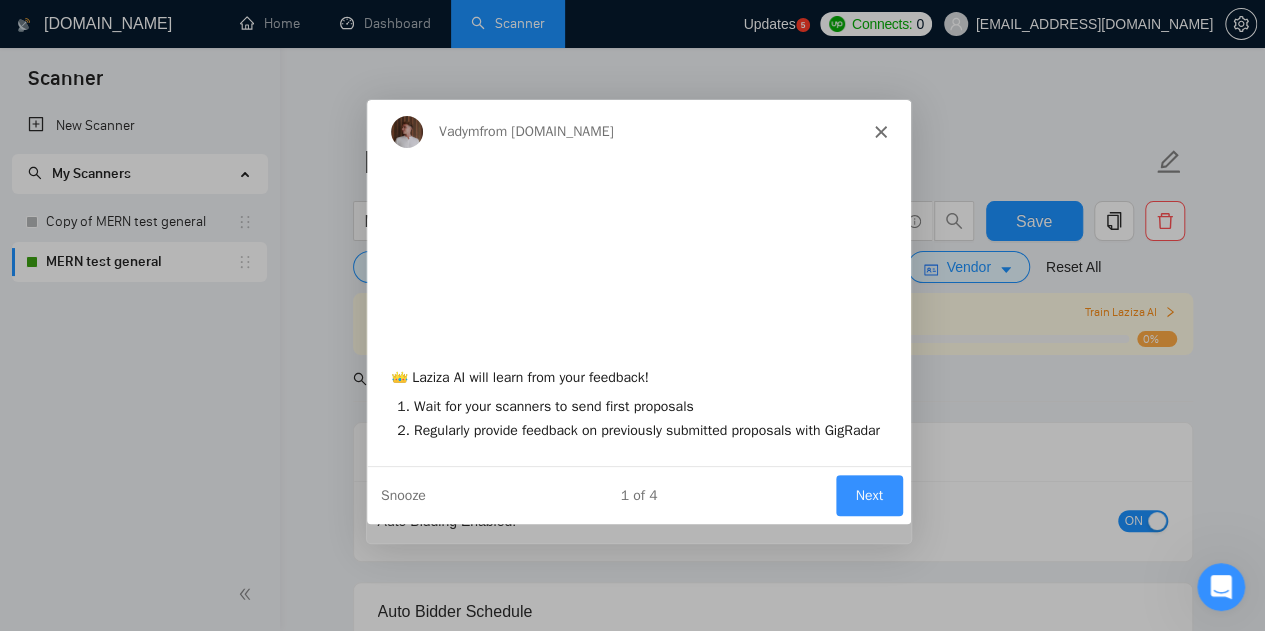 scroll, scrollTop: 0, scrollLeft: 0, axis: both 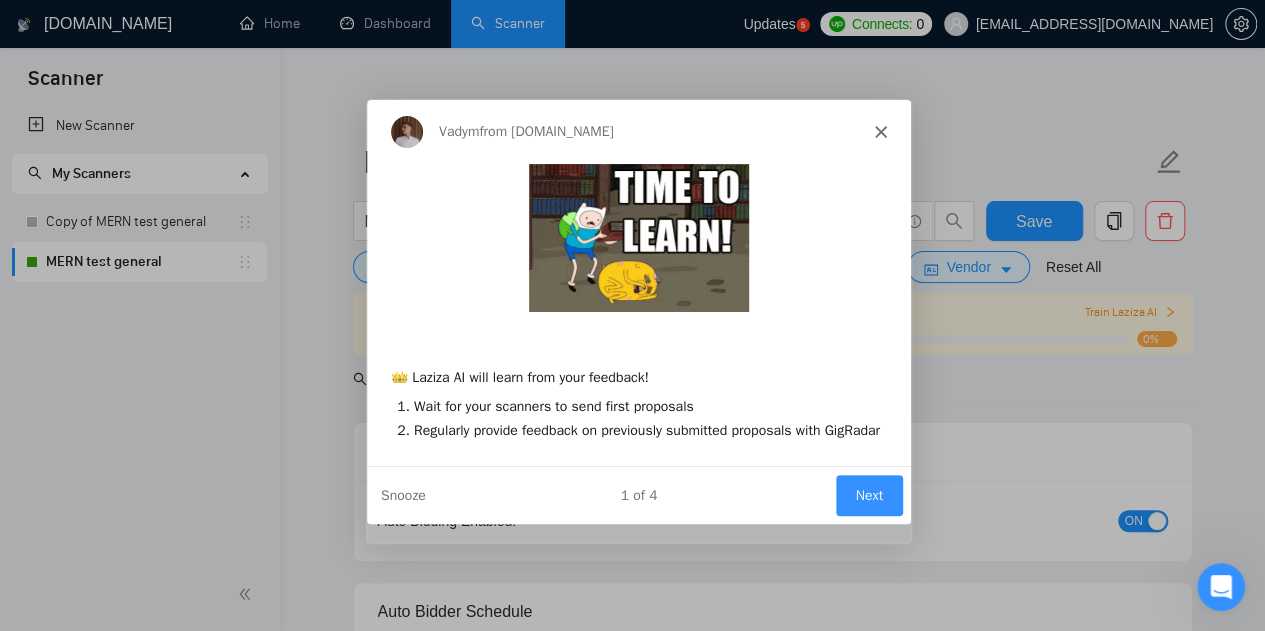 click on "Next" at bounding box center (867, 494) 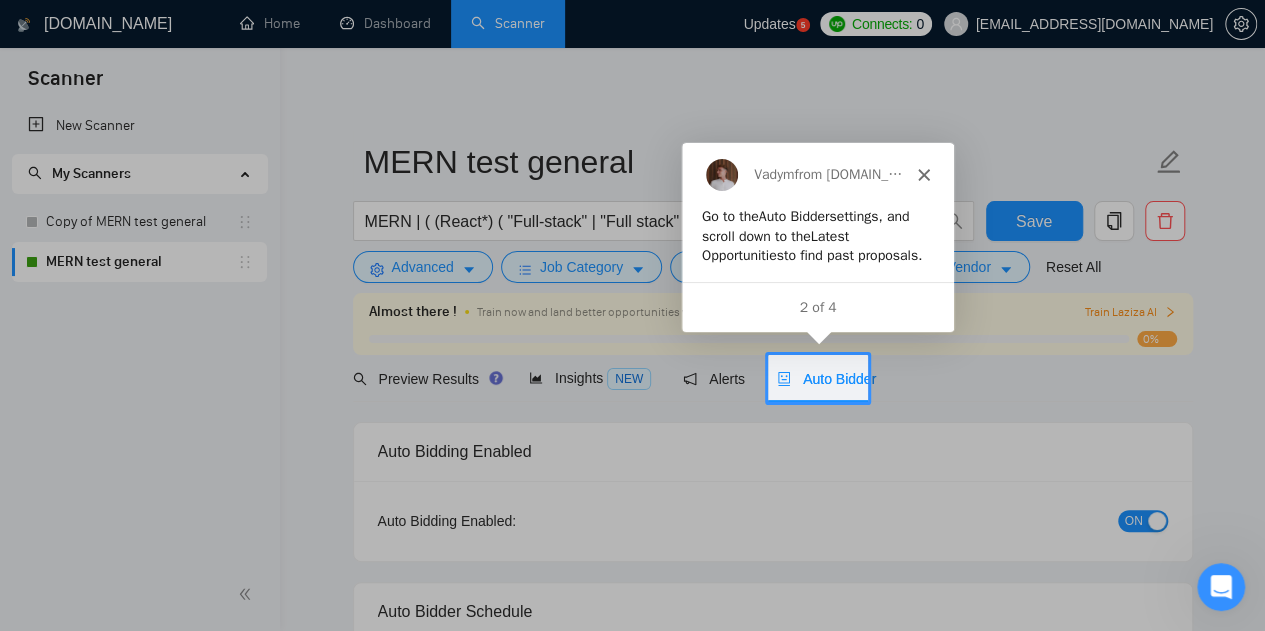 scroll, scrollTop: 0, scrollLeft: 0, axis: both 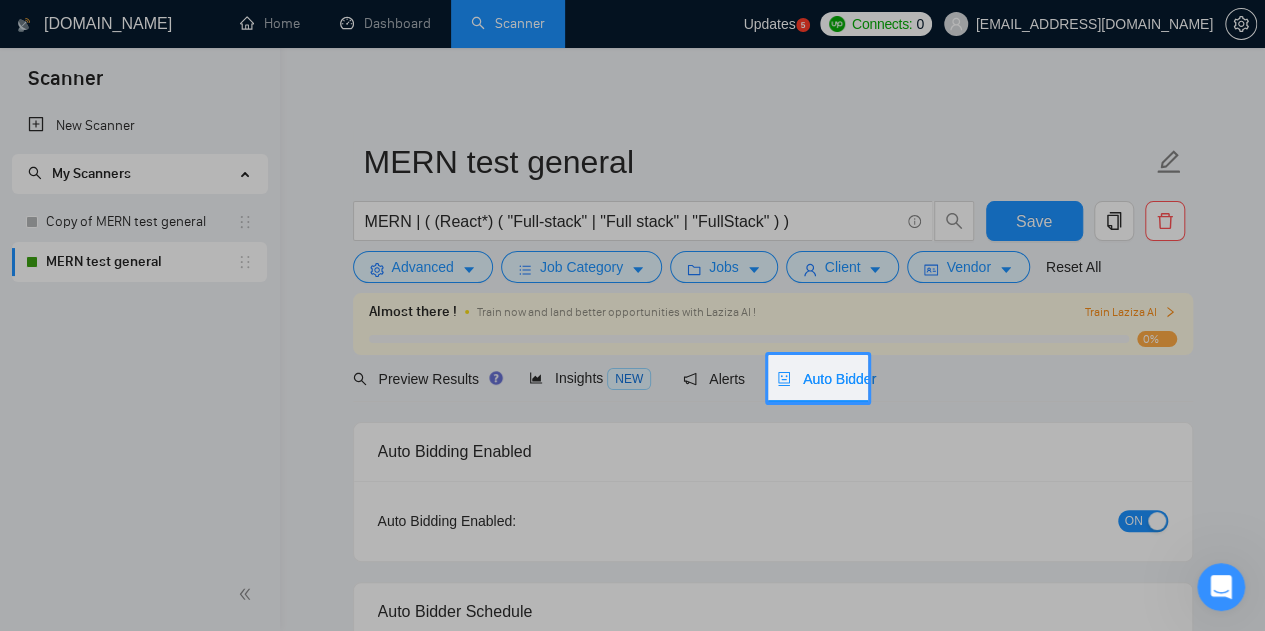 click at bounding box center [1066, 378] 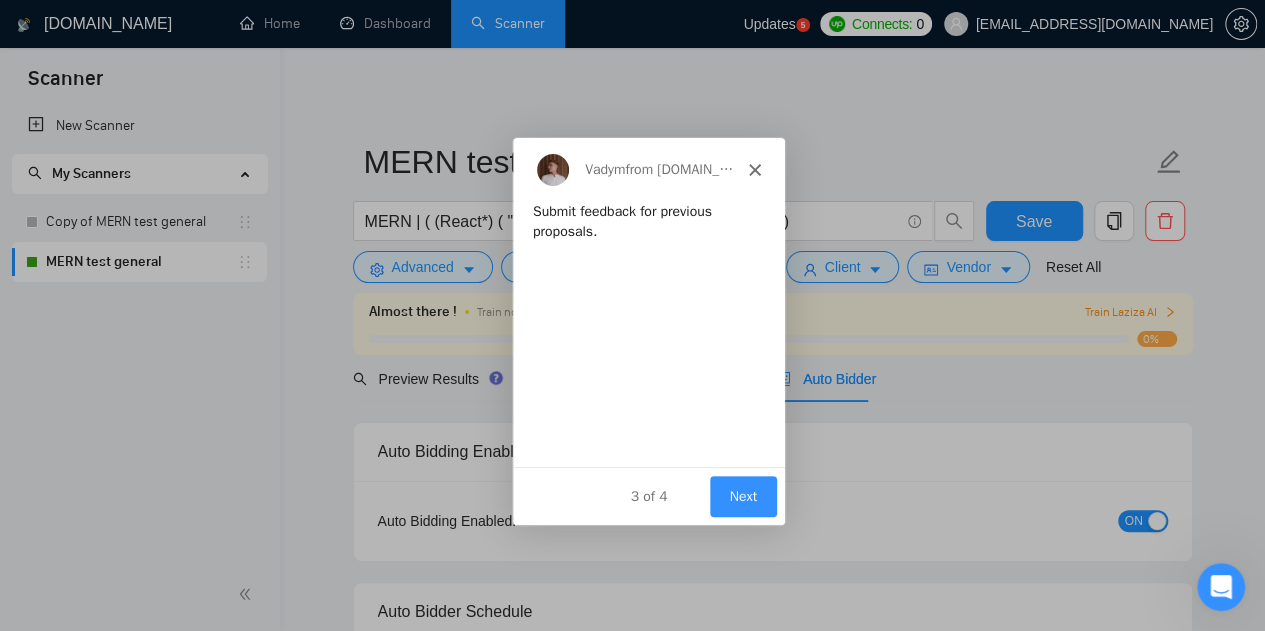 scroll, scrollTop: 0, scrollLeft: 0, axis: both 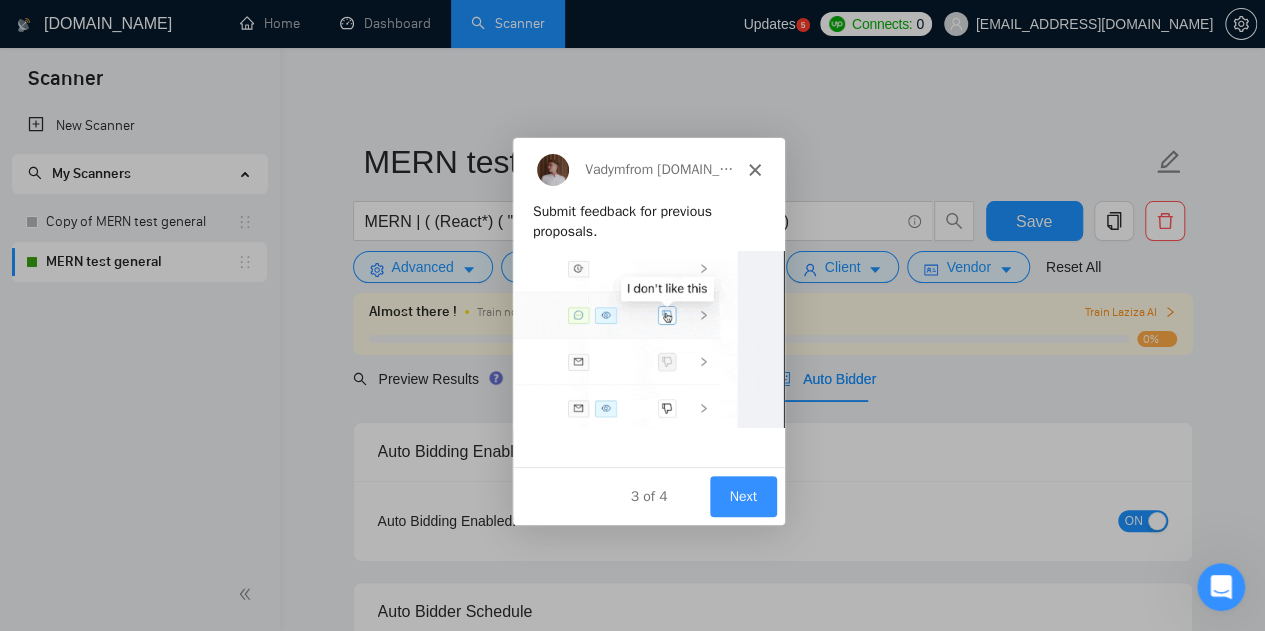 click on "Next" at bounding box center (741, 495) 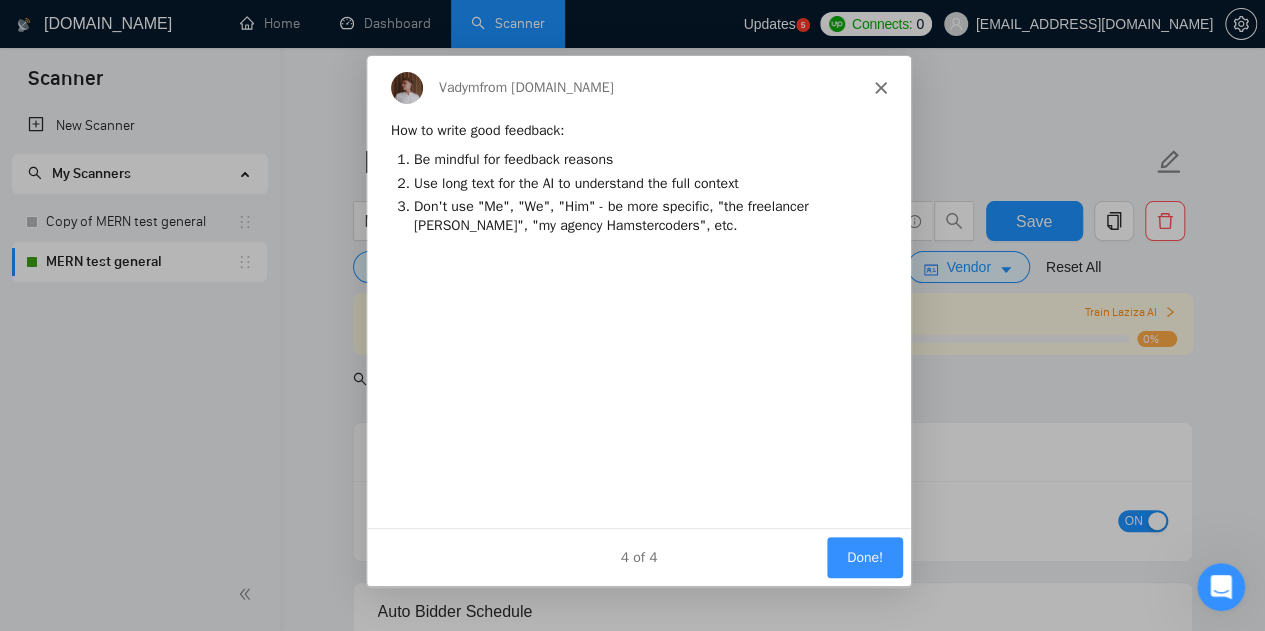scroll, scrollTop: 0, scrollLeft: 0, axis: both 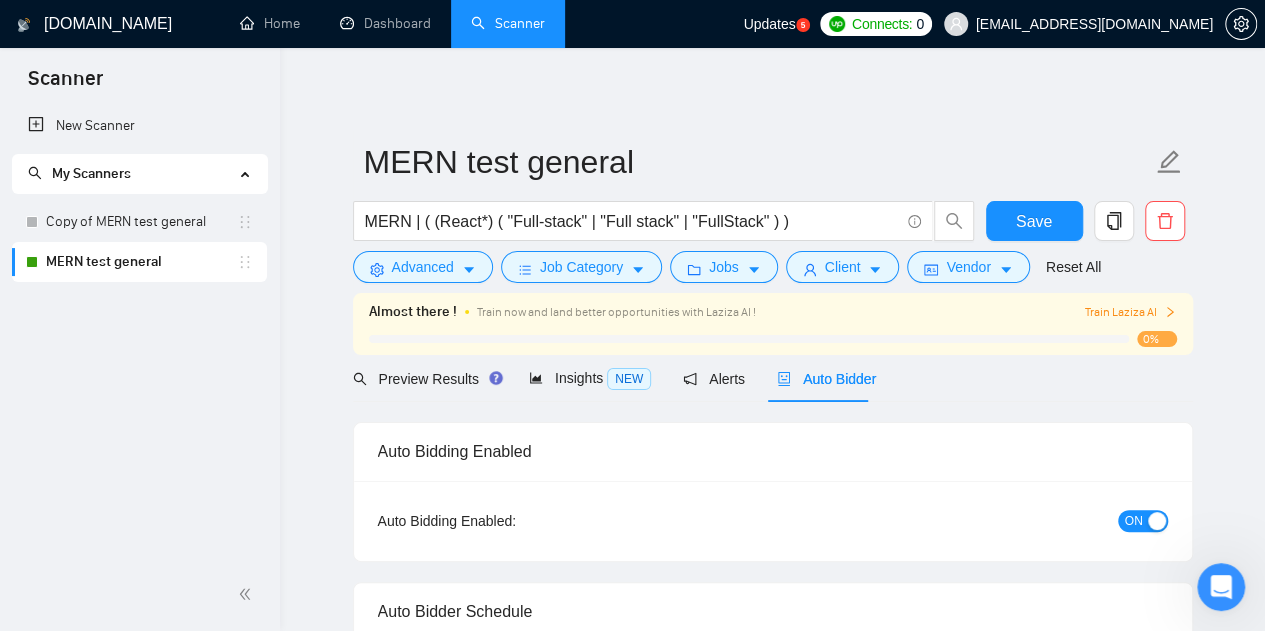 click on "Train Laziza AI" at bounding box center (1130, 312) 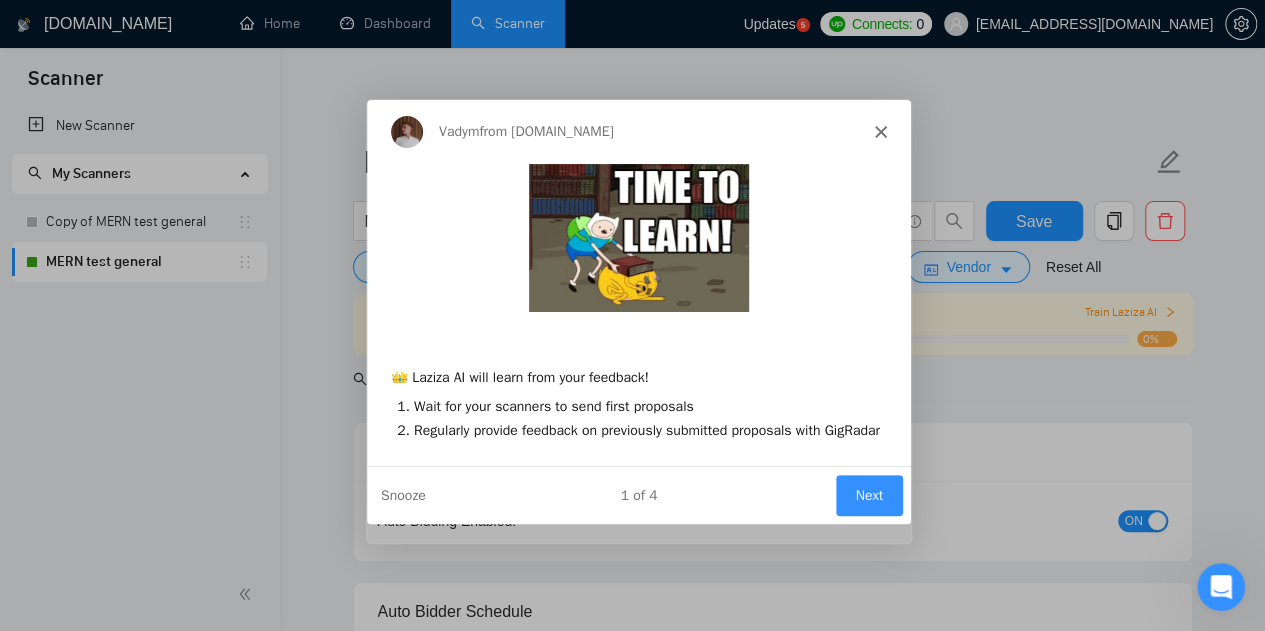 scroll, scrollTop: 0, scrollLeft: 0, axis: both 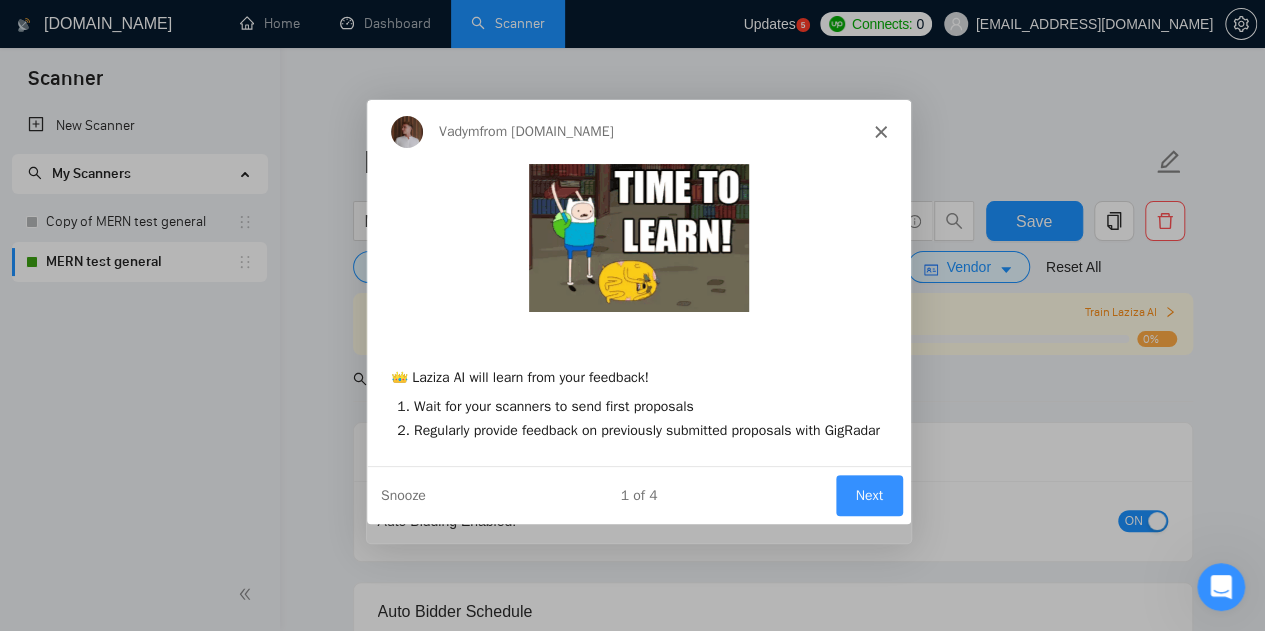 click on "Vadym  from [DOMAIN_NAME]" at bounding box center (637, 131) 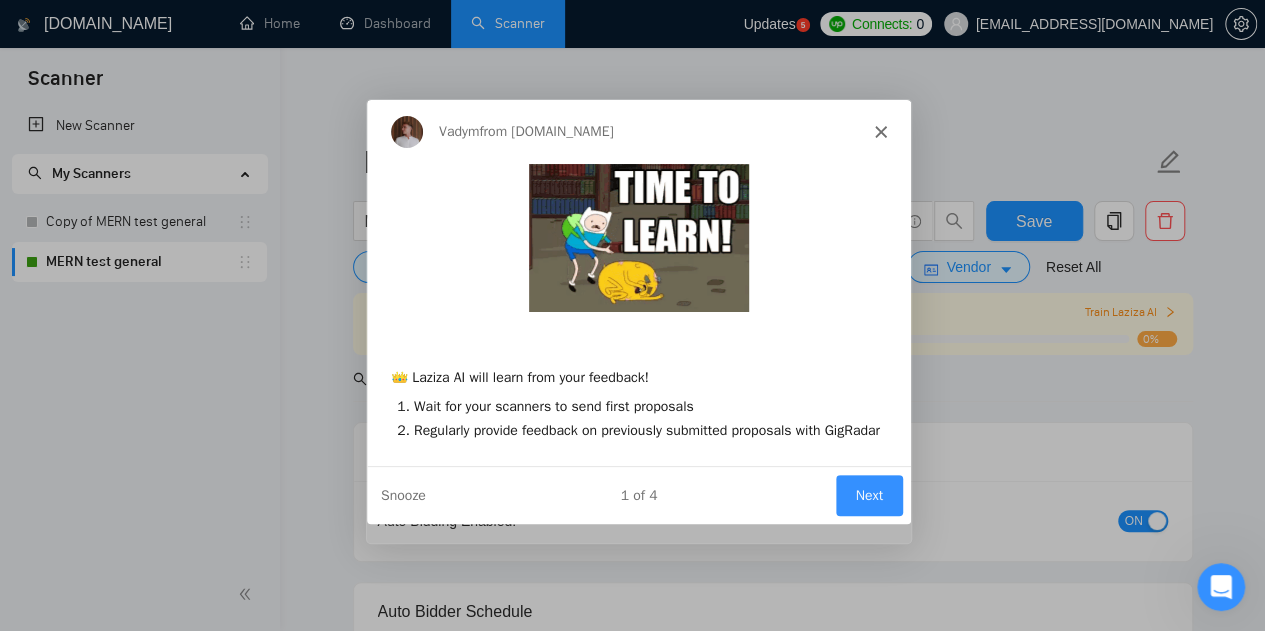 click 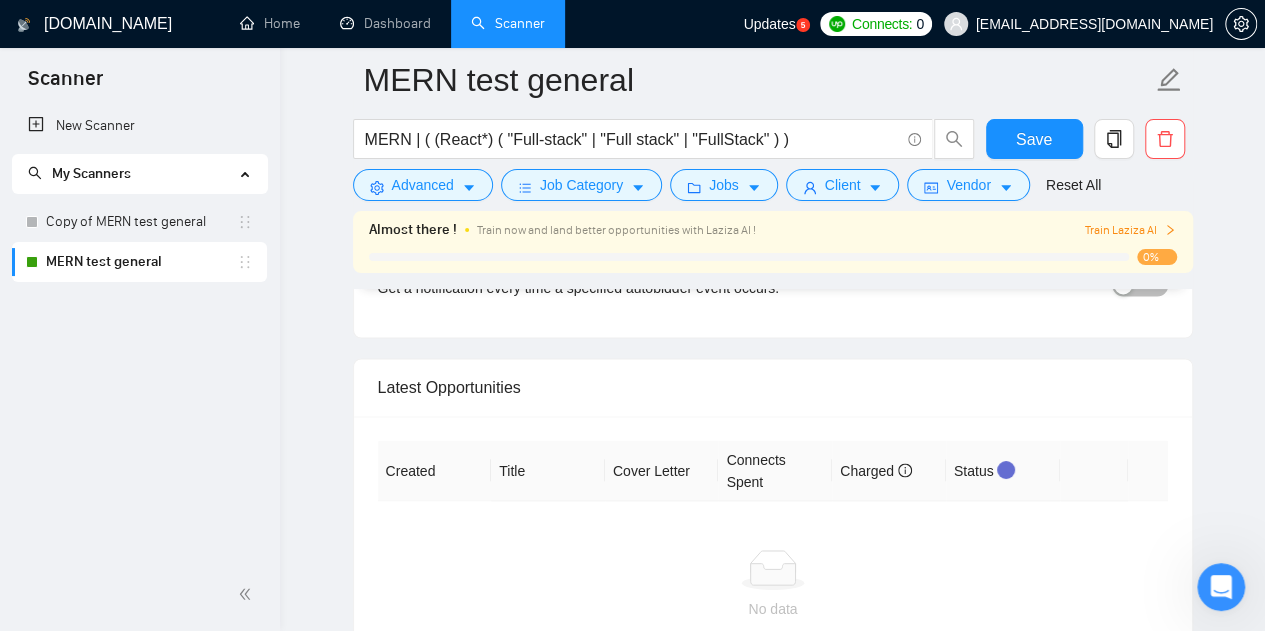 scroll, scrollTop: 5151, scrollLeft: 0, axis: vertical 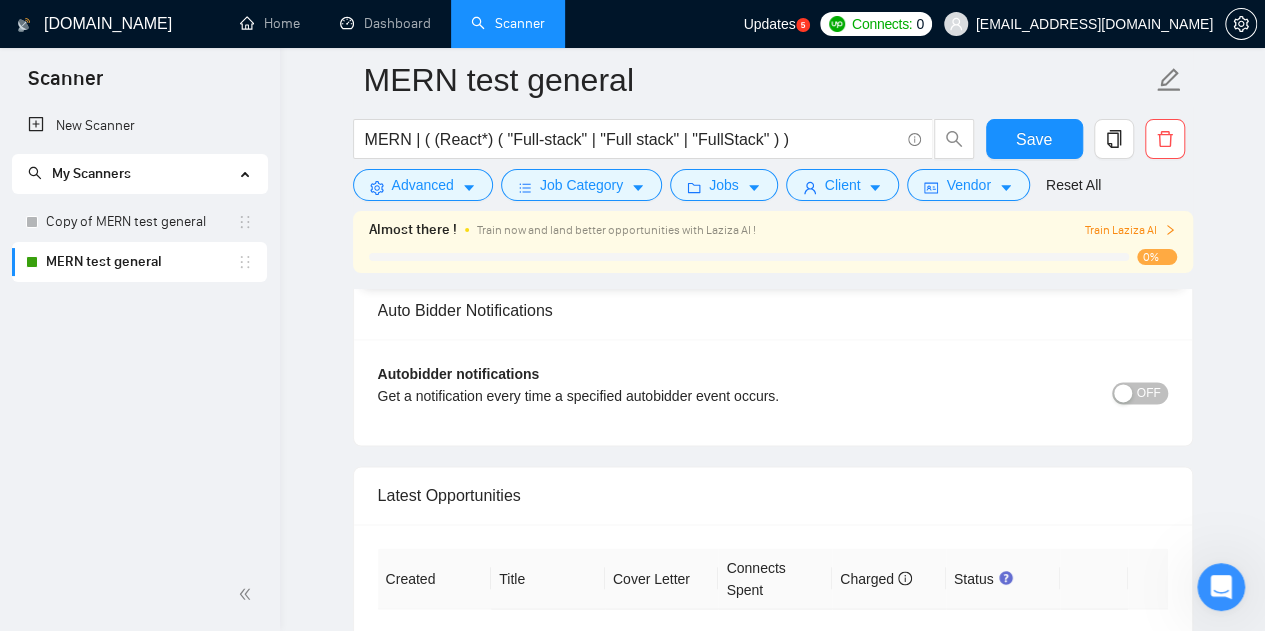 click 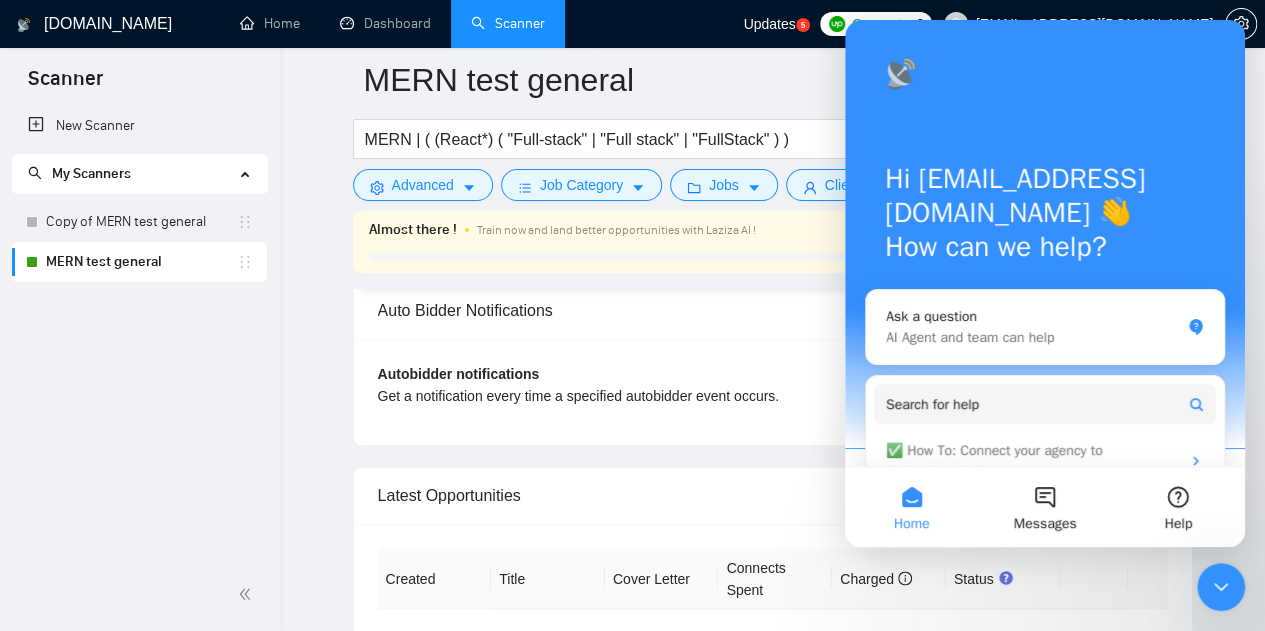scroll, scrollTop: 0, scrollLeft: 0, axis: both 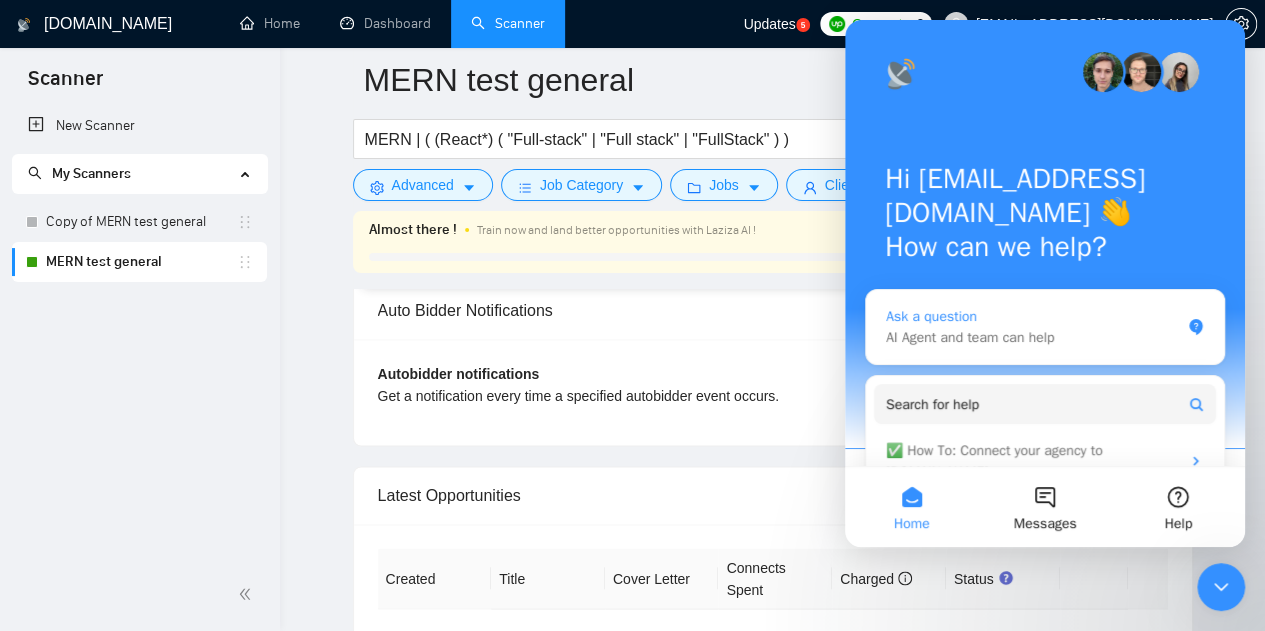 click on "AI Agent and team can help" at bounding box center (1033, 337) 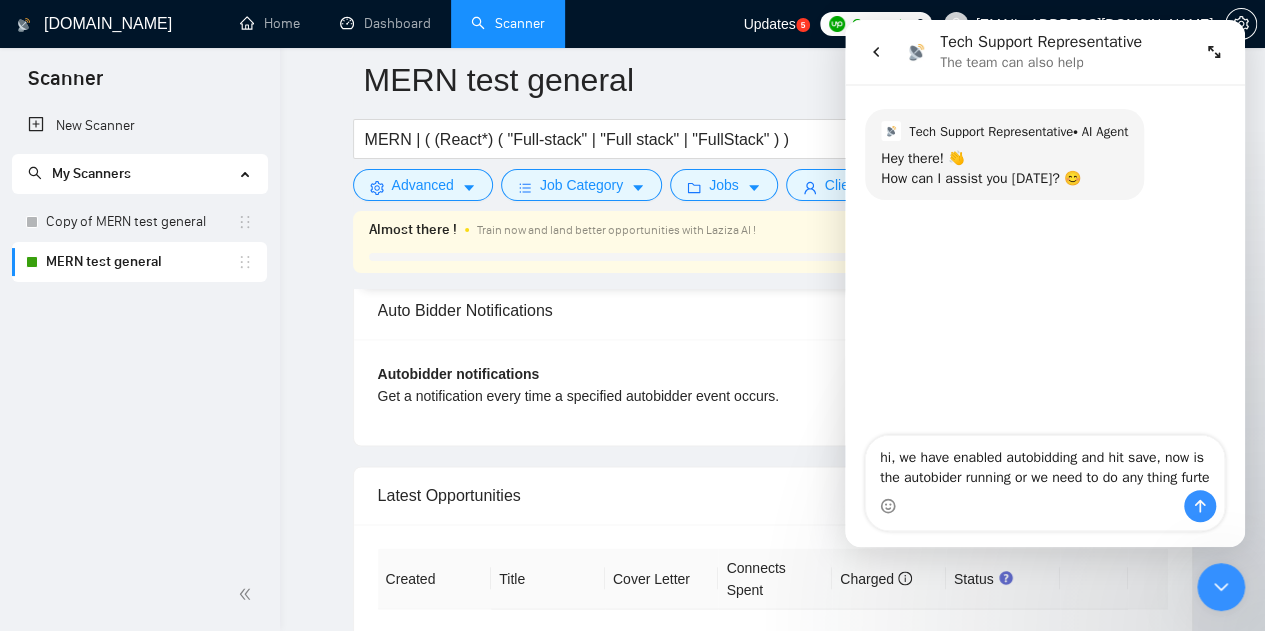type on "hi, we have enabled autobidding and hit save, now is the autobider running or we need to do any thing furter" 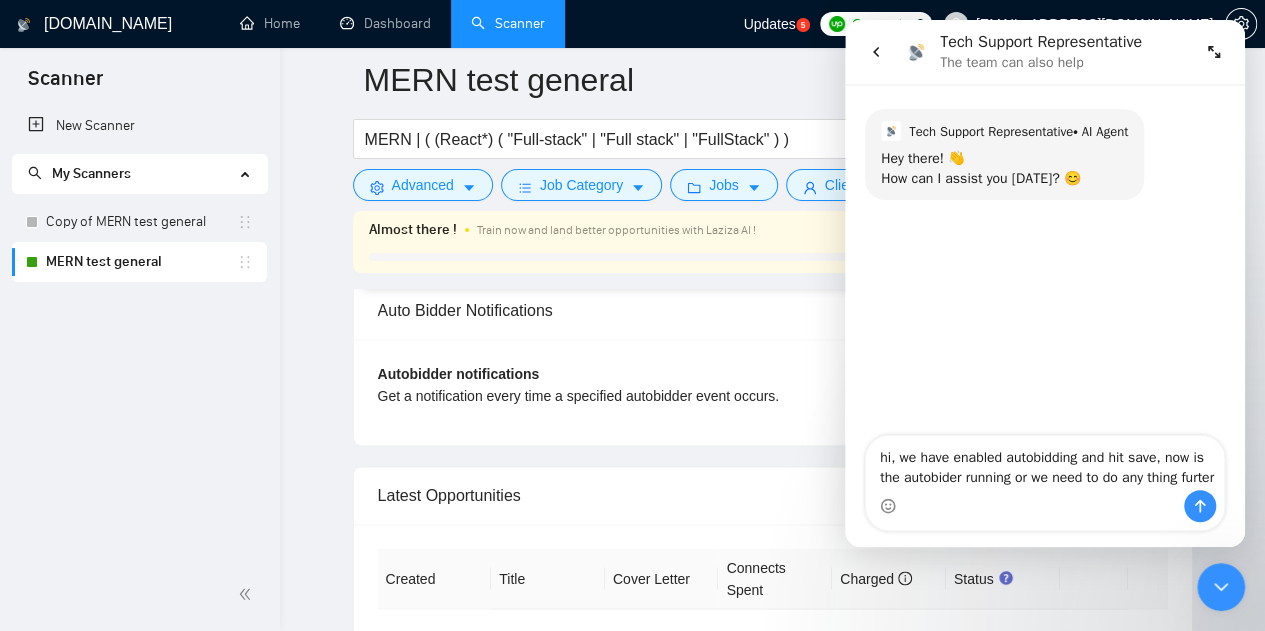 type 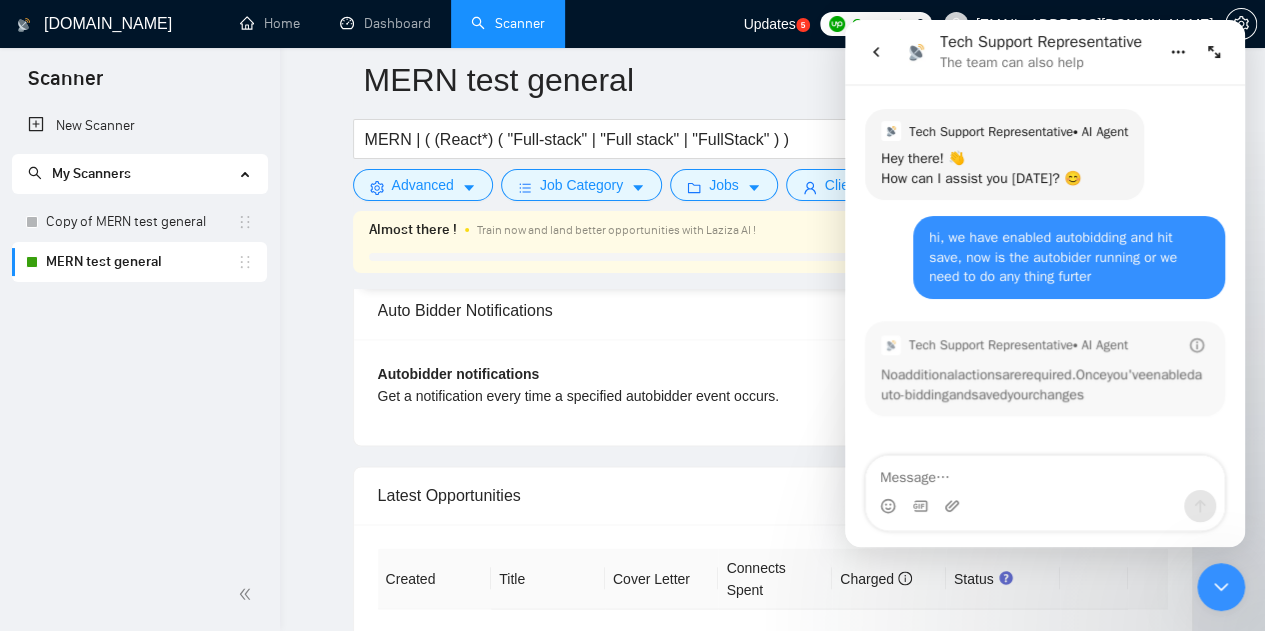 scroll, scrollTop: 2, scrollLeft: 0, axis: vertical 